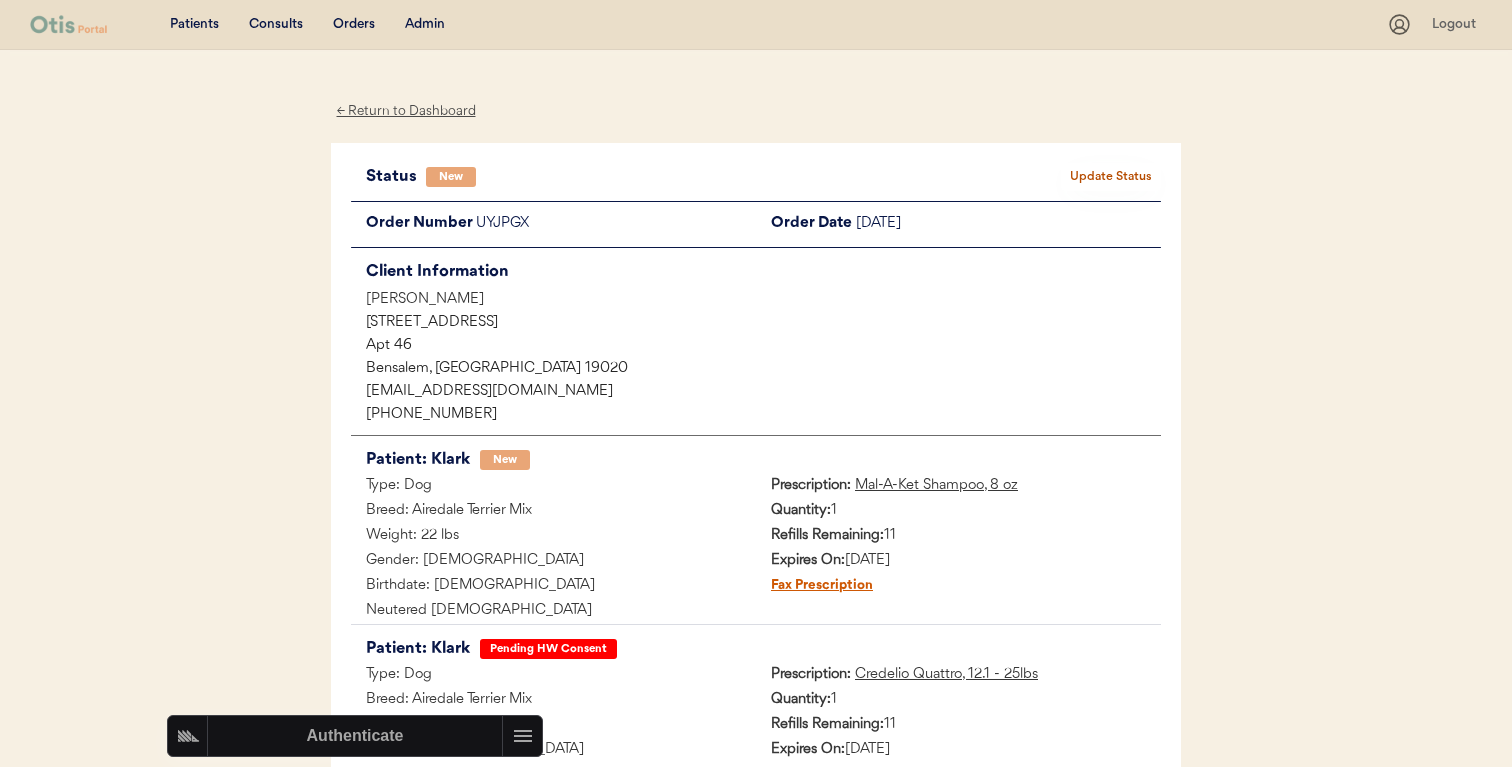 scroll, scrollTop: 244, scrollLeft: 0, axis: vertical 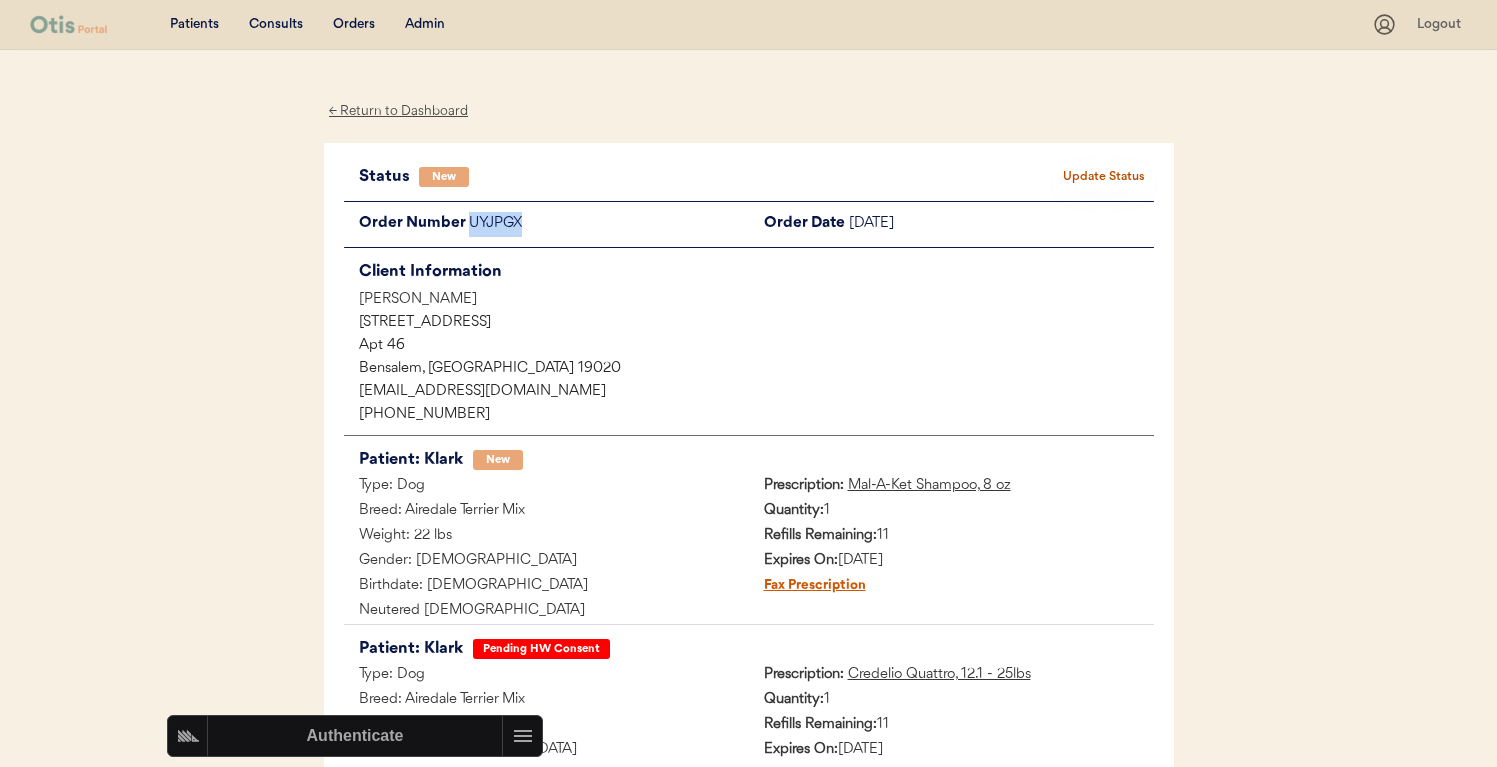 click on "Admin" at bounding box center (425, 25) 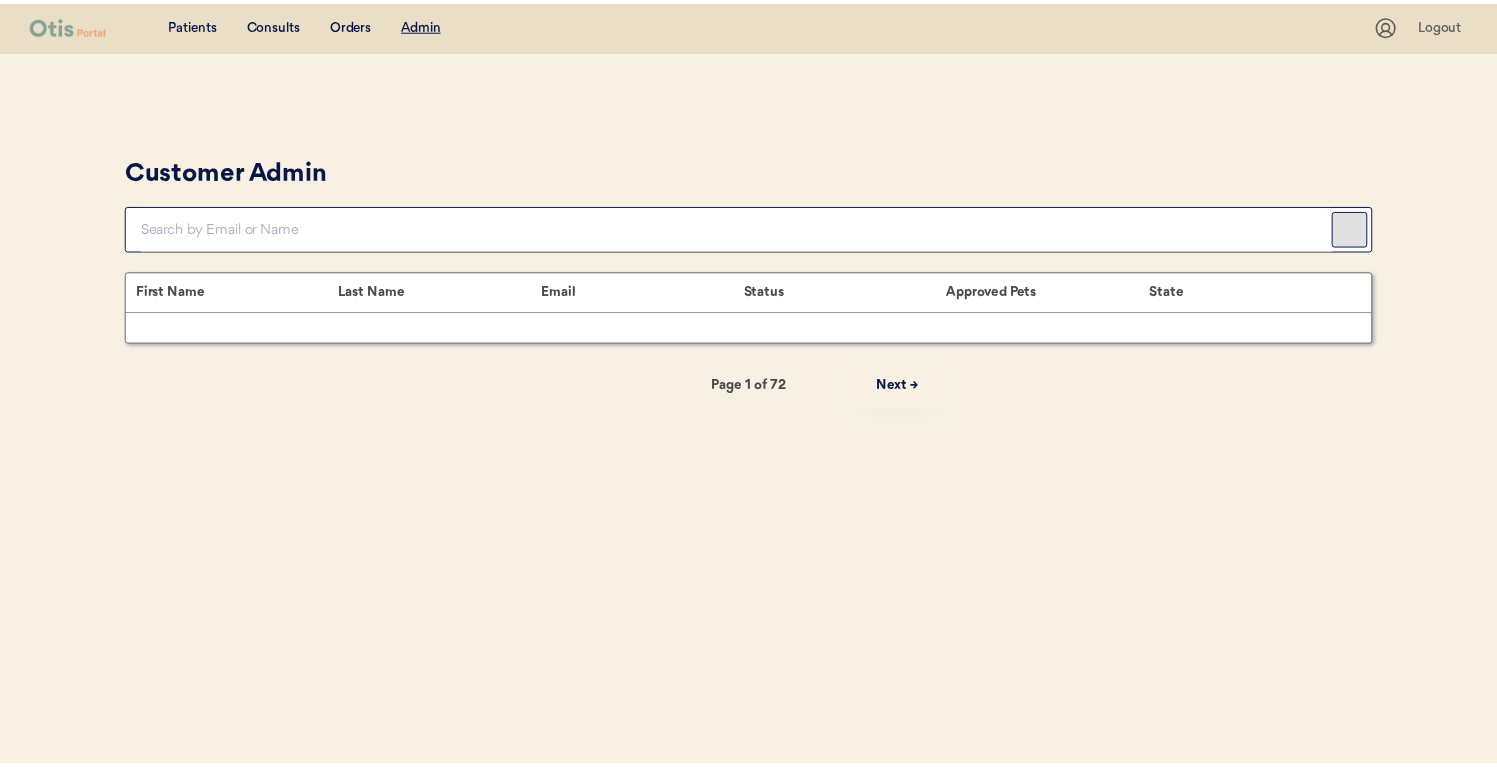 scroll, scrollTop: 0, scrollLeft: 0, axis: both 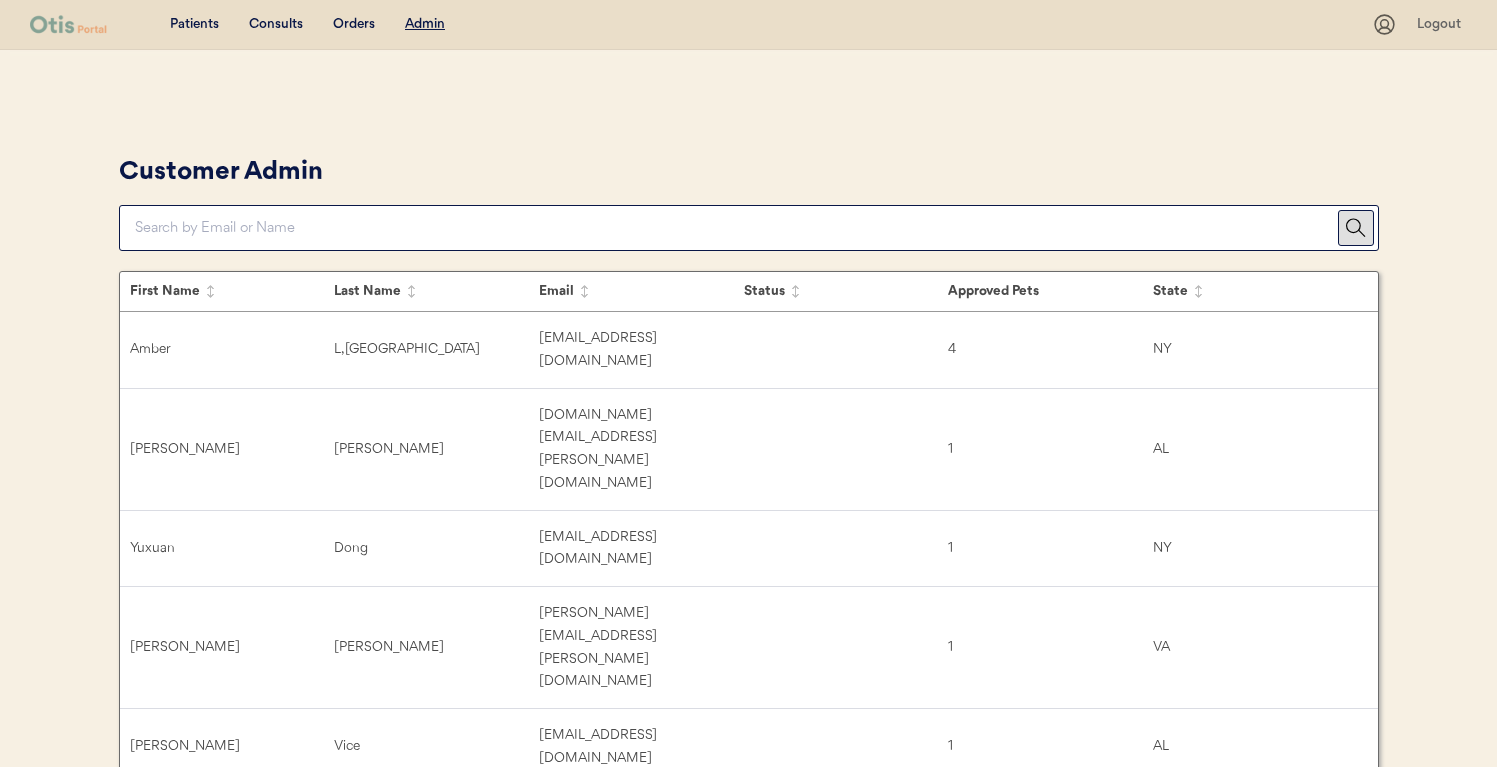 click at bounding box center [736, 228] 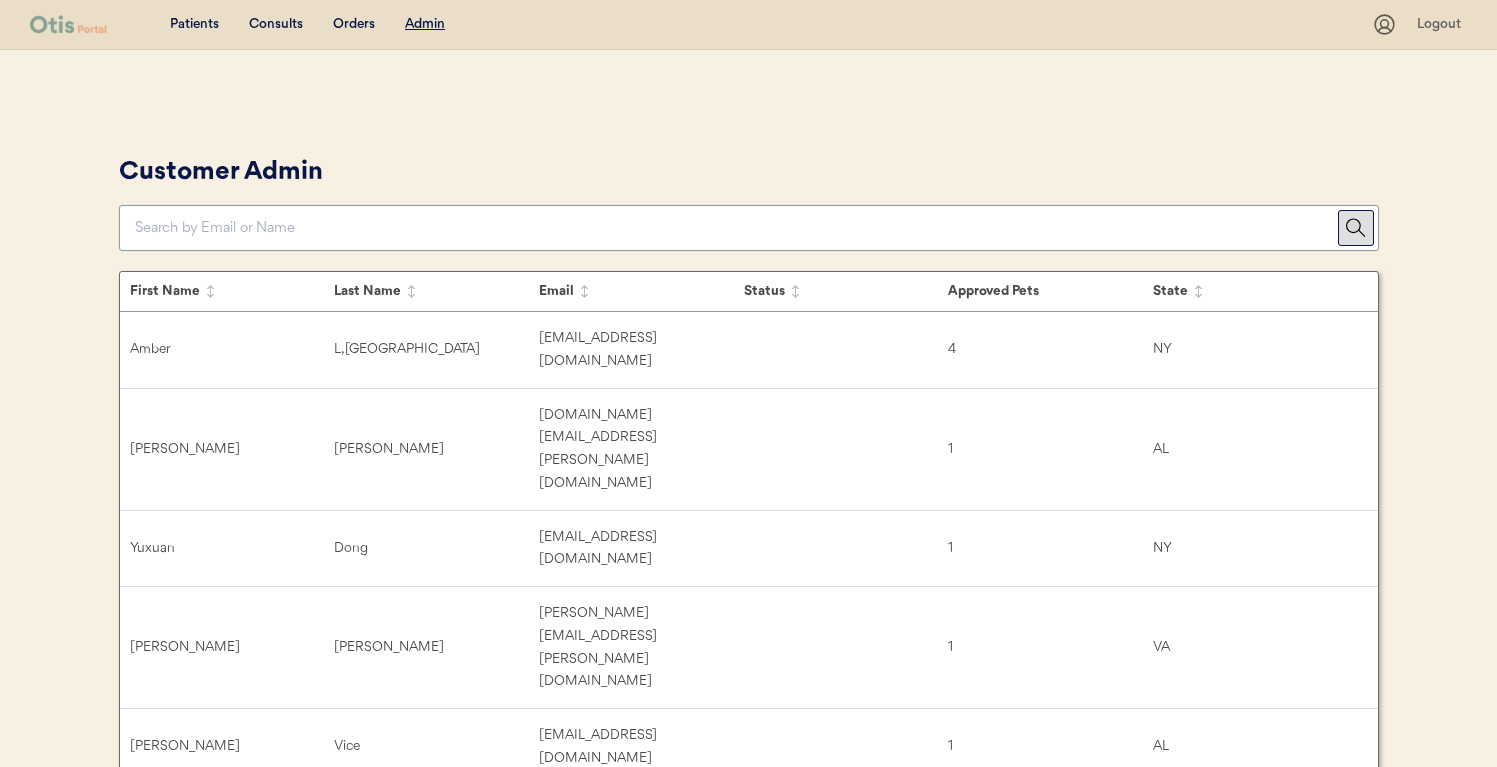 scroll, scrollTop: 0, scrollLeft: 0, axis: both 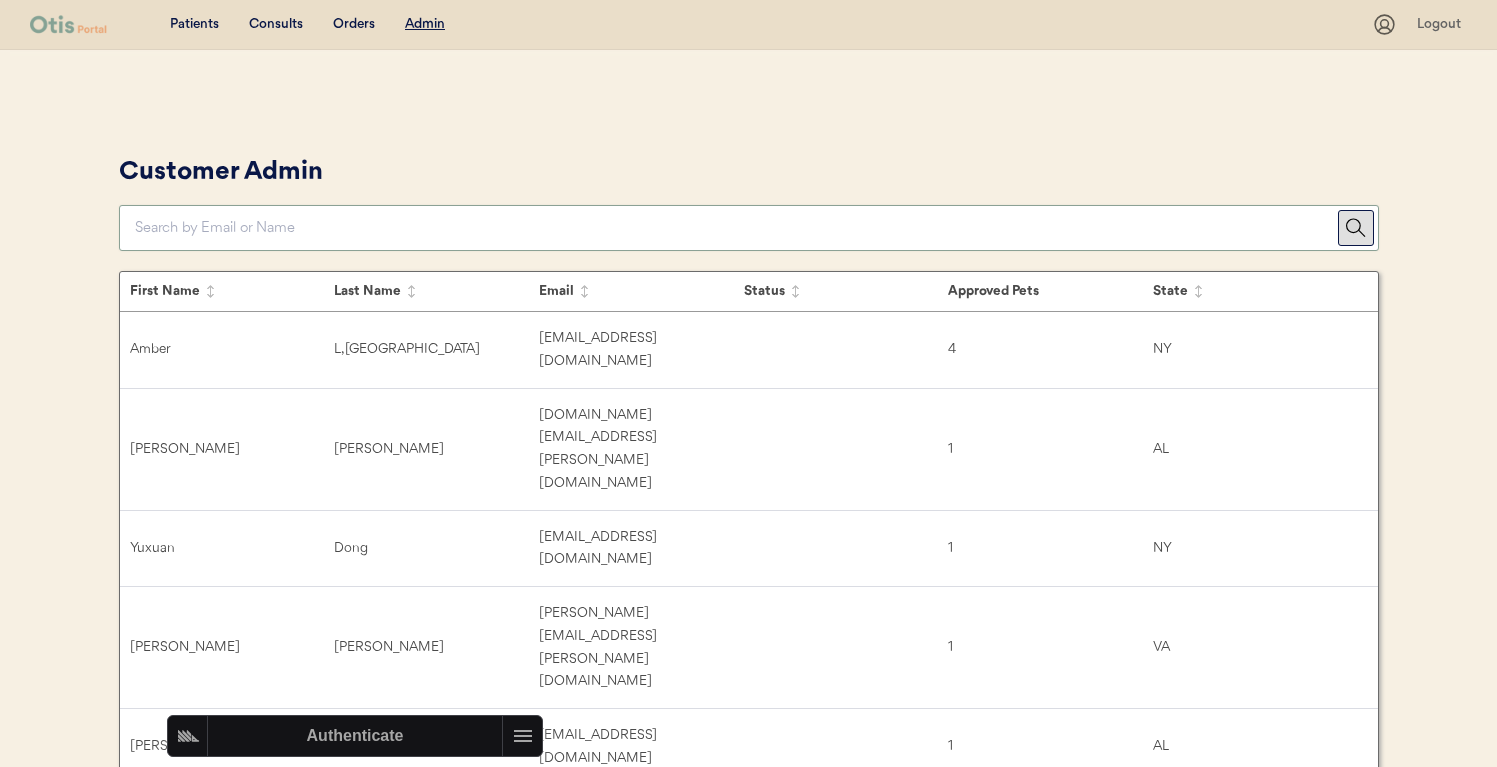 paste on "stephcleveland802@gmail.com" 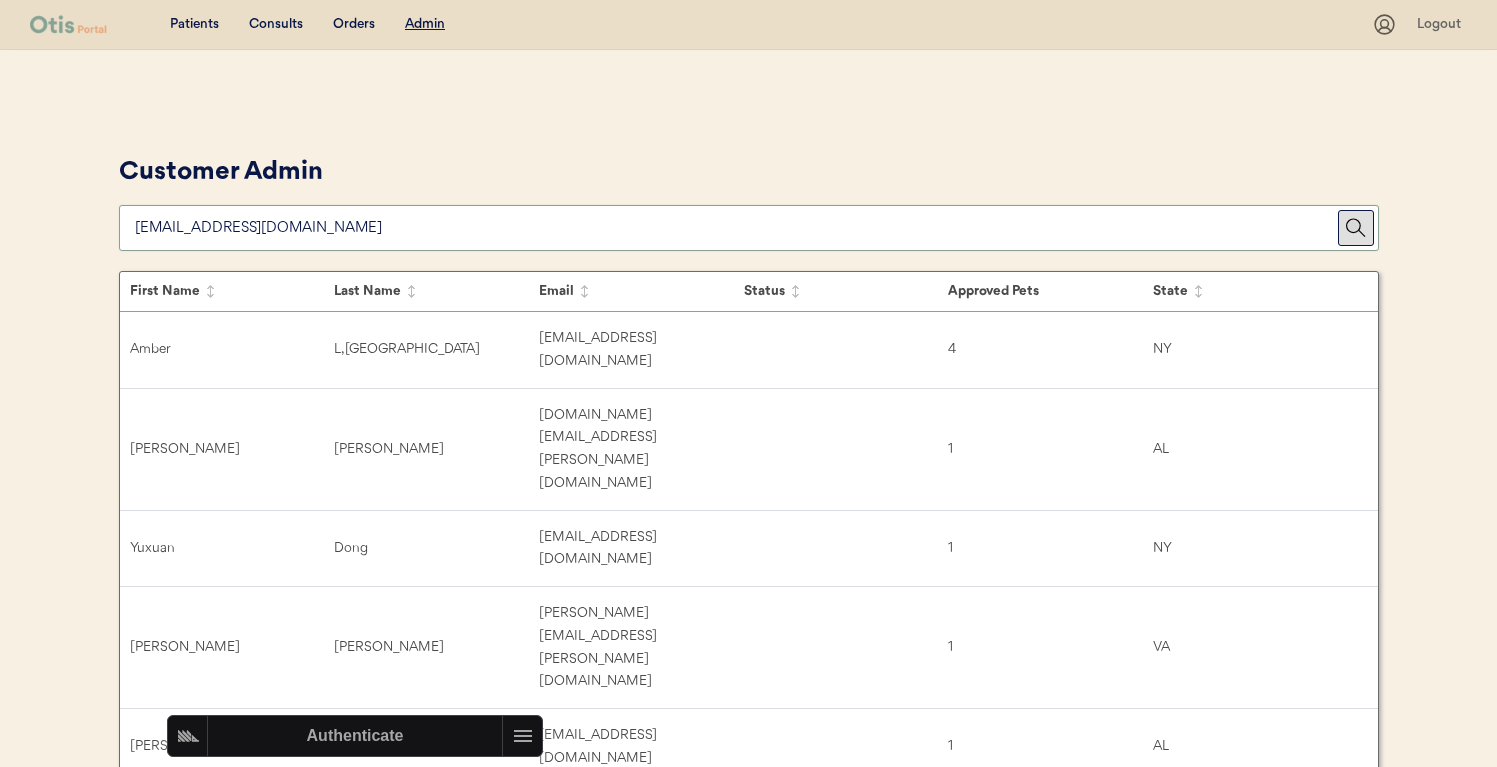 type on "stephcleveland802@gmail.com" 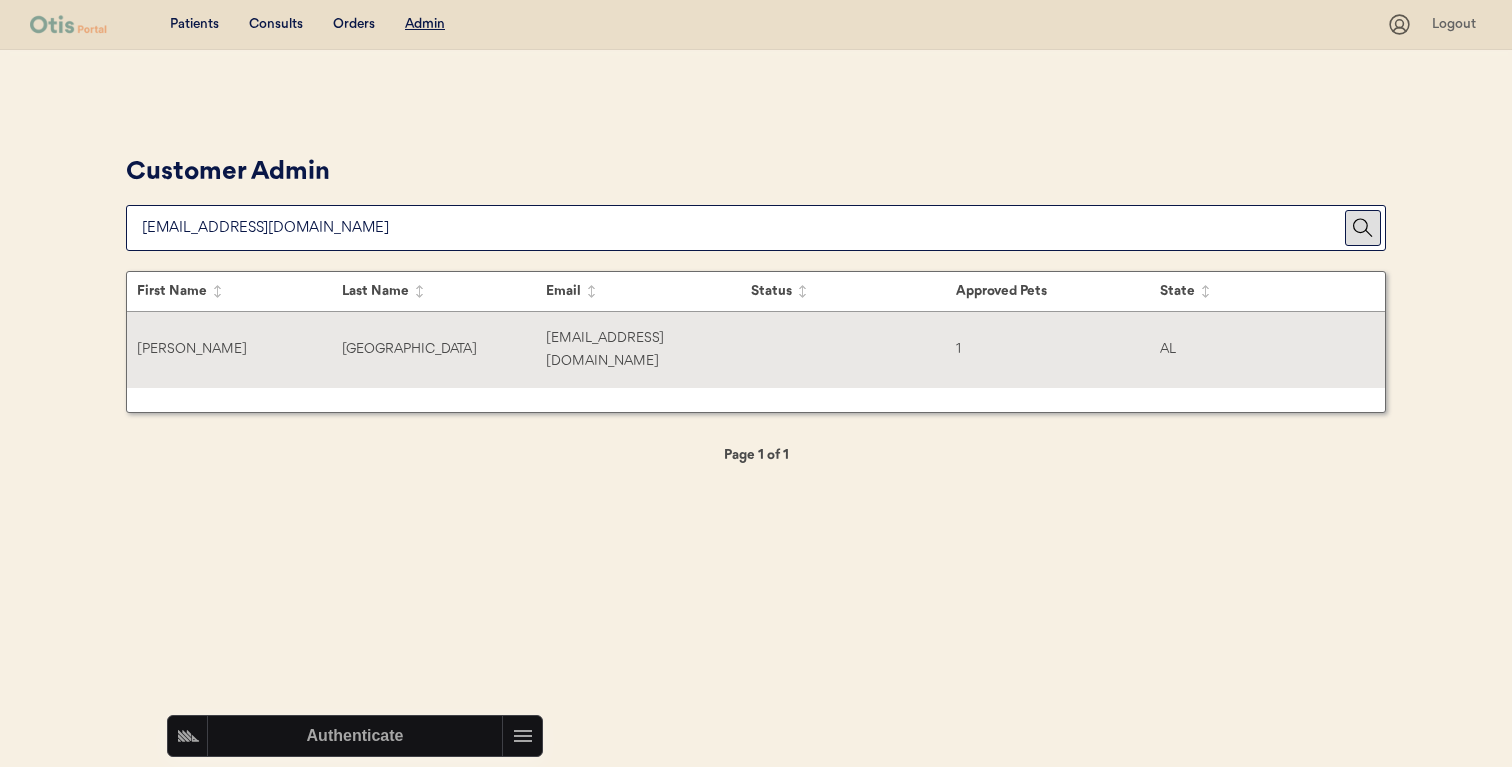 click on "Cleveland" at bounding box center (444, 349) 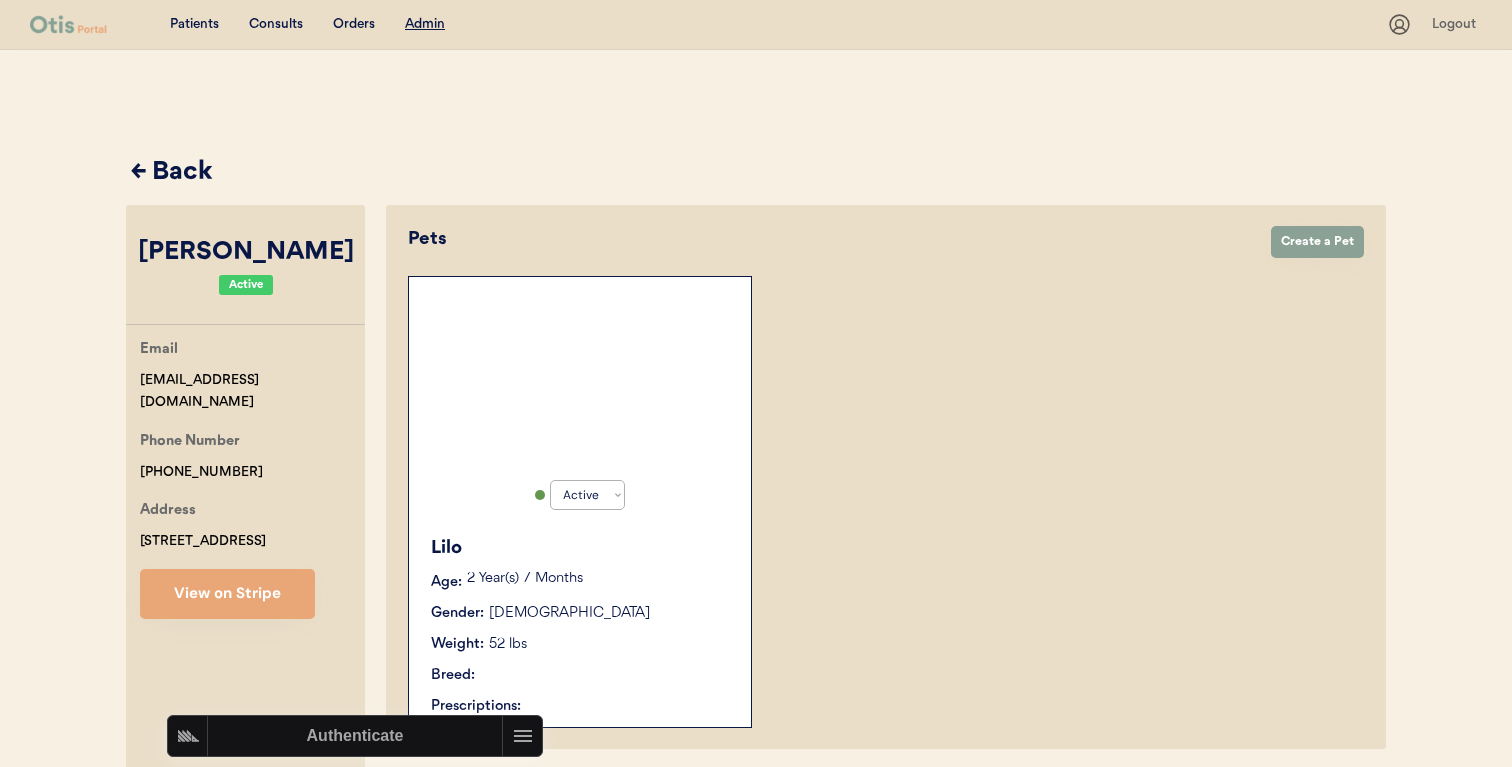 select on "true" 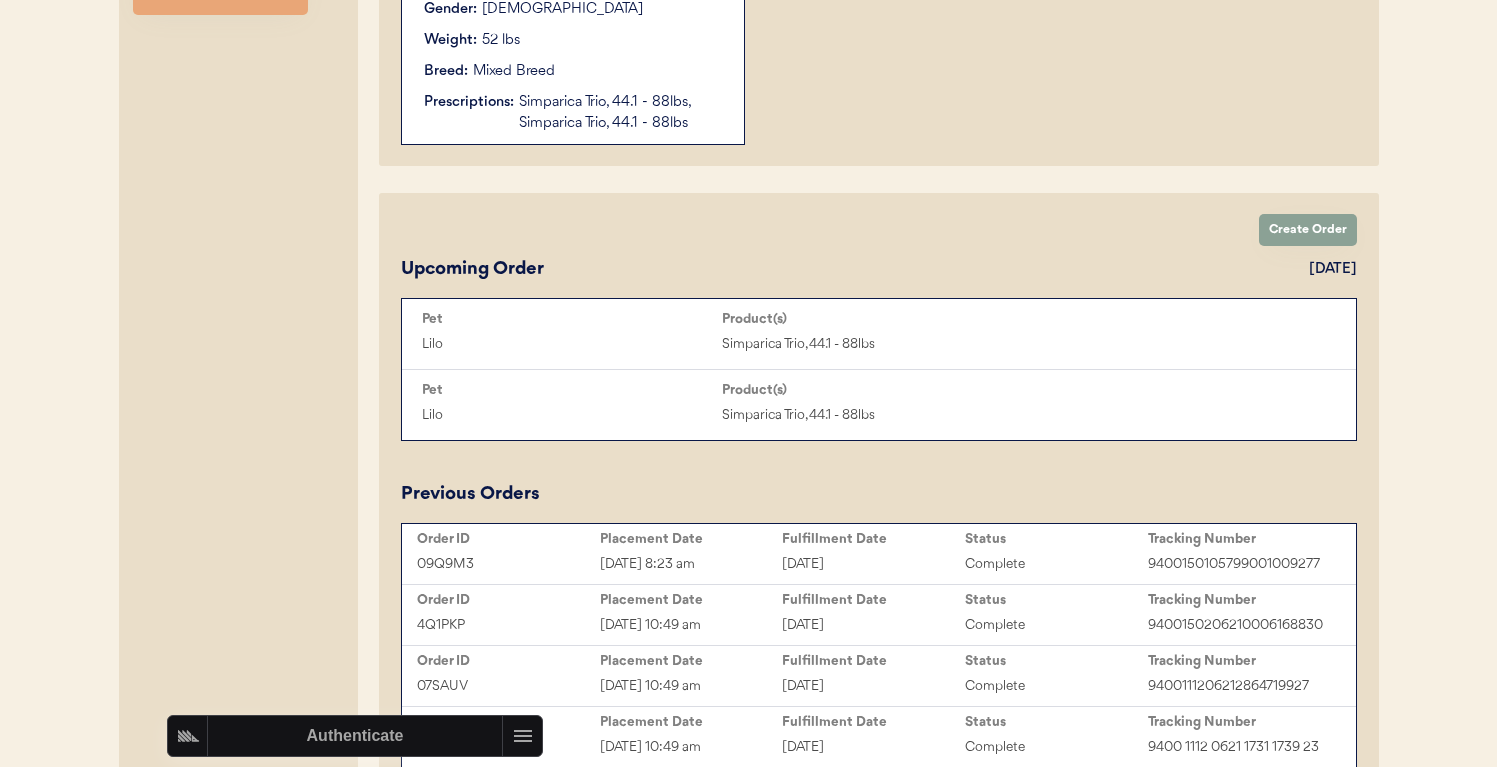 scroll, scrollTop: 599, scrollLeft: 0, axis: vertical 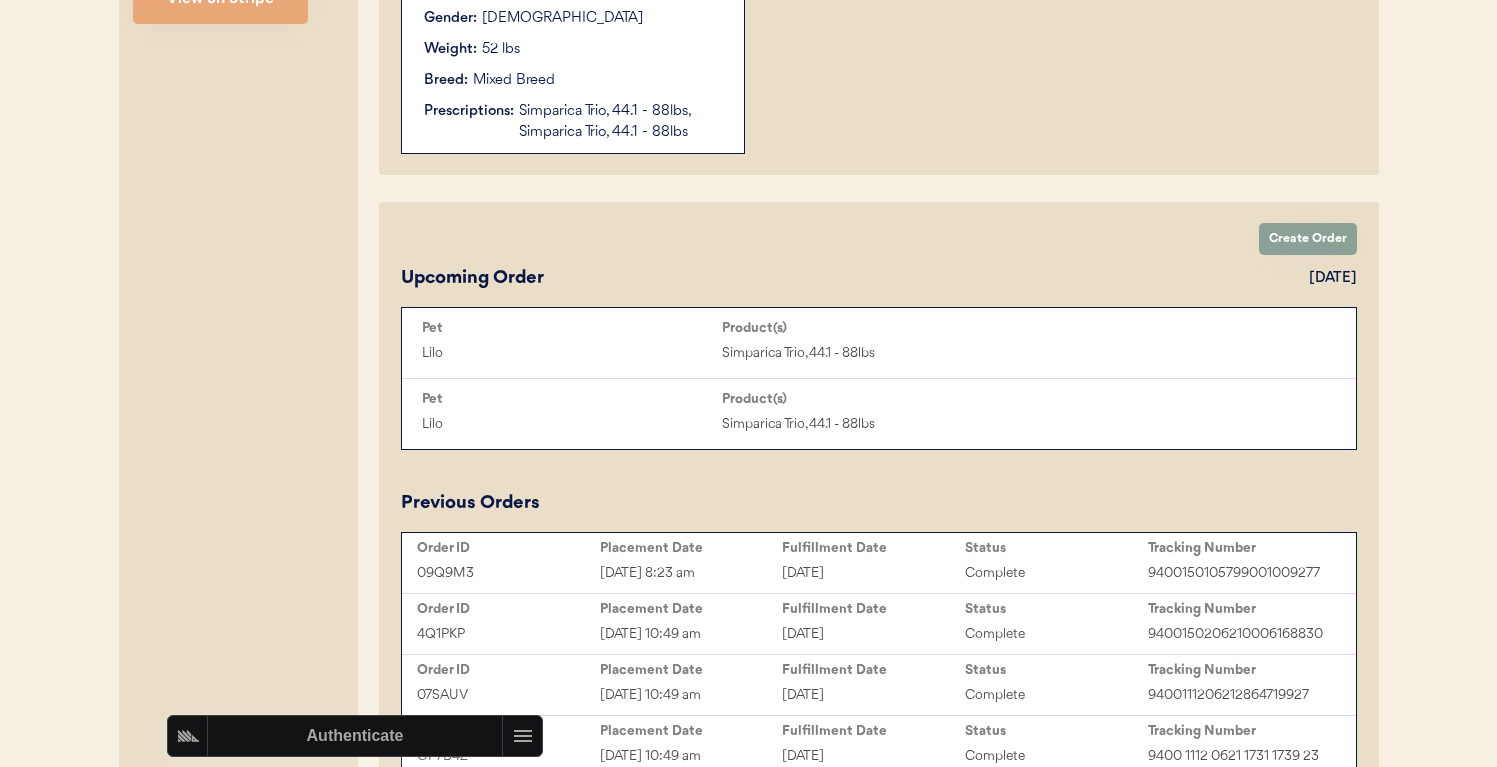 click on "Simparica Trio, 44.1 - 88lbs, Simparica Trio, 44.1 - 88lbs" at bounding box center [621, 122] 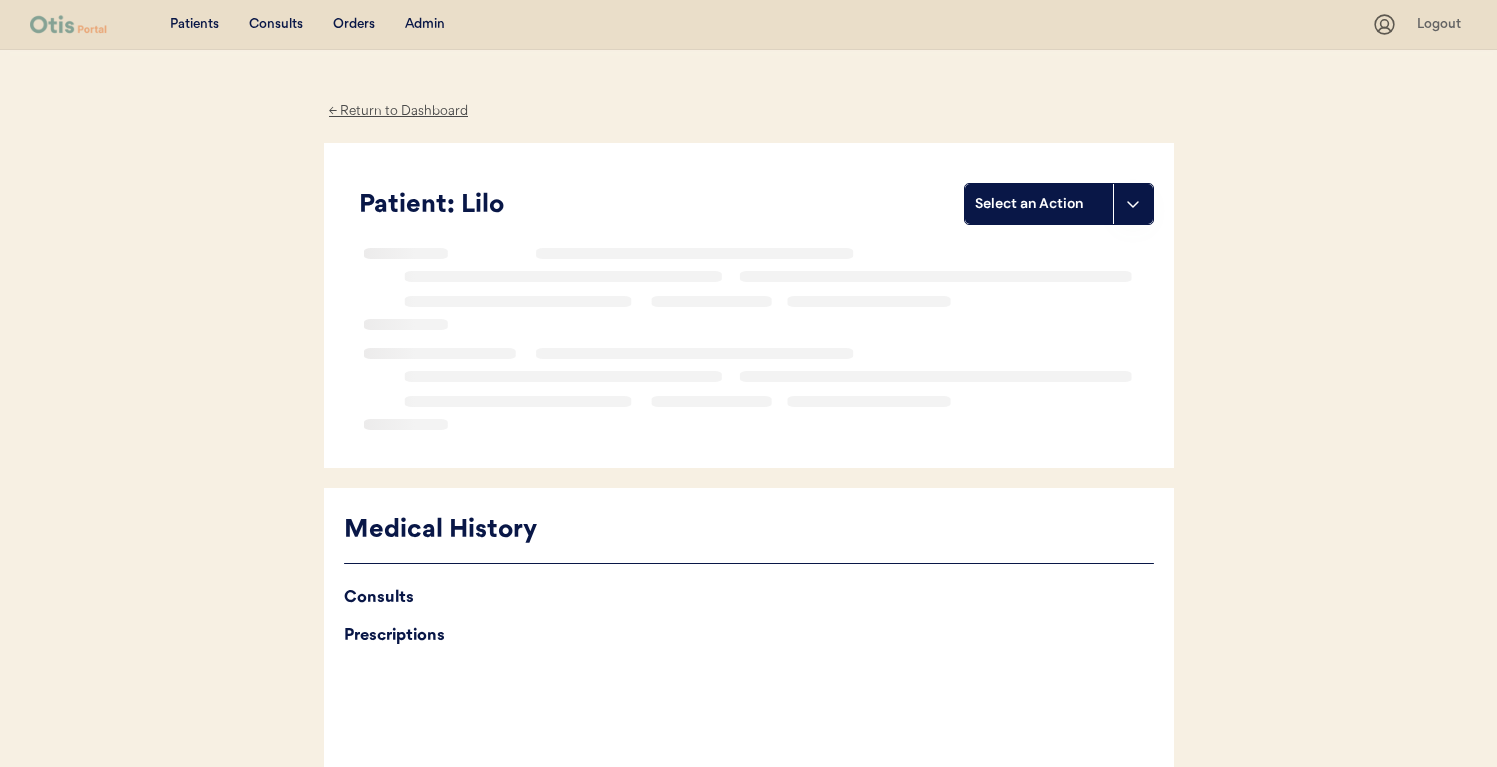 scroll, scrollTop: 0, scrollLeft: 0, axis: both 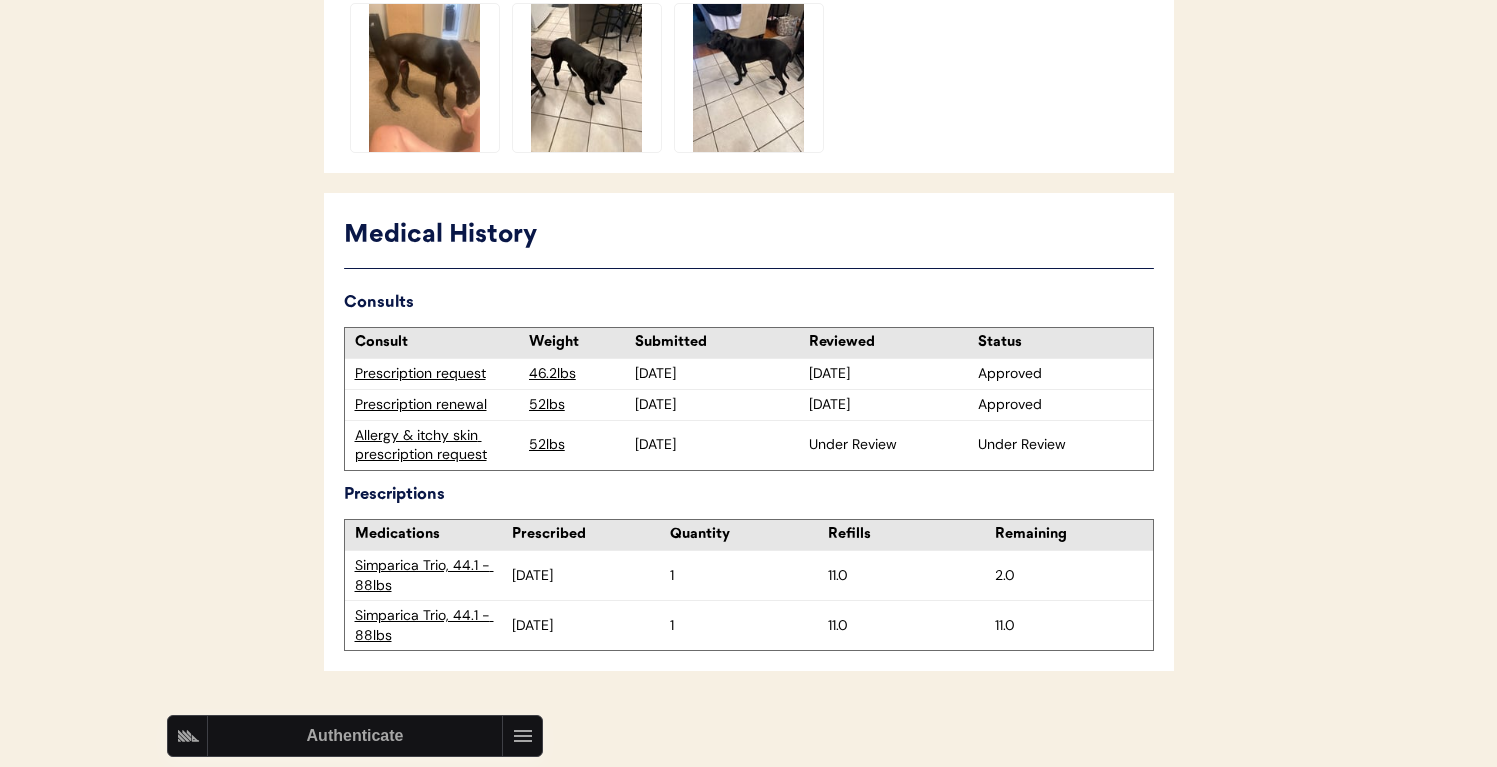 click on "Allergy & itchy skin prescription request" at bounding box center [437, 445] 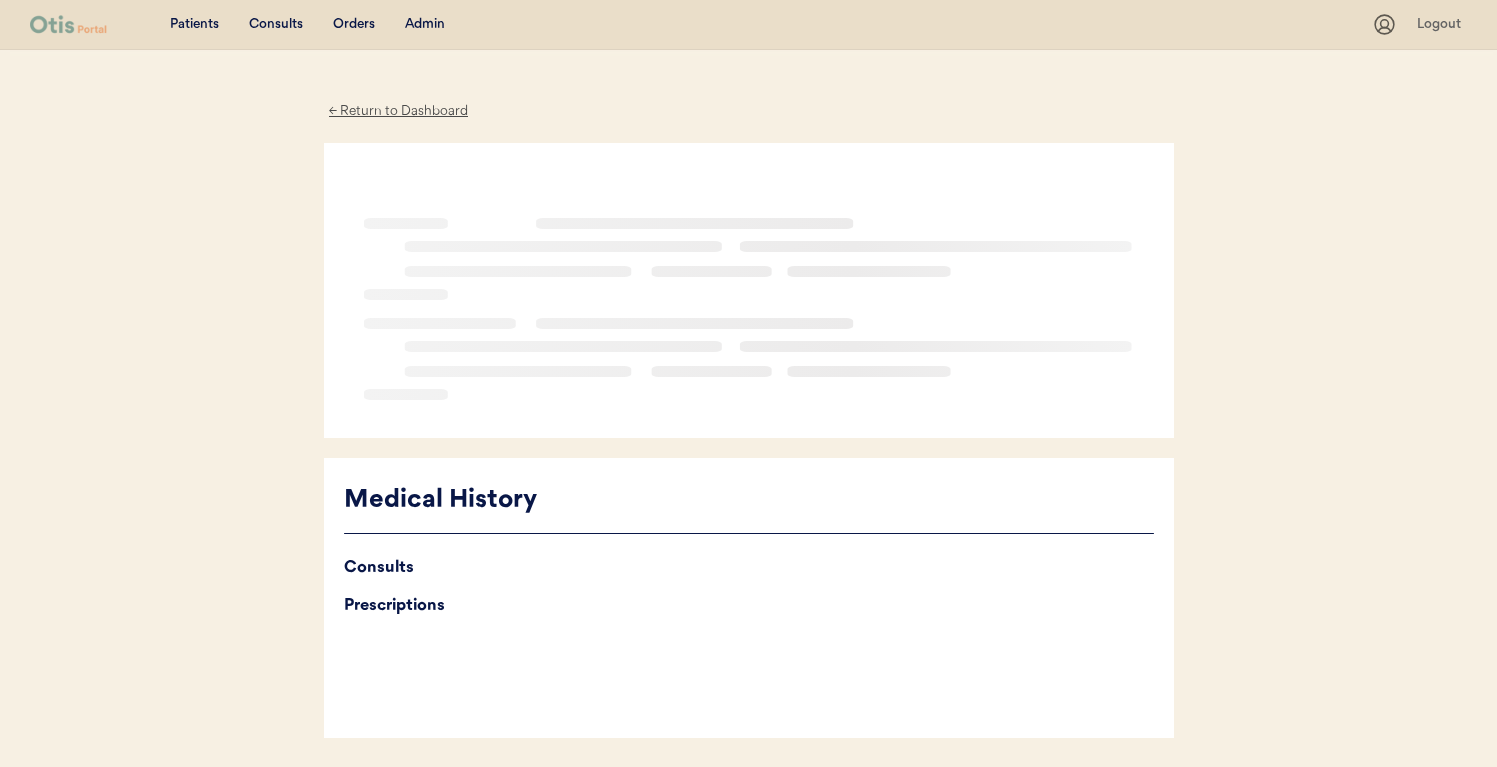 scroll, scrollTop: 0, scrollLeft: 0, axis: both 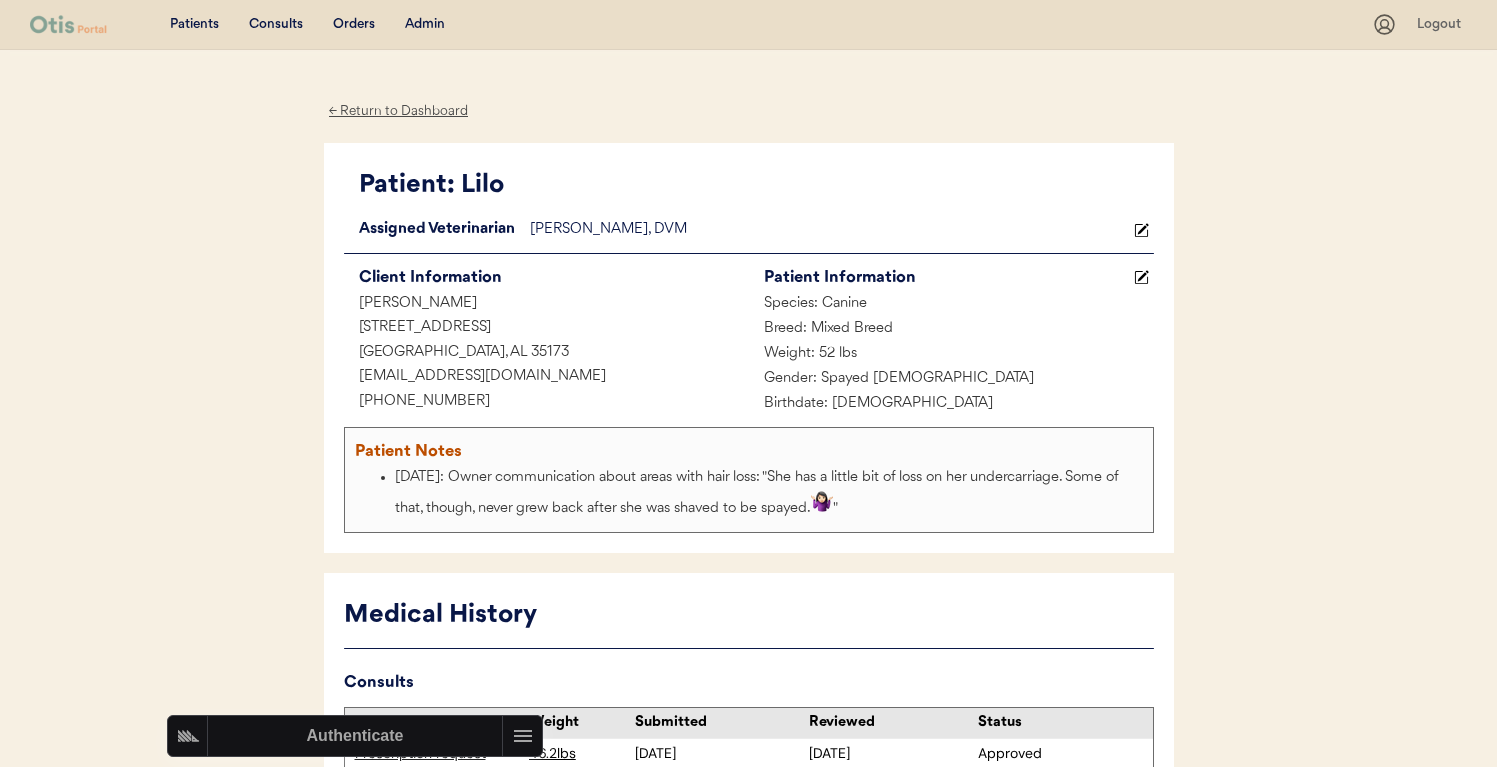 click on "Admin" at bounding box center (425, 25) 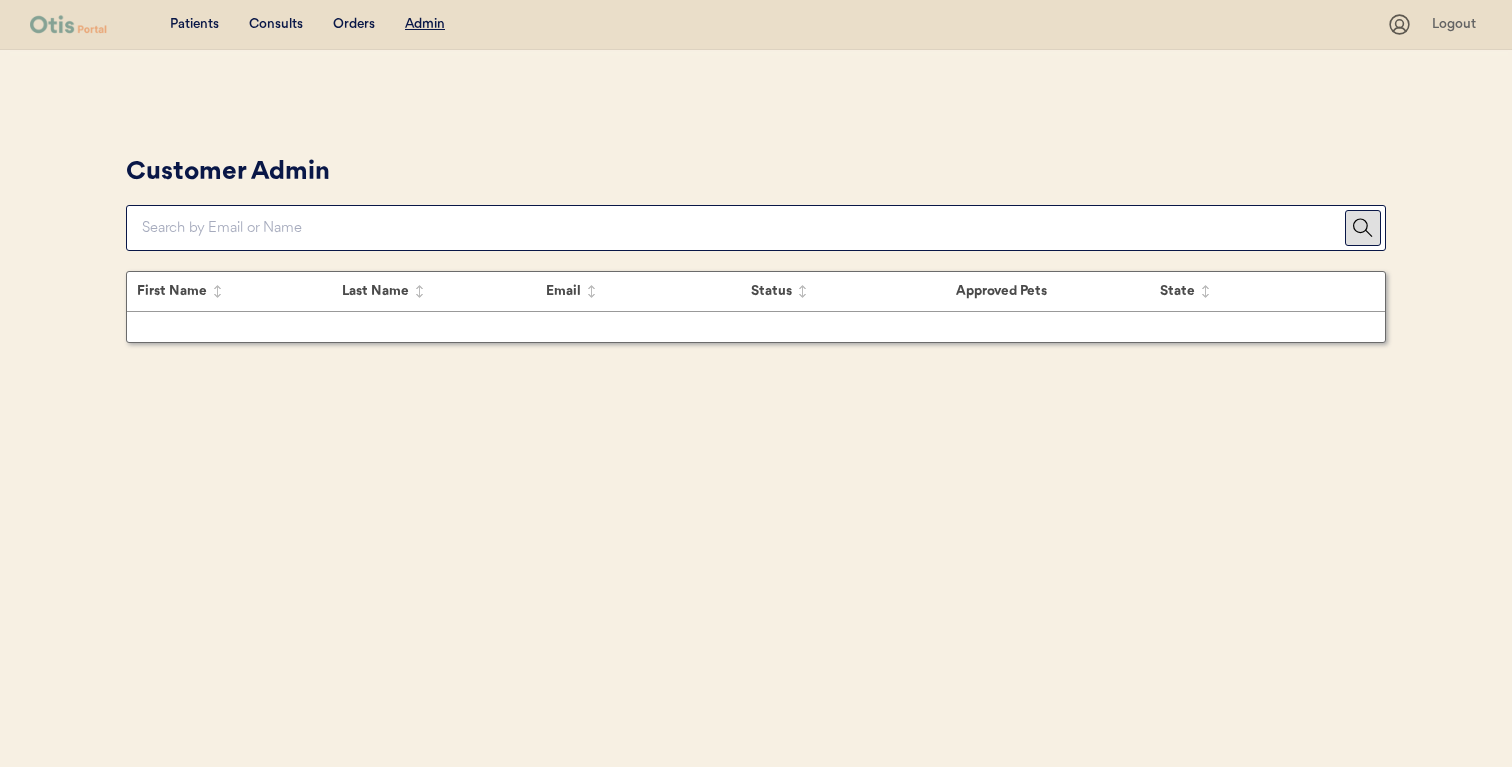 scroll, scrollTop: 0, scrollLeft: 0, axis: both 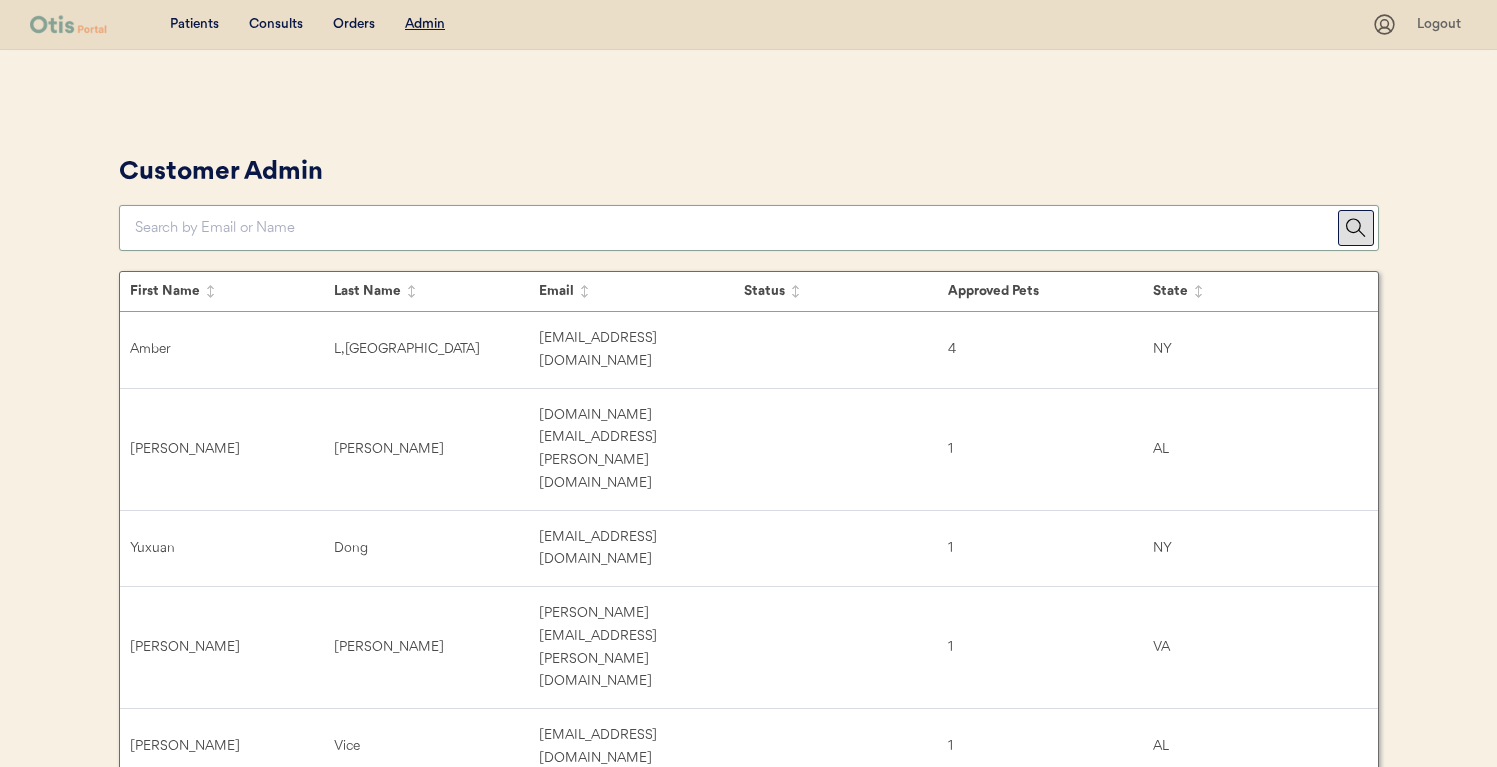 click at bounding box center (736, 228) 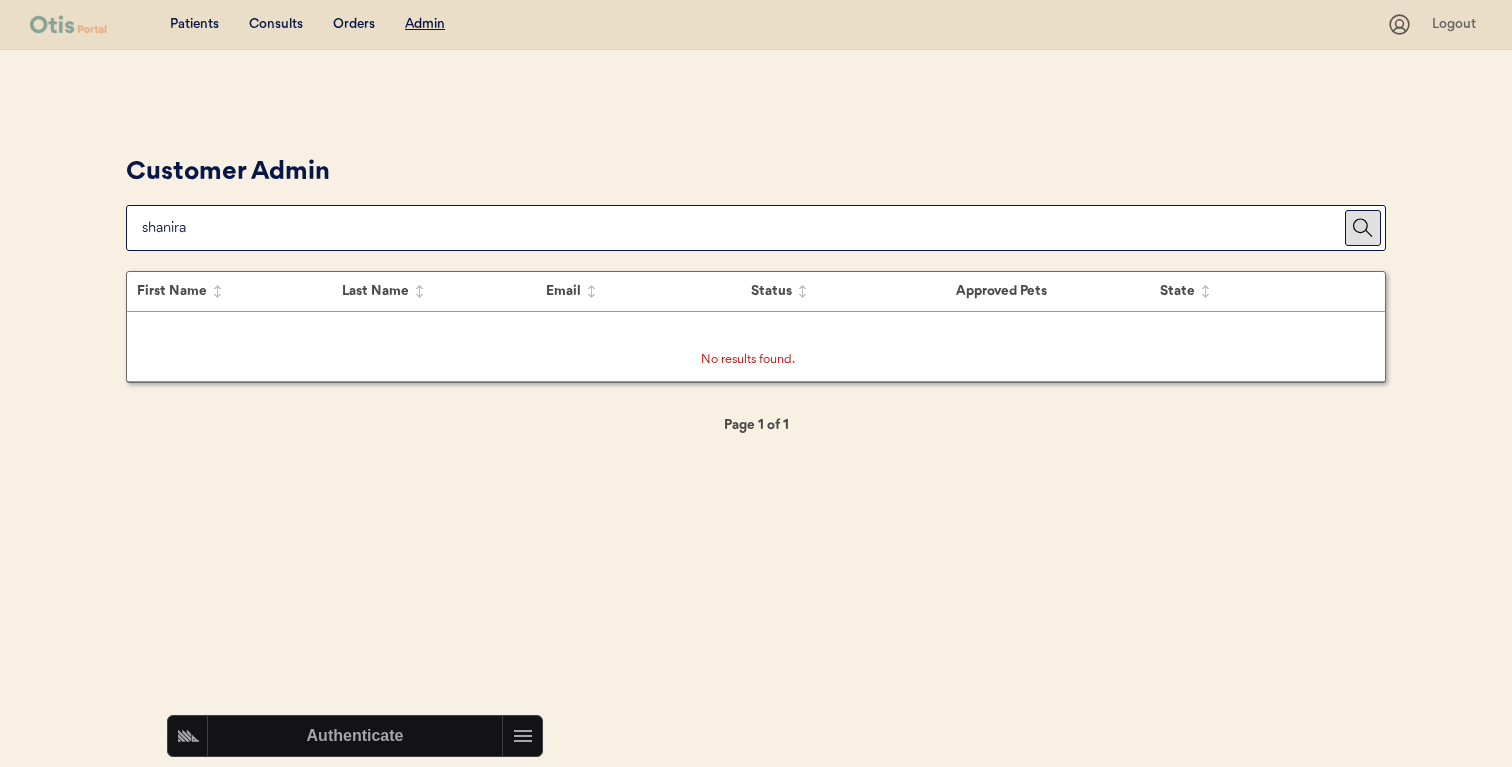 click at bounding box center (743, 228) 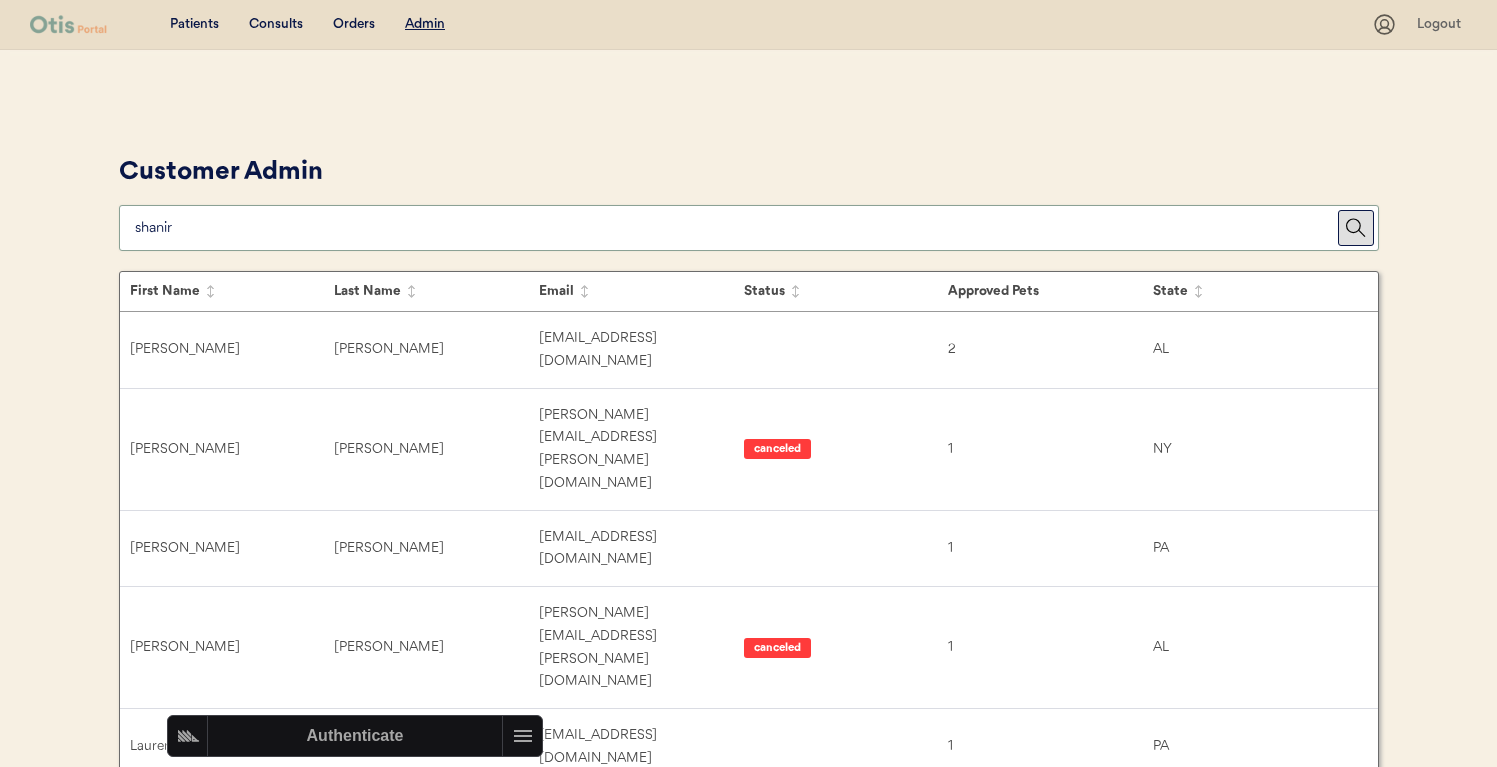 type on "shanira" 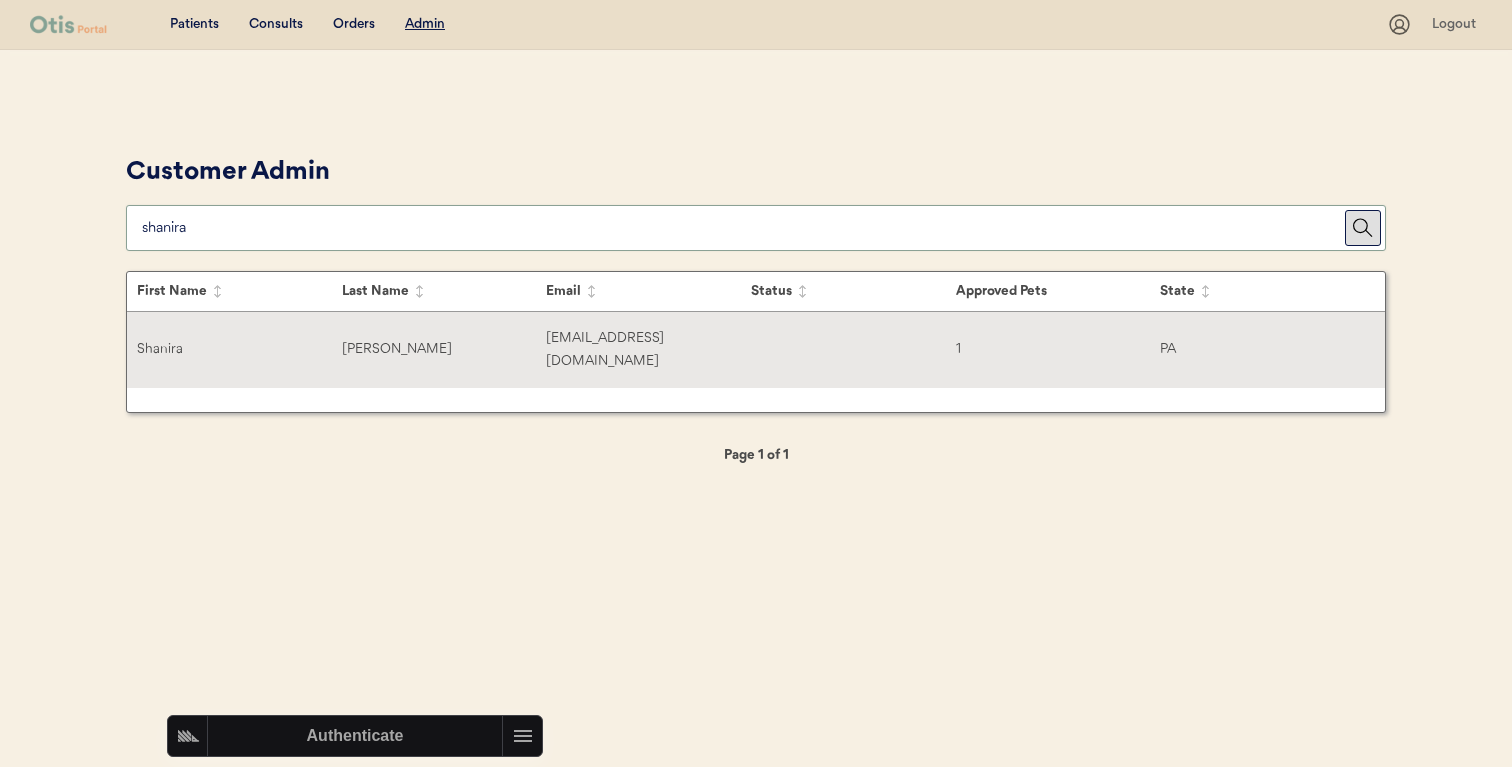 click on "Shanira Garvin nirasprings96@gmail.com 1 PA" at bounding box center (756, 350) 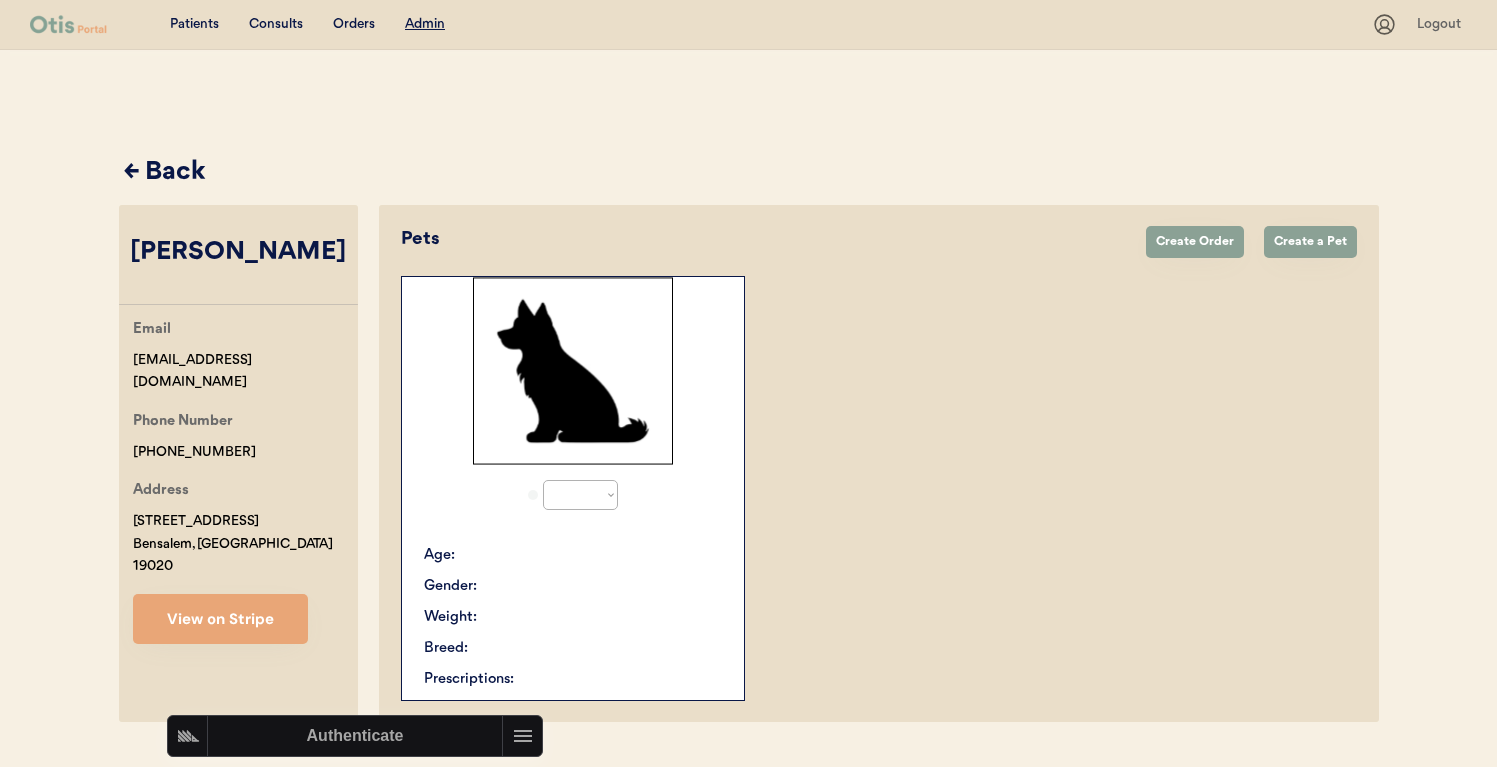 select on "true" 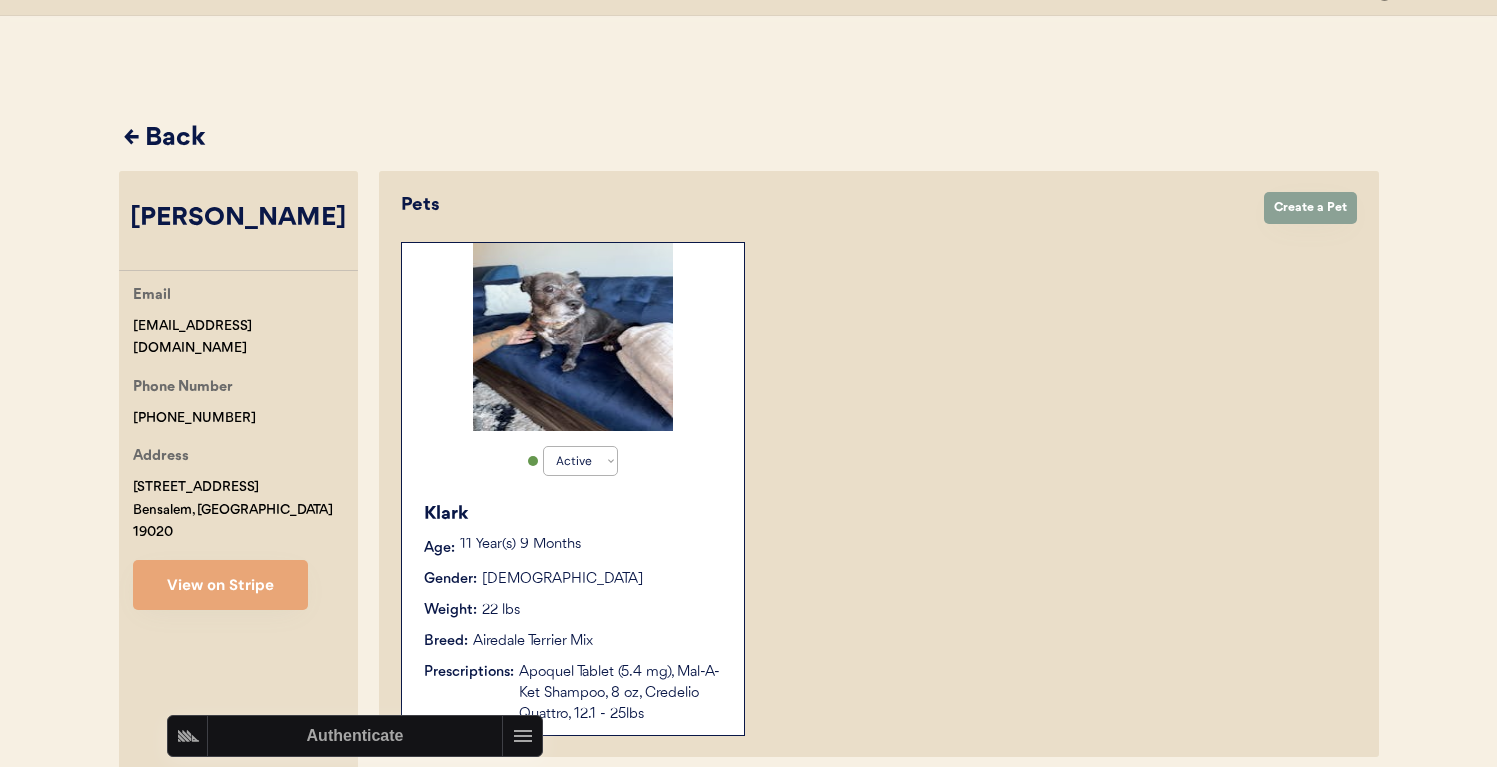 scroll, scrollTop: 0, scrollLeft: 0, axis: both 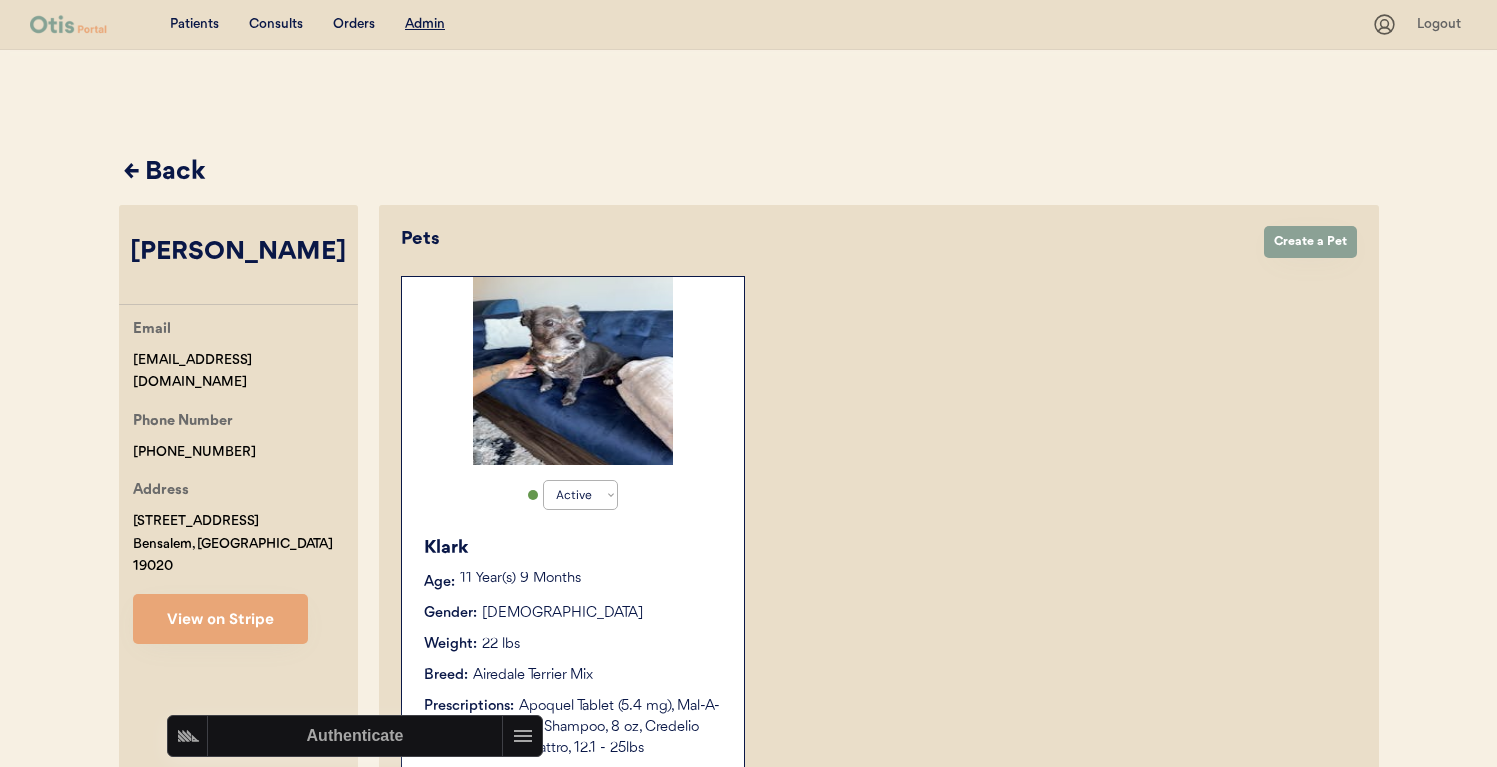 click on "← Back" at bounding box center (751, 173) 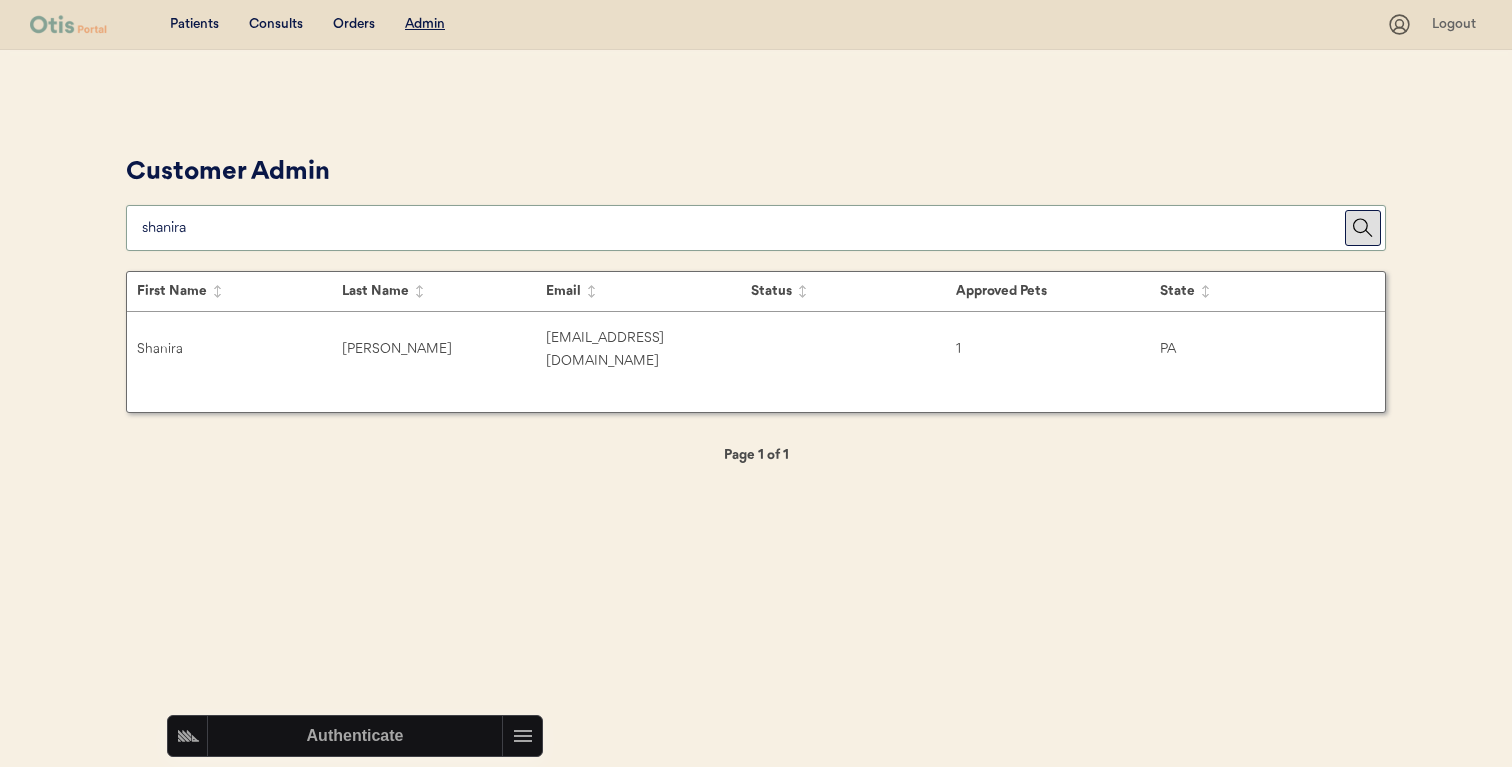 click at bounding box center (743, 228) 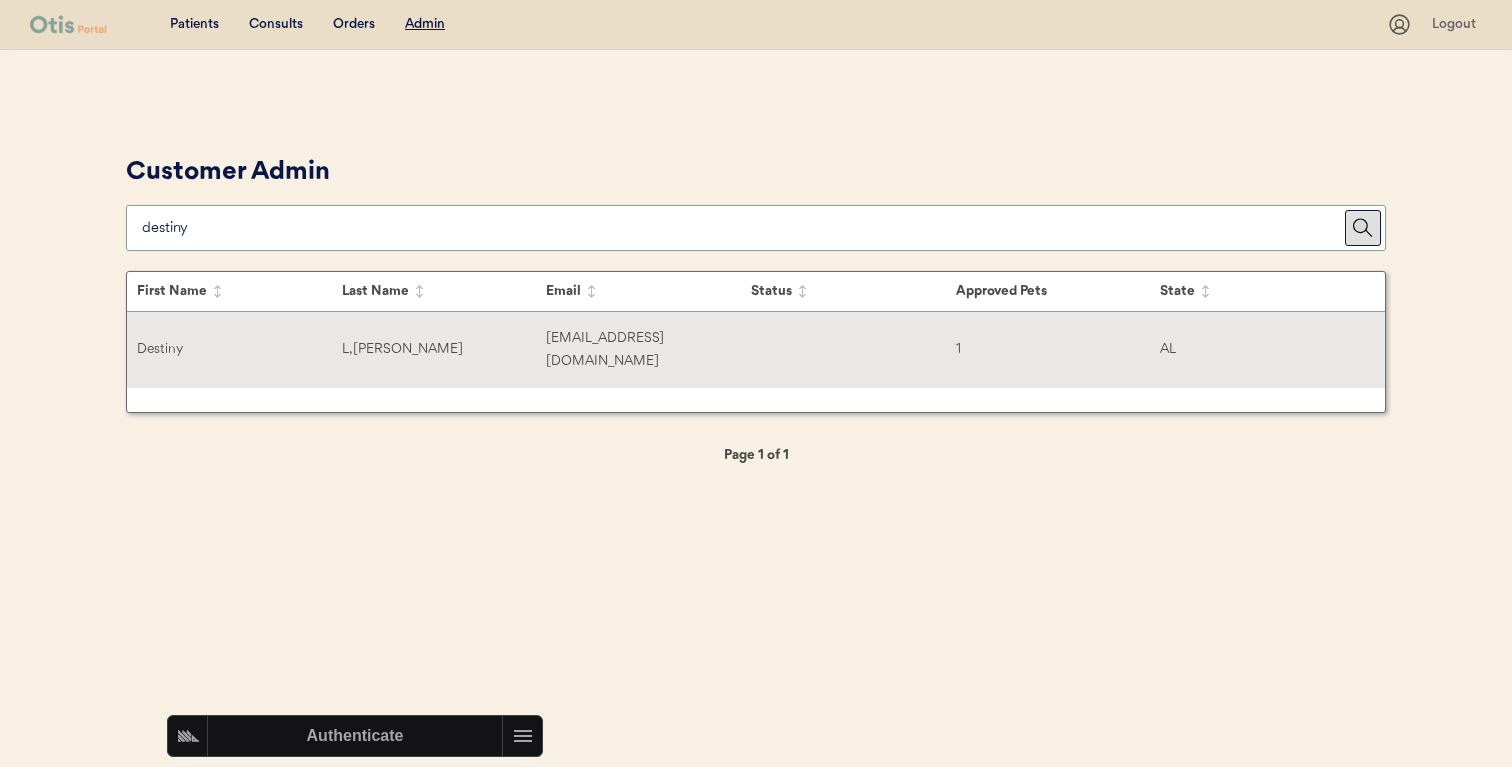 type on "destiny" 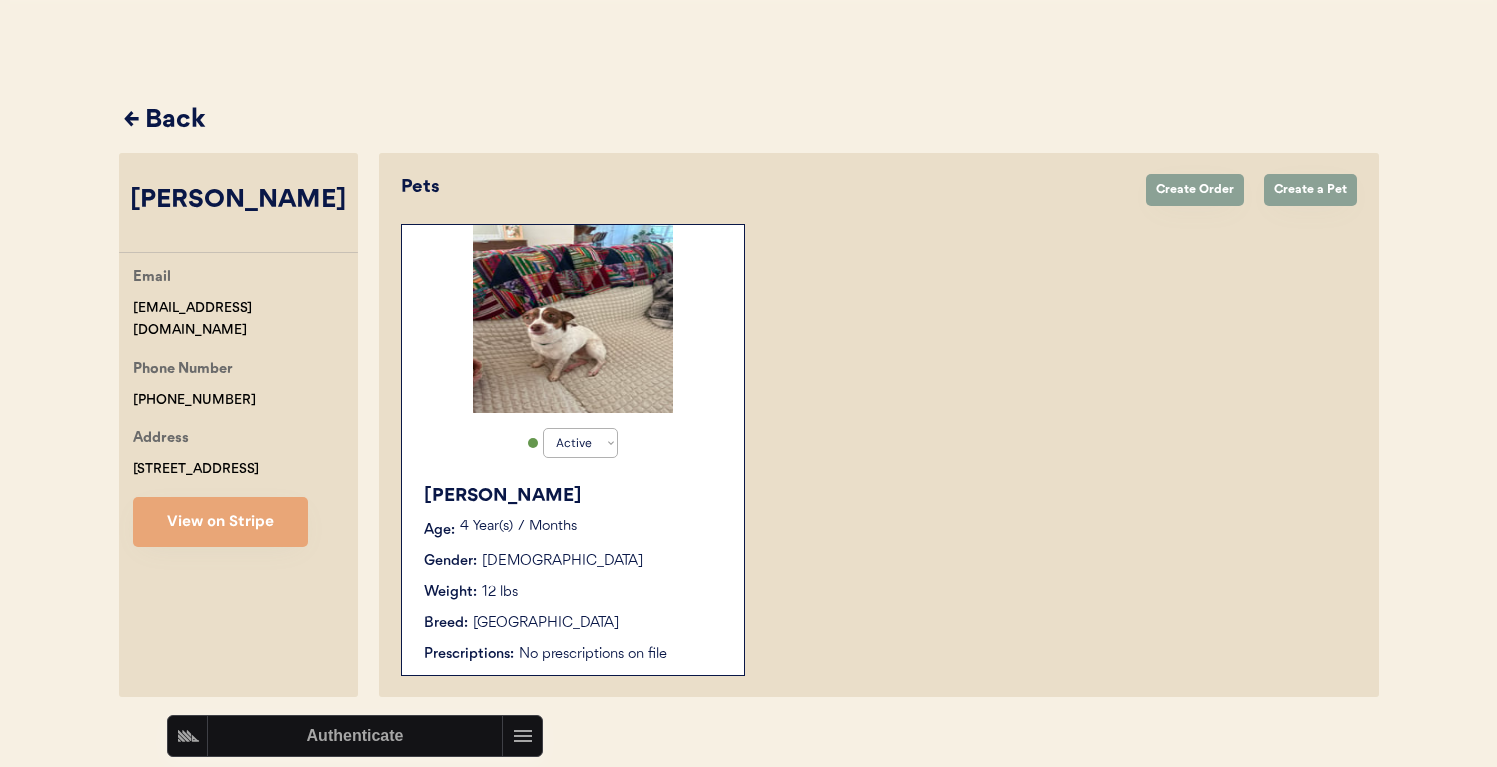 scroll, scrollTop: 74, scrollLeft: 0, axis: vertical 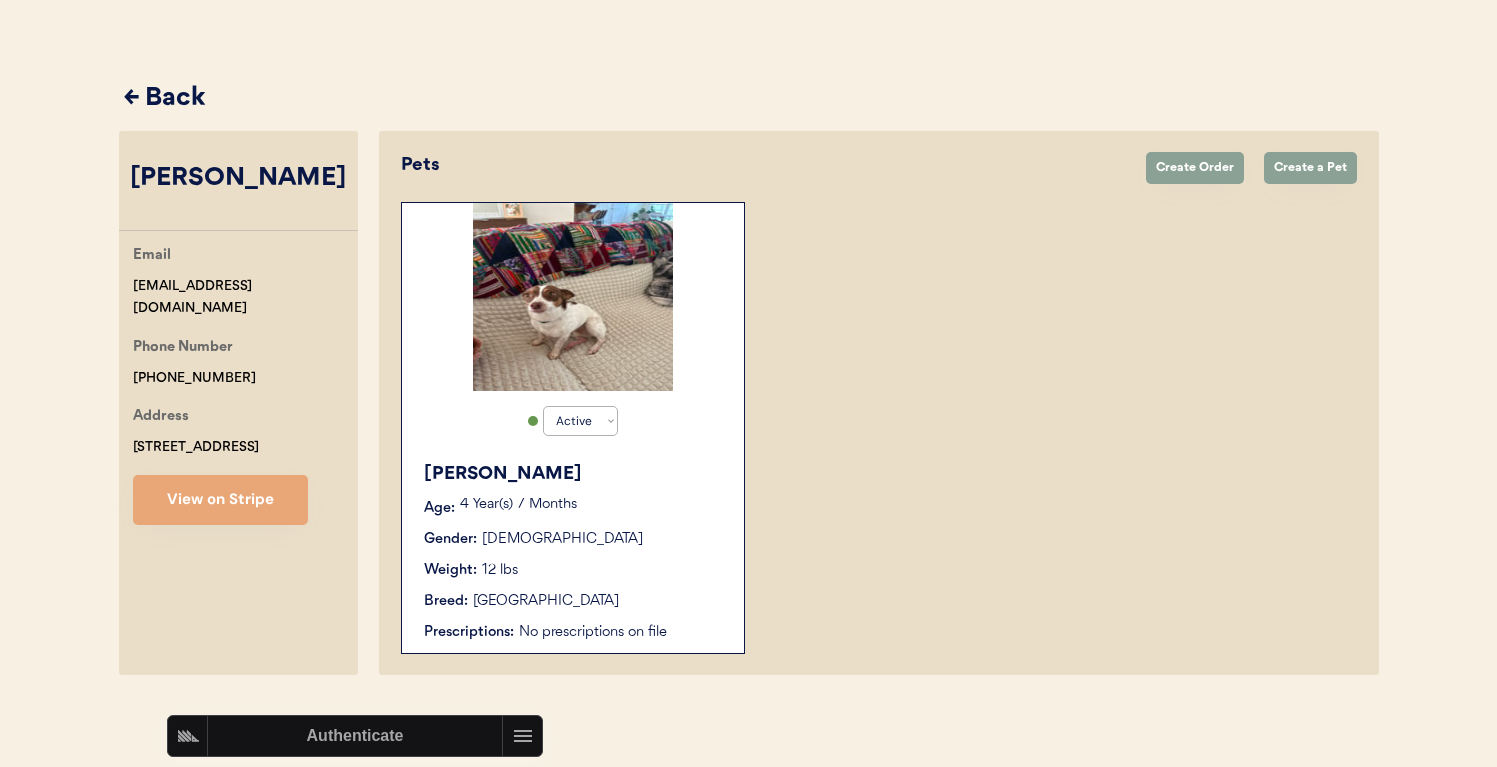 click on "Gender: Male" at bounding box center (574, 539) 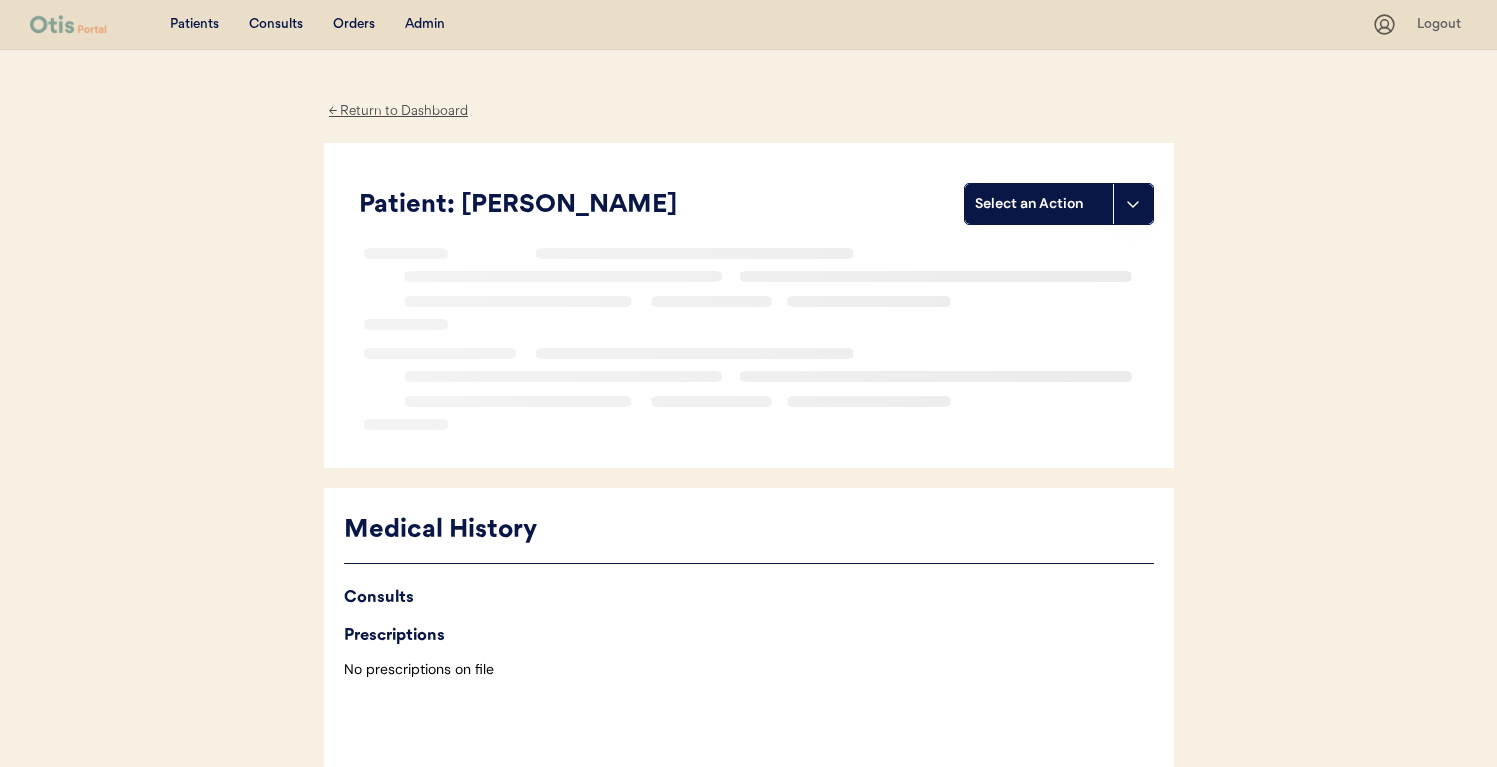 scroll, scrollTop: 0, scrollLeft: 0, axis: both 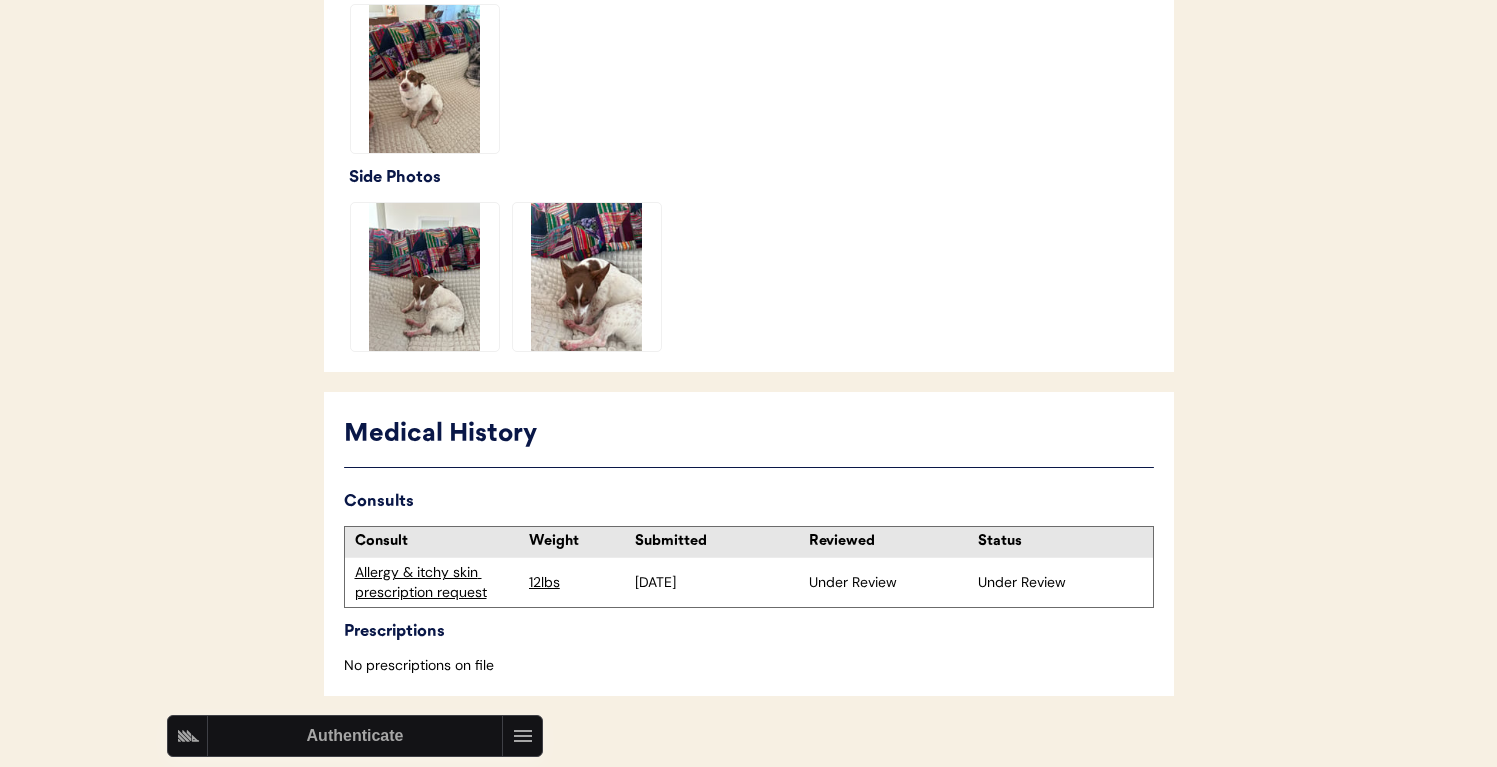 click on "Allergy & itchy skin prescription request" at bounding box center [437, 582] 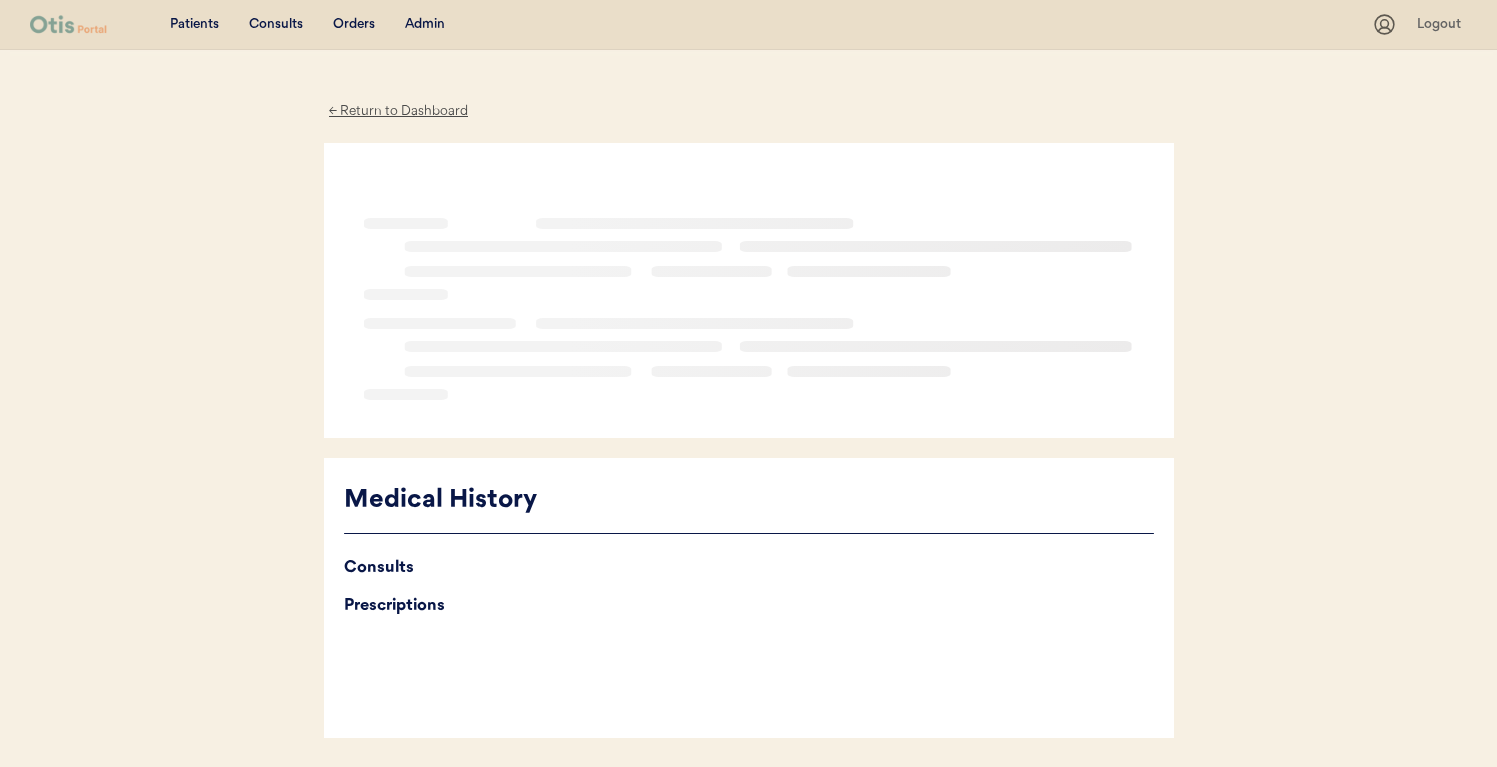 scroll, scrollTop: 0, scrollLeft: 0, axis: both 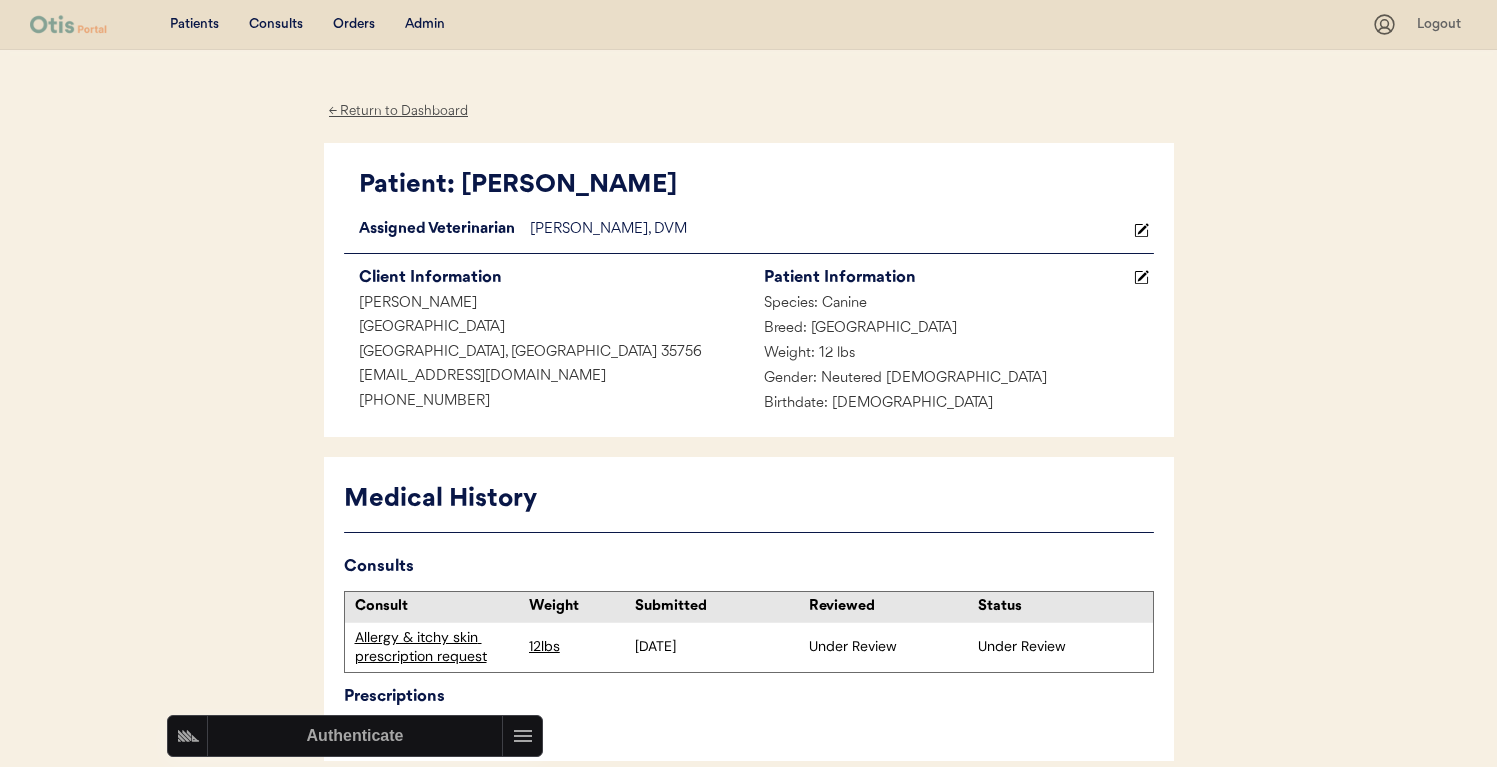 click on "Admin" at bounding box center (425, 25) 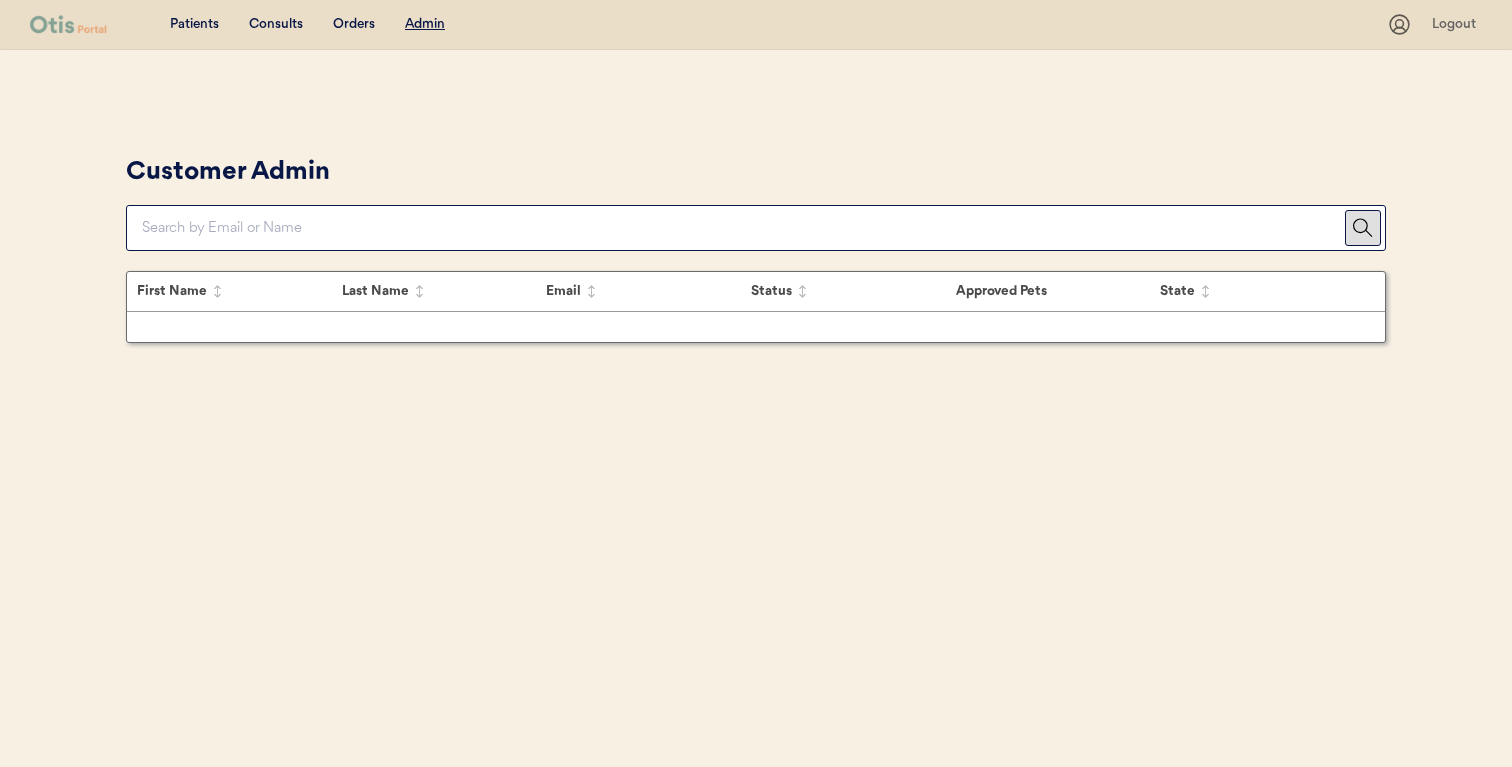 scroll, scrollTop: 0, scrollLeft: 0, axis: both 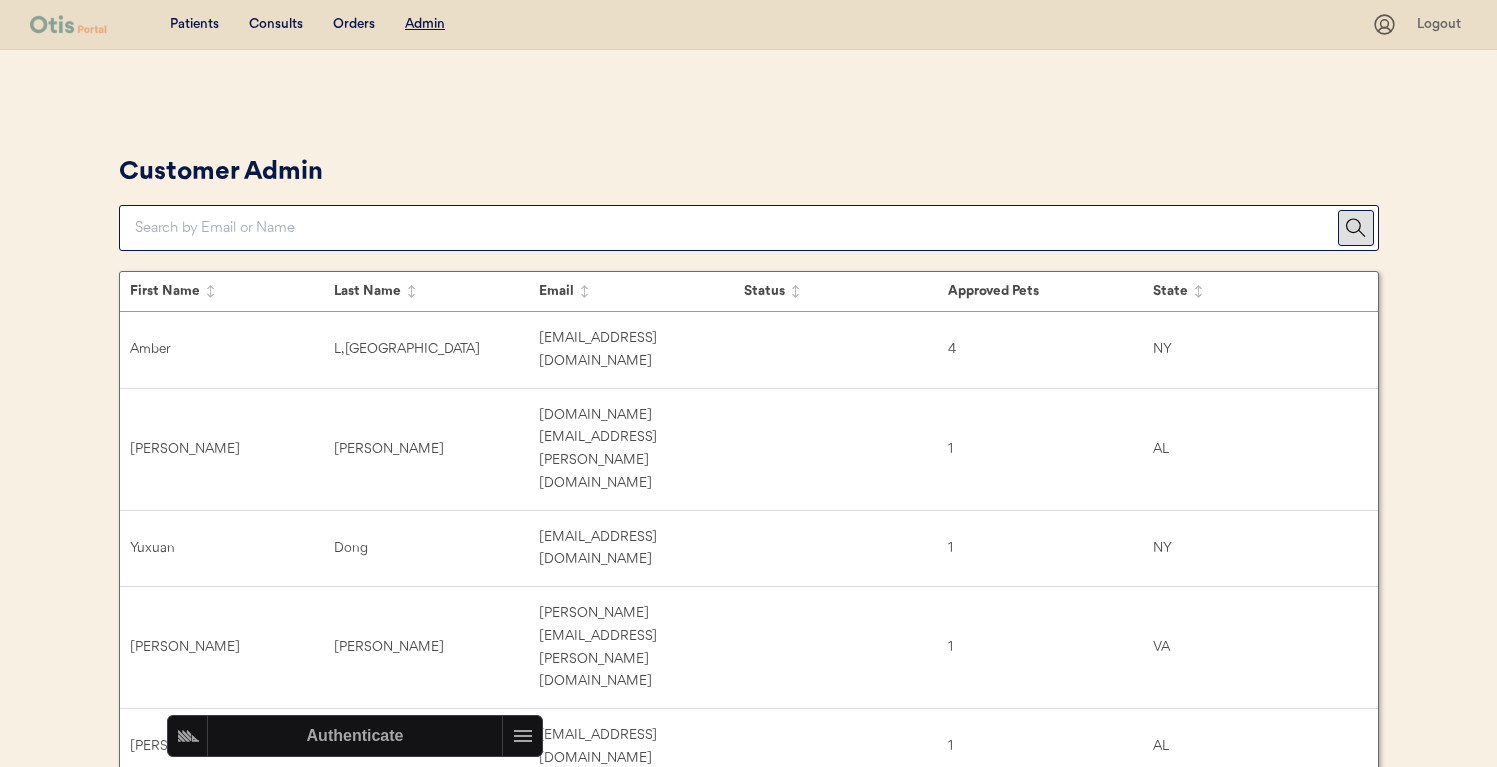 click at bounding box center [736, 228] 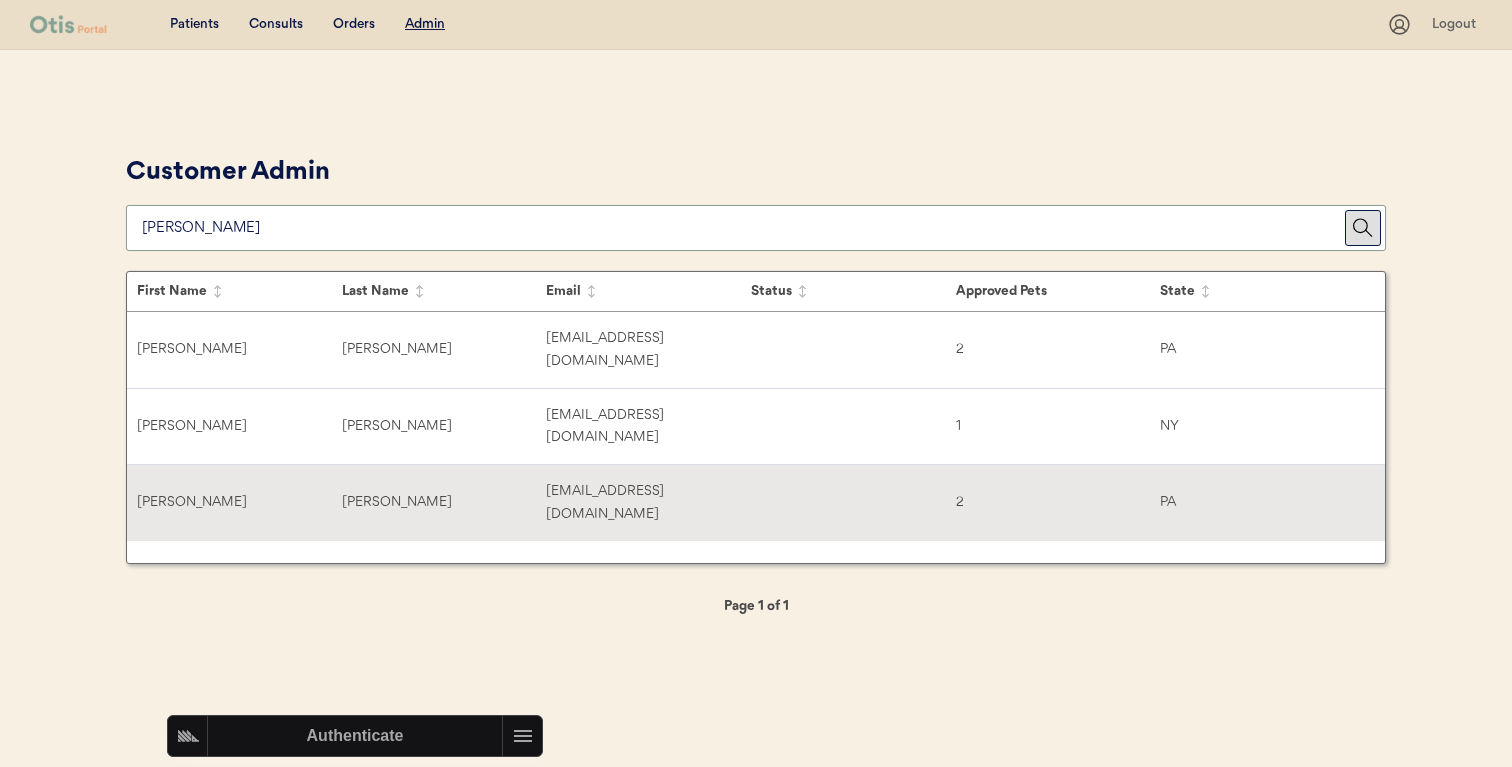 type on "tanya" 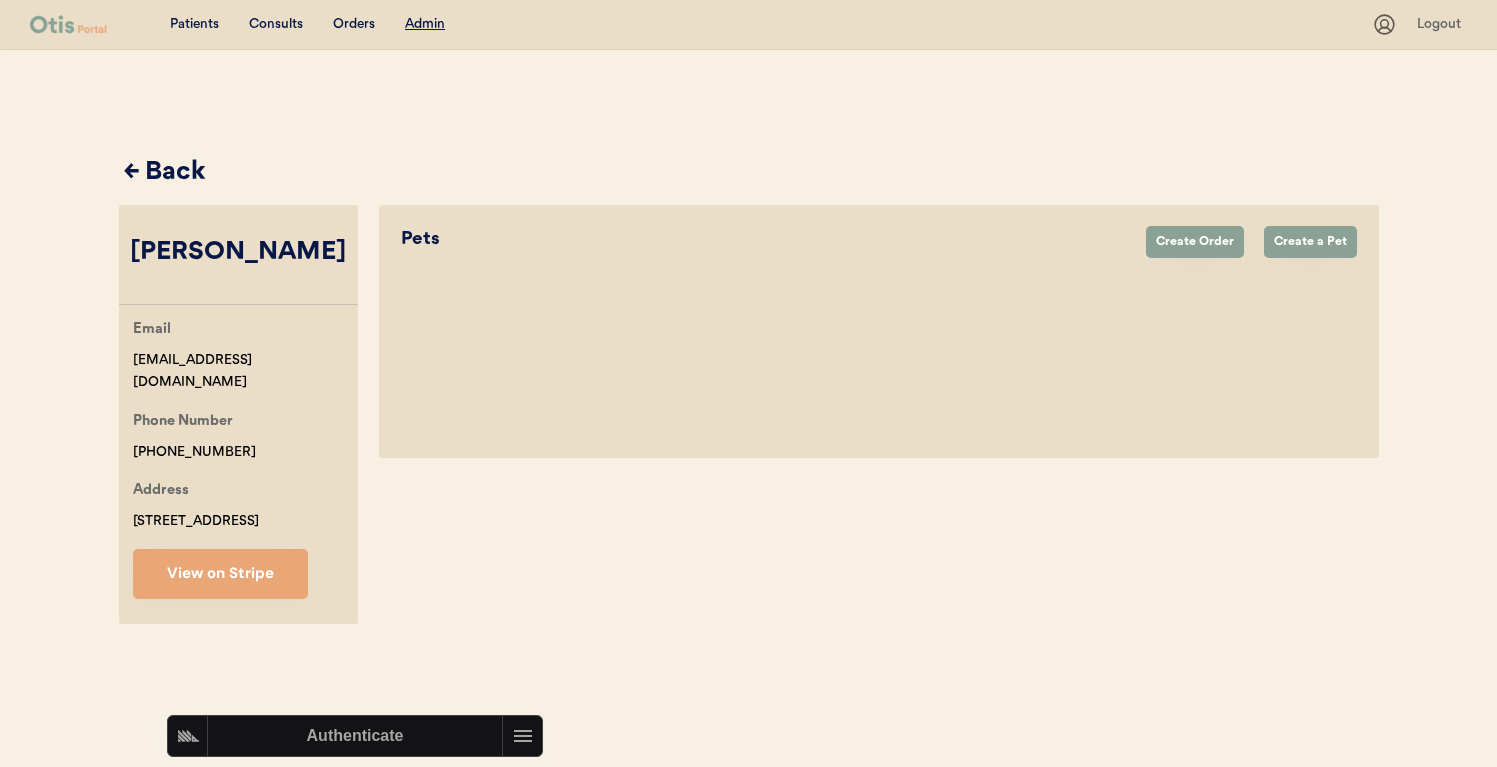 select on "true" 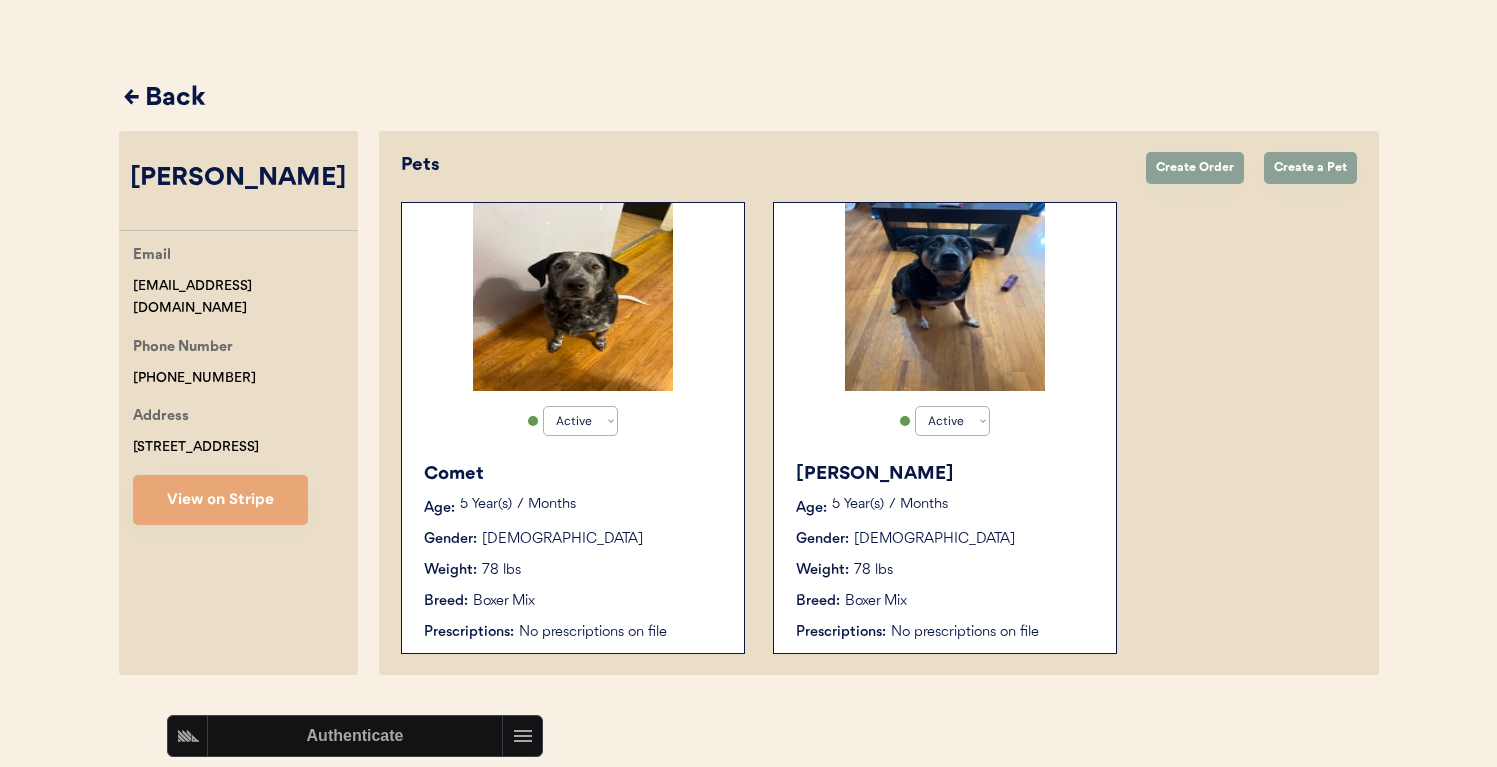 scroll, scrollTop: 70, scrollLeft: 0, axis: vertical 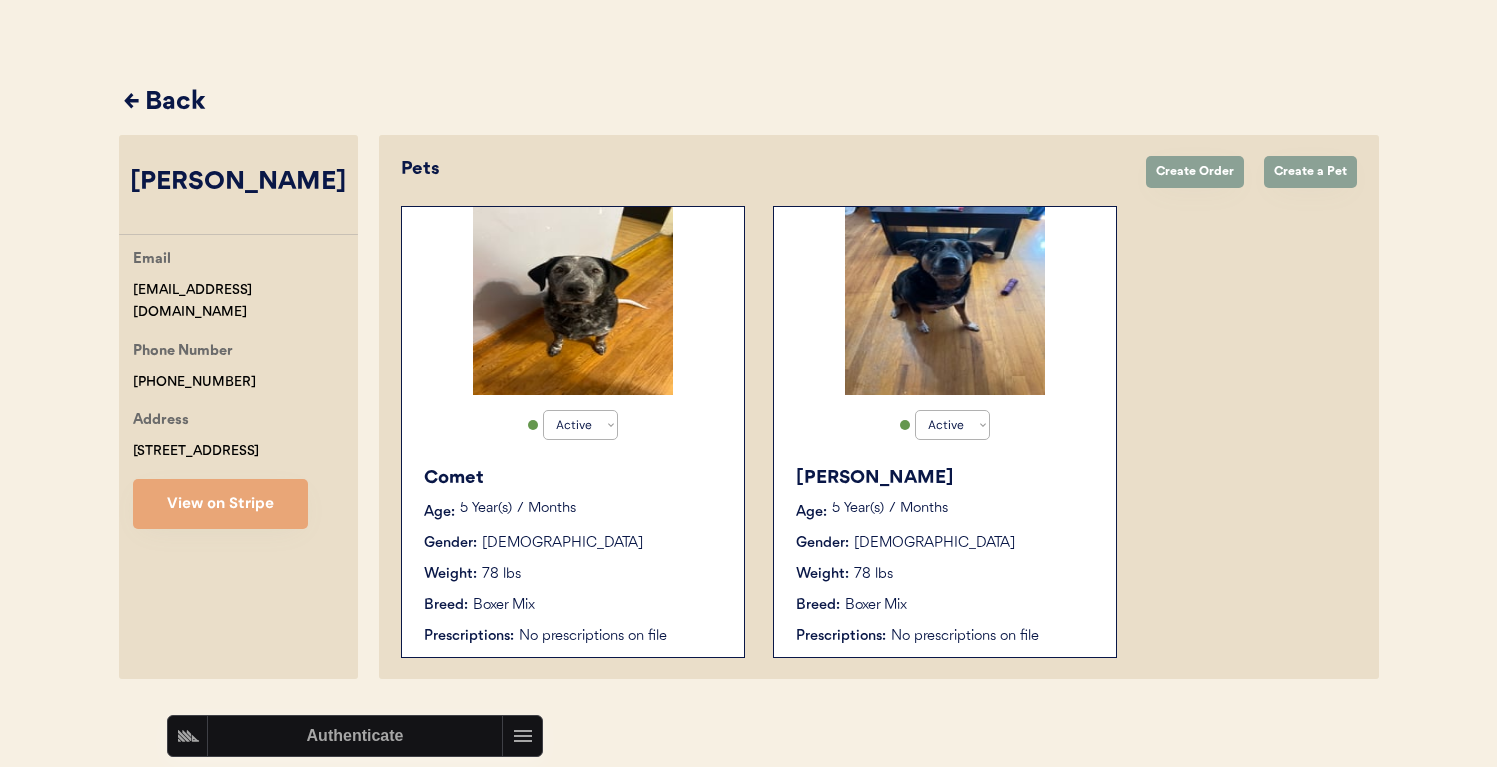 click on "← Back" at bounding box center [751, 103] 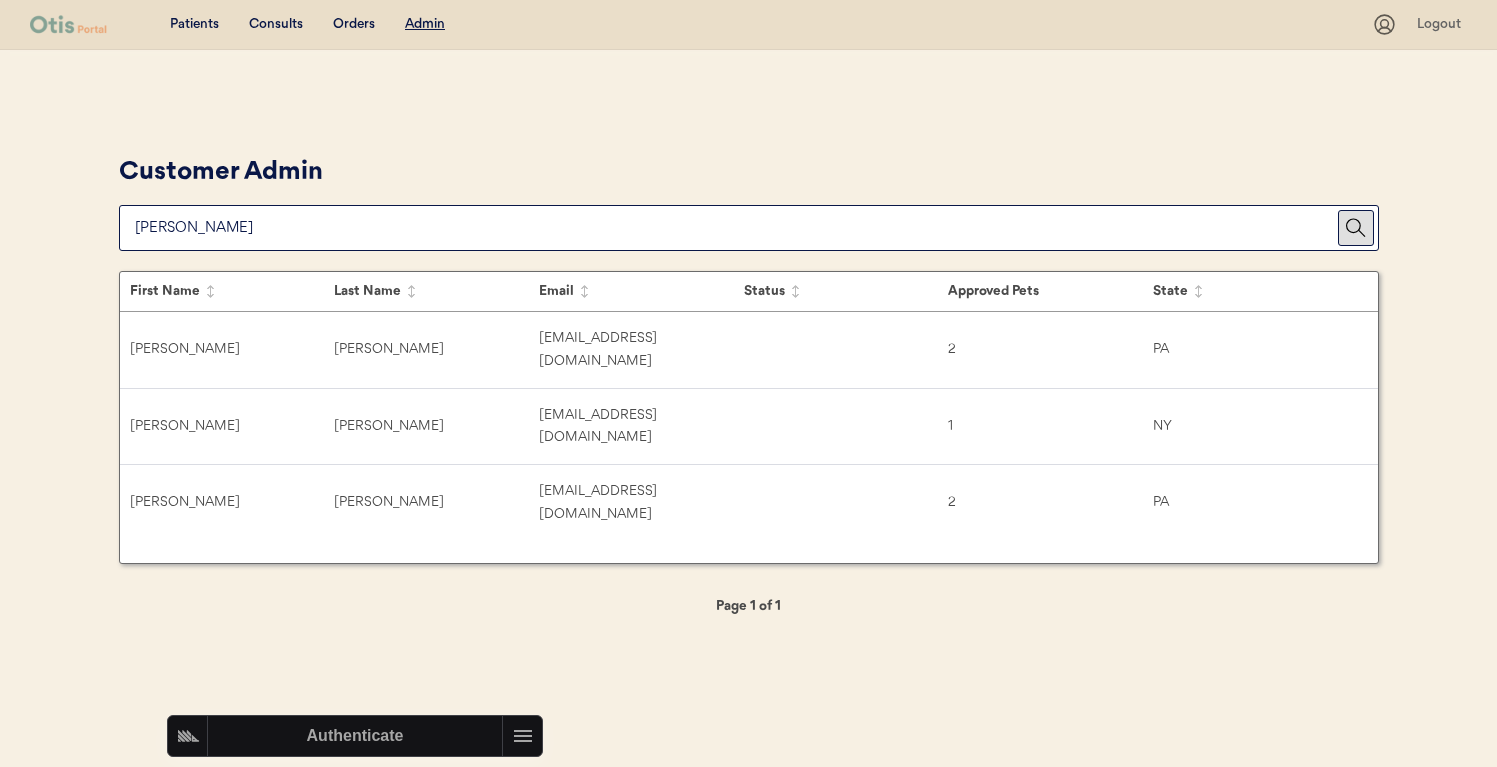 scroll, scrollTop: 0, scrollLeft: 0, axis: both 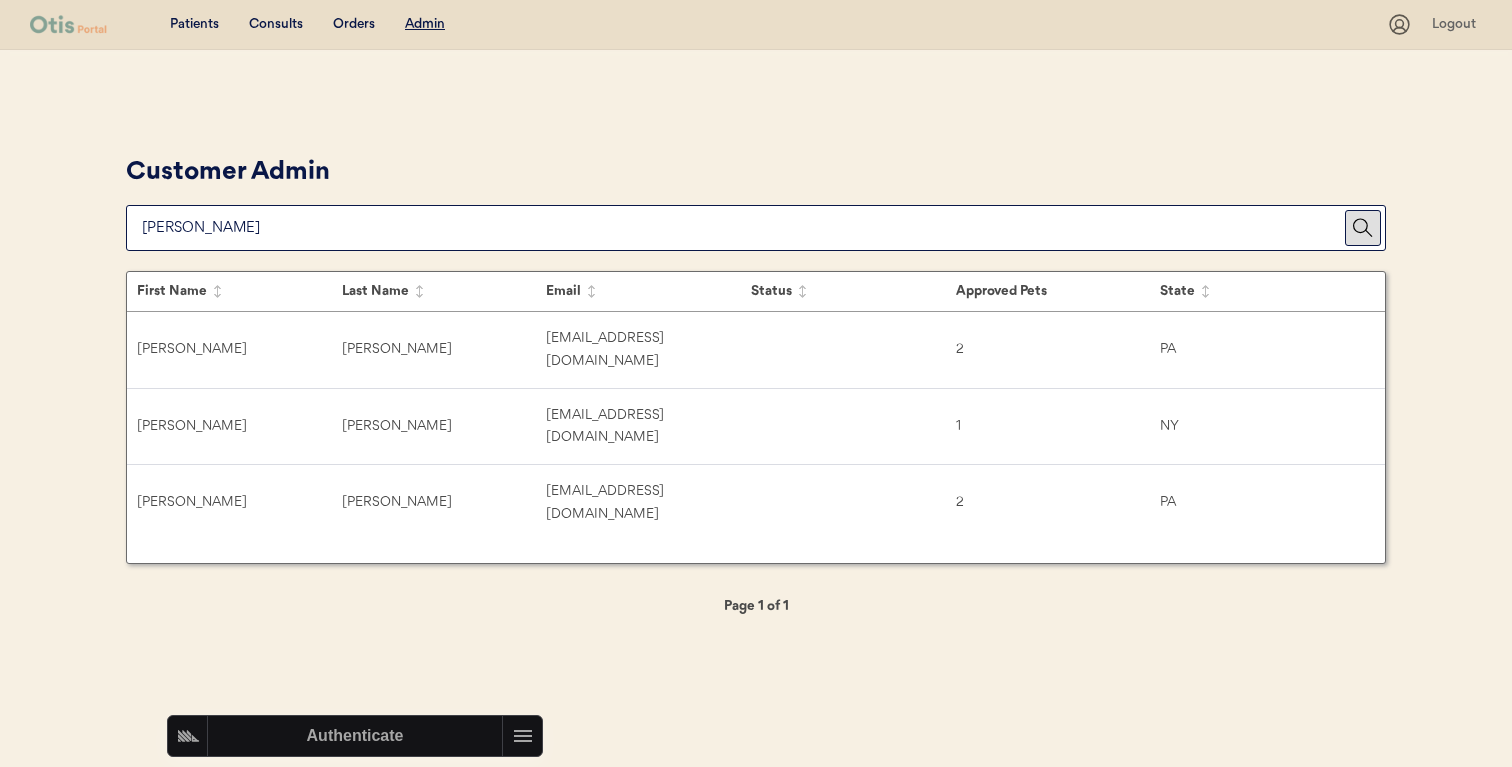 click at bounding box center (743, 228) 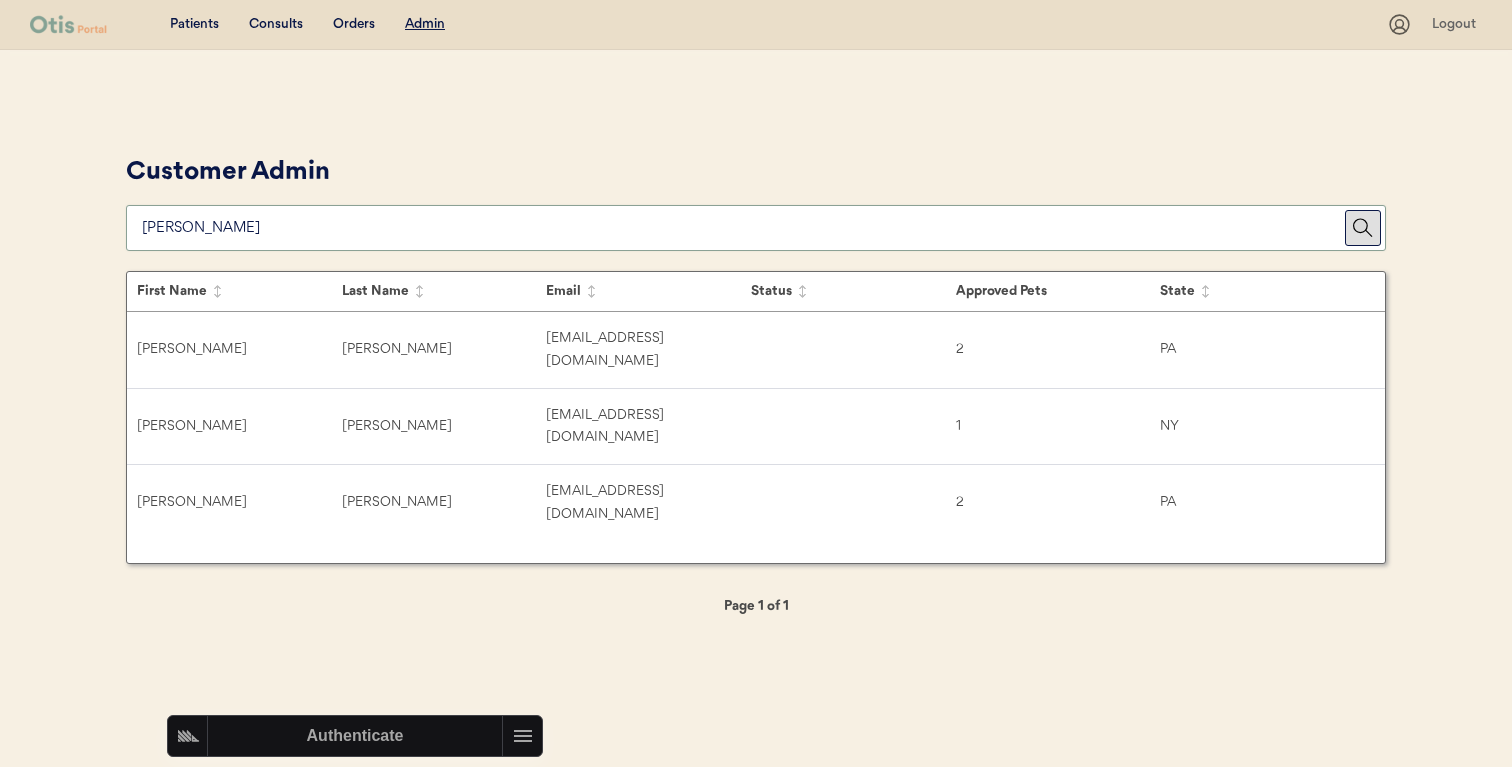 paste on "[EMAIL_ADDRESS][DOMAIN_NAME]" 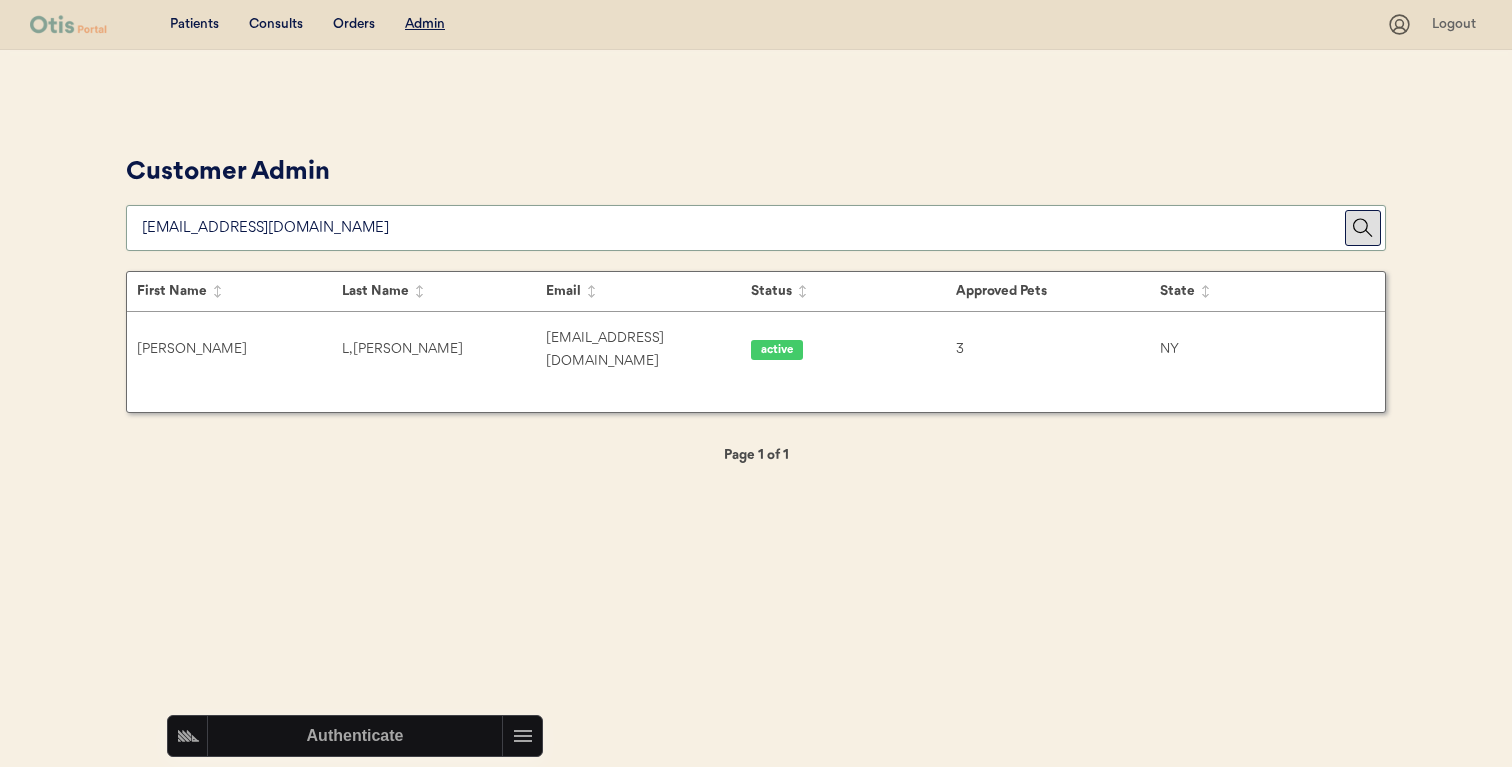 type on "[EMAIL_ADDRESS][DOMAIN_NAME]" 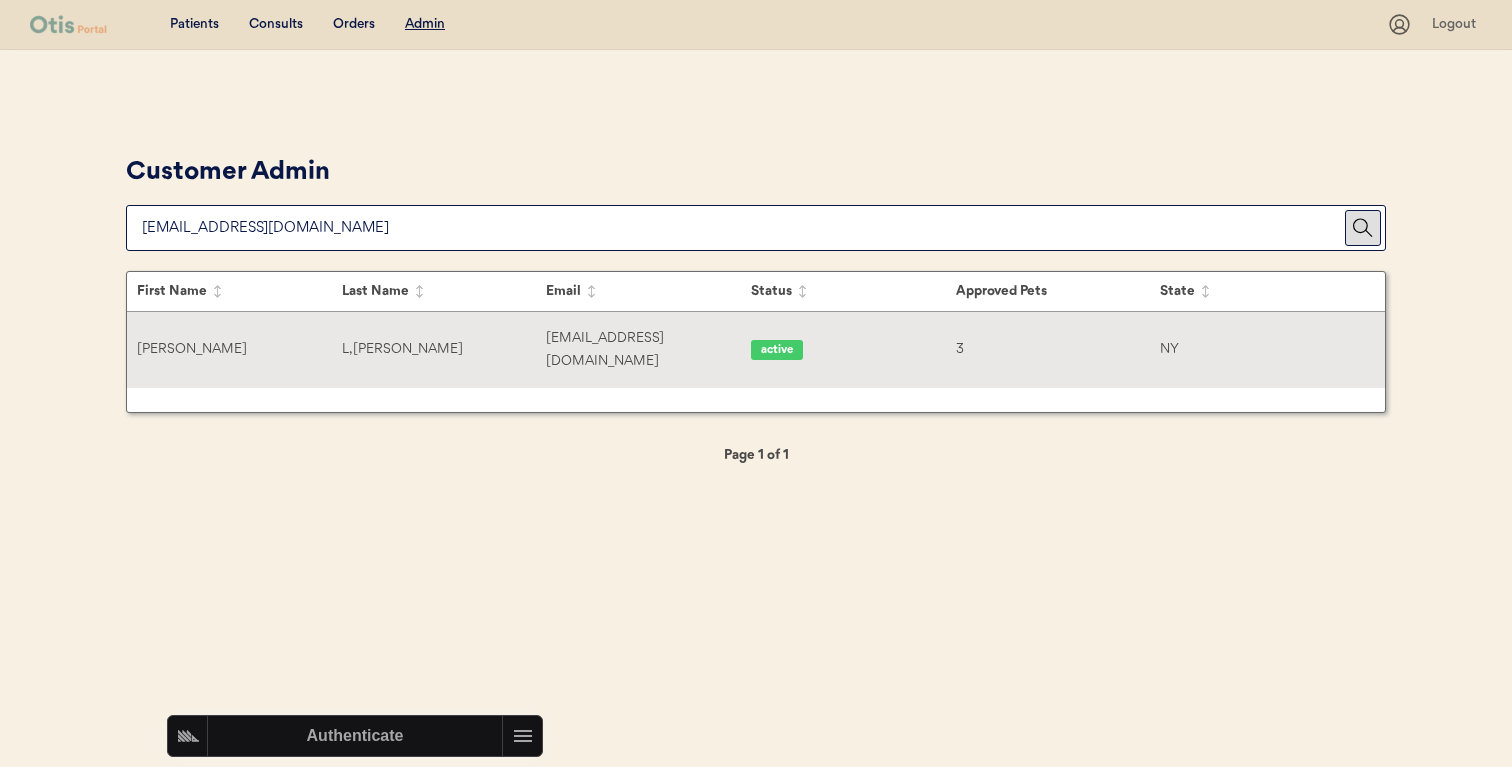 click on "Andrea L, Knapp aknapp93@gmail.com active 3 NY" at bounding box center [756, 350] 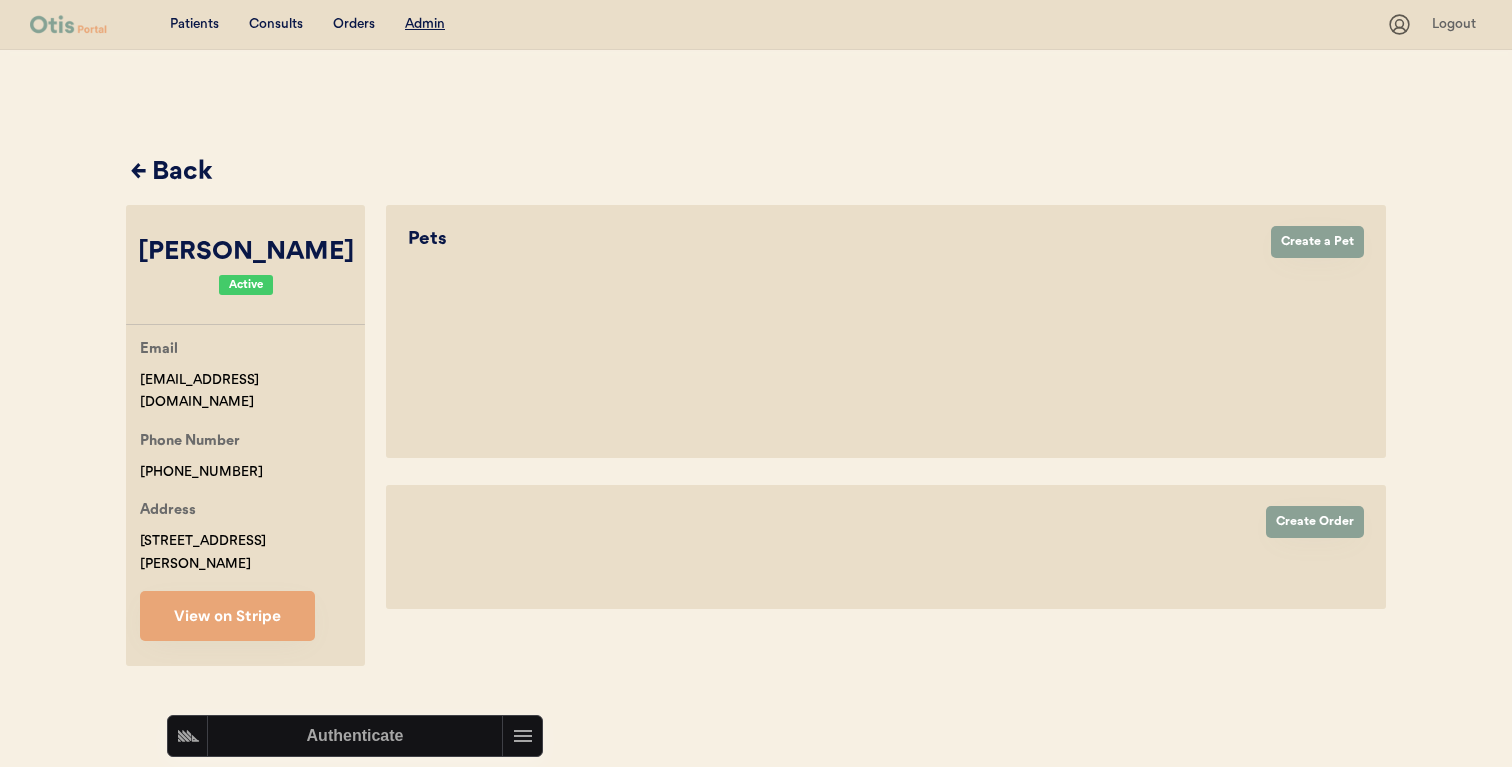 select on "true" 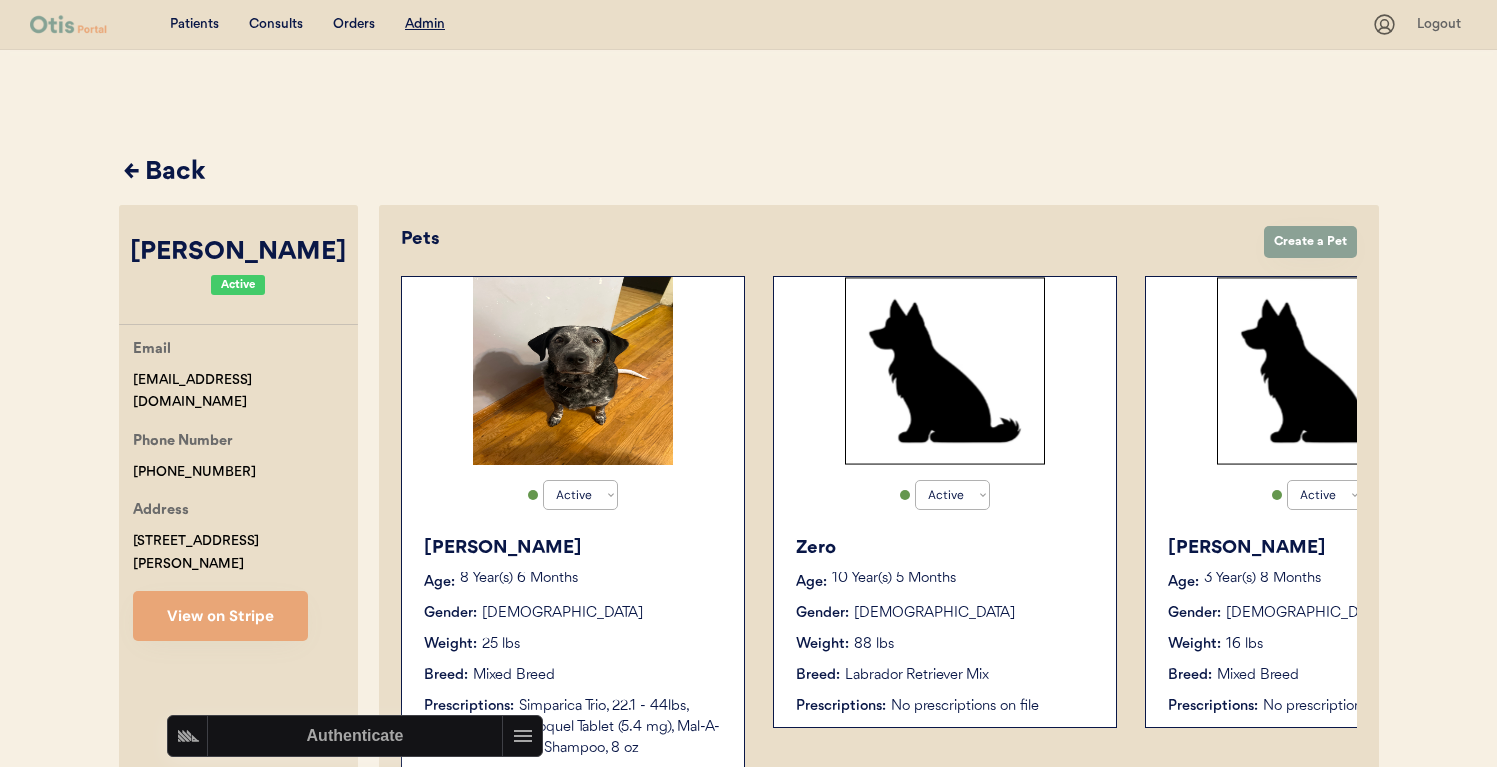 click on "Gender: Female" at bounding box center (574, 613) 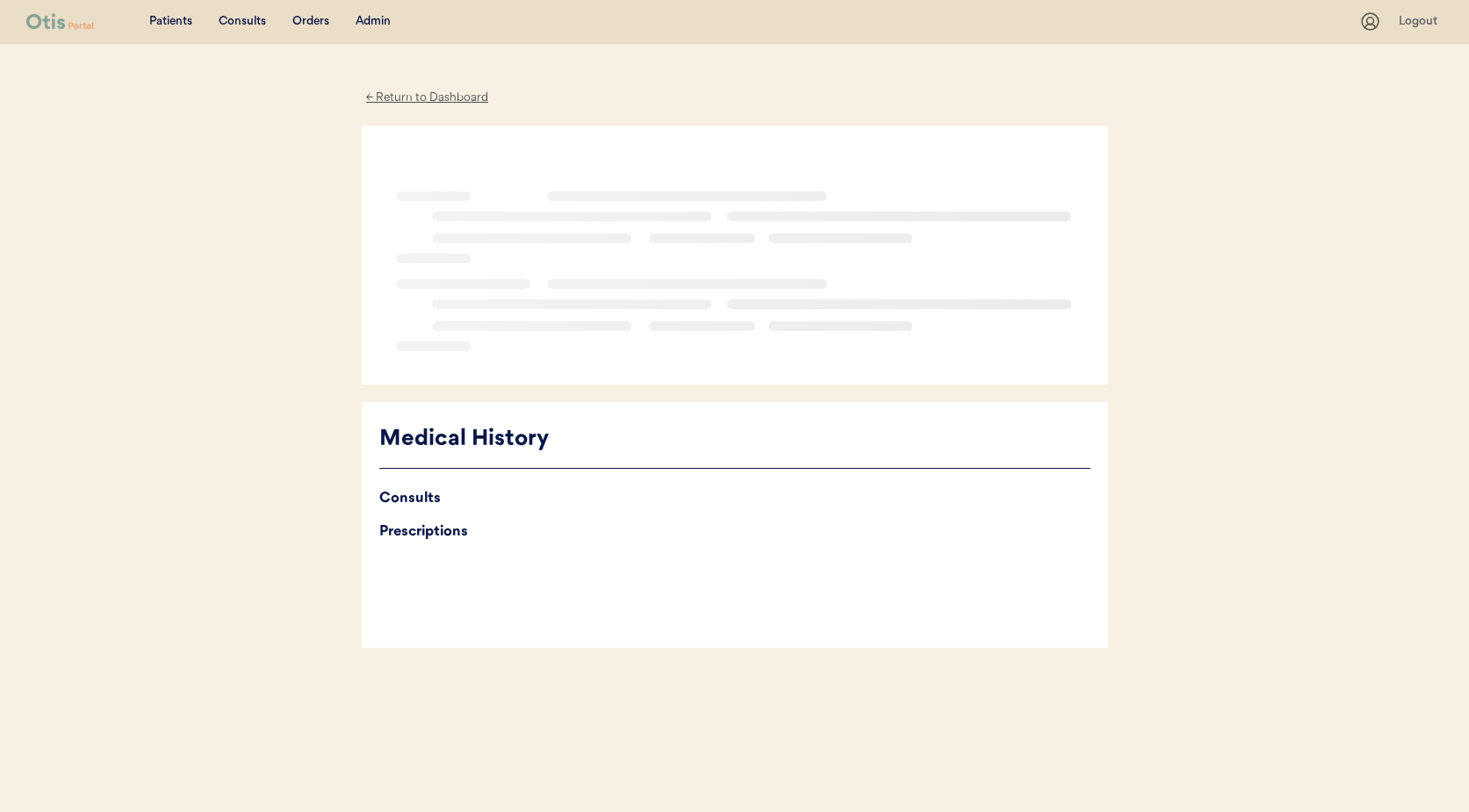 scroll, scrollTop: 0, scrollLeft: 0, axis: both 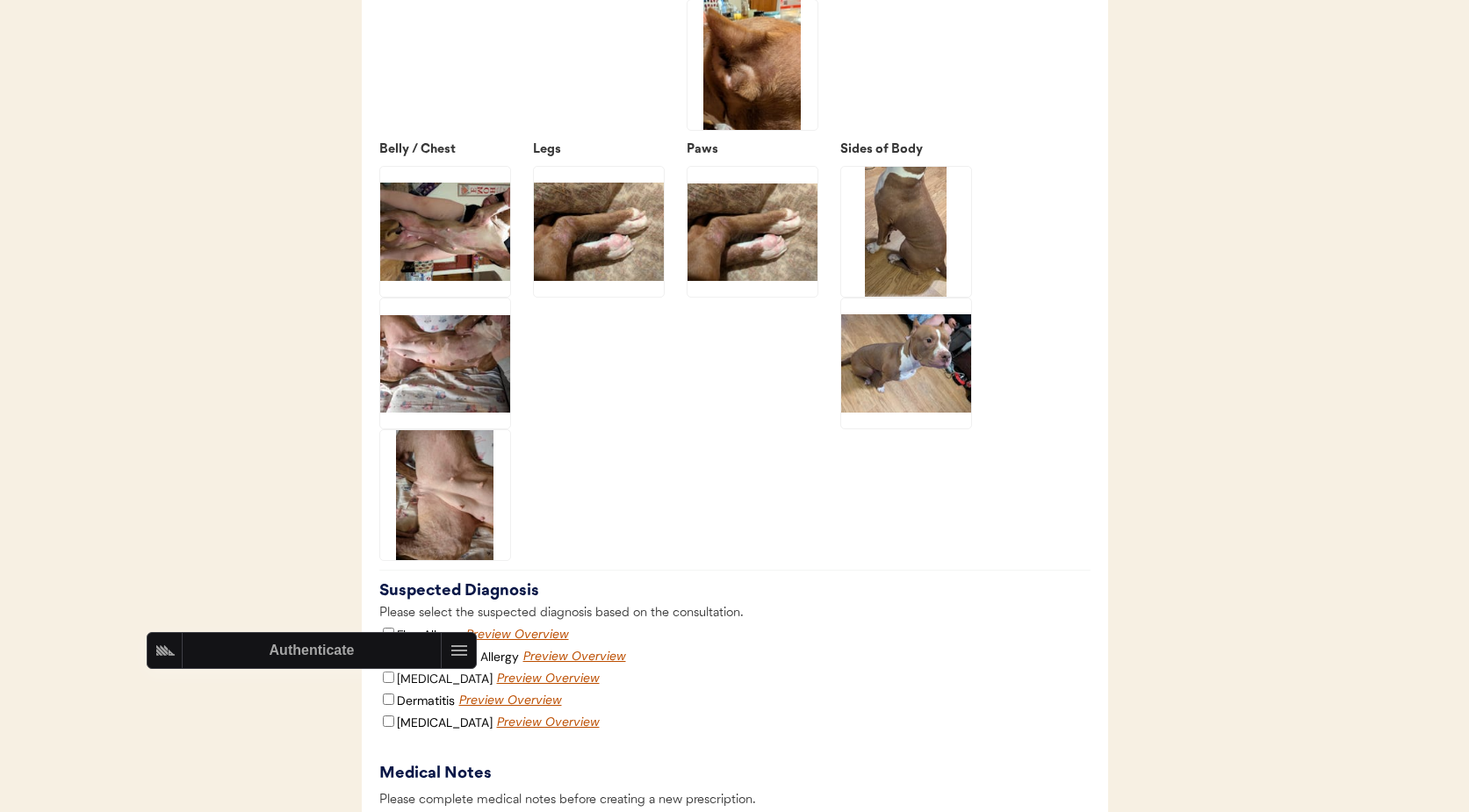 click 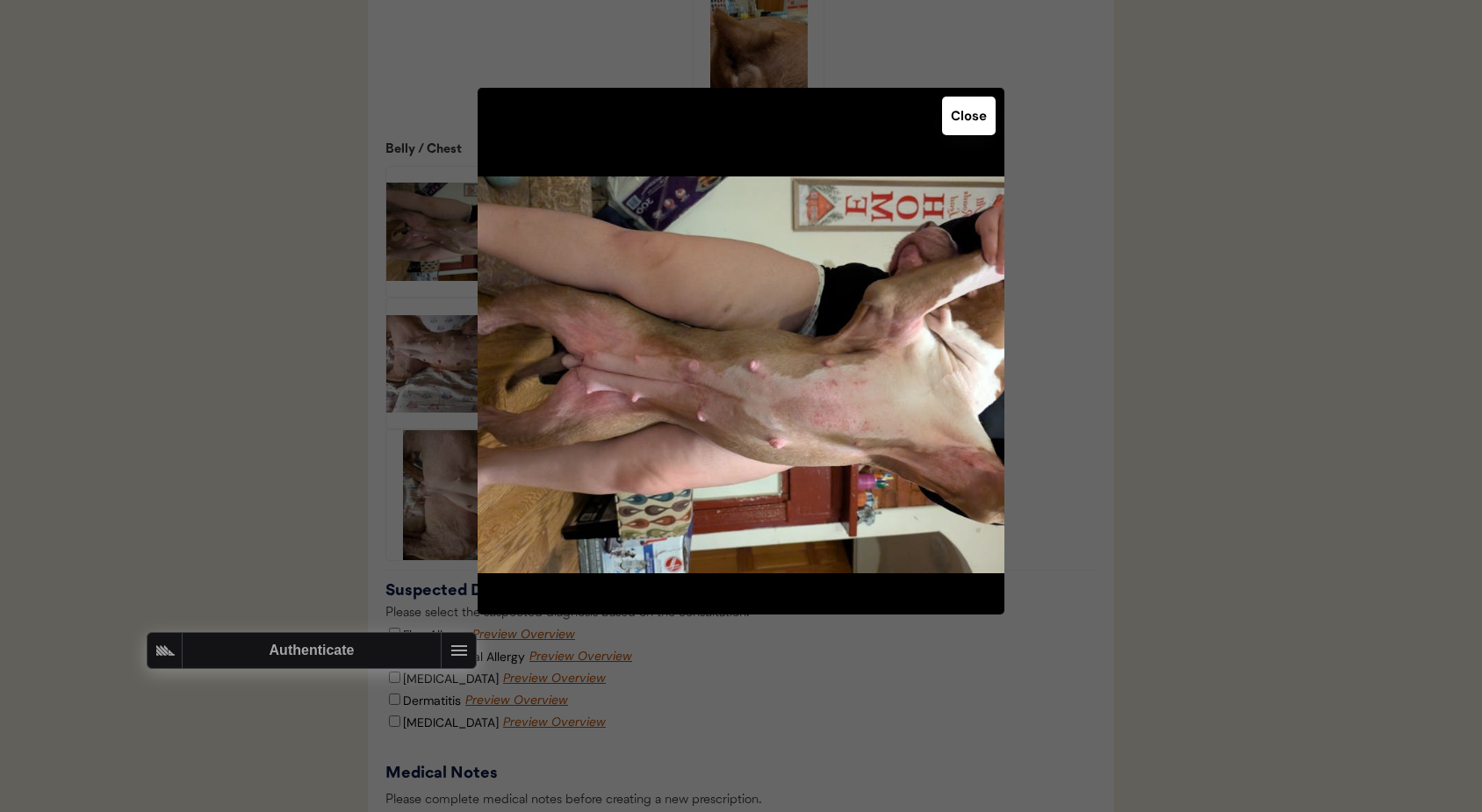click at bounding box center [741, 406] 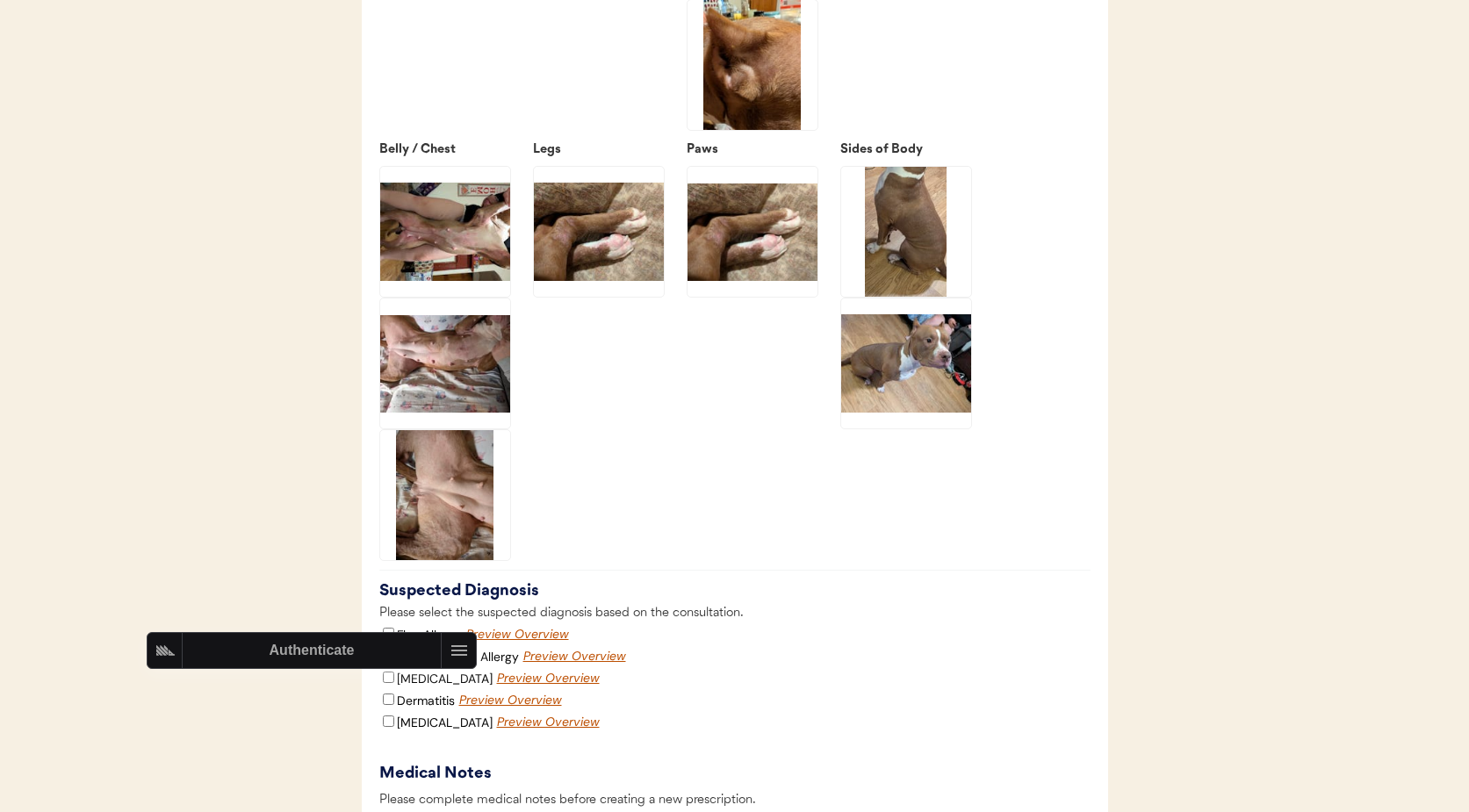 click 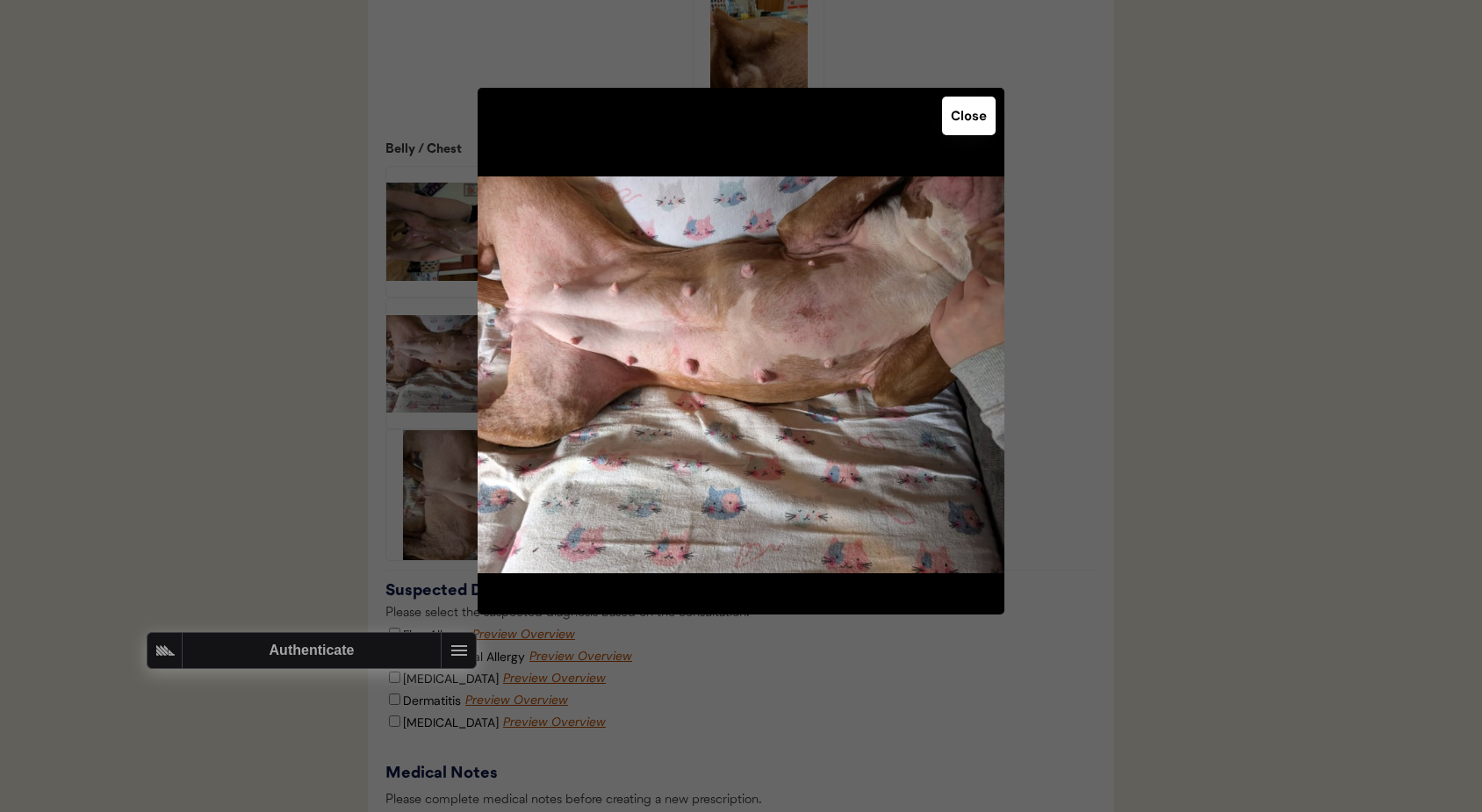 click at bounding box center [741, 406] 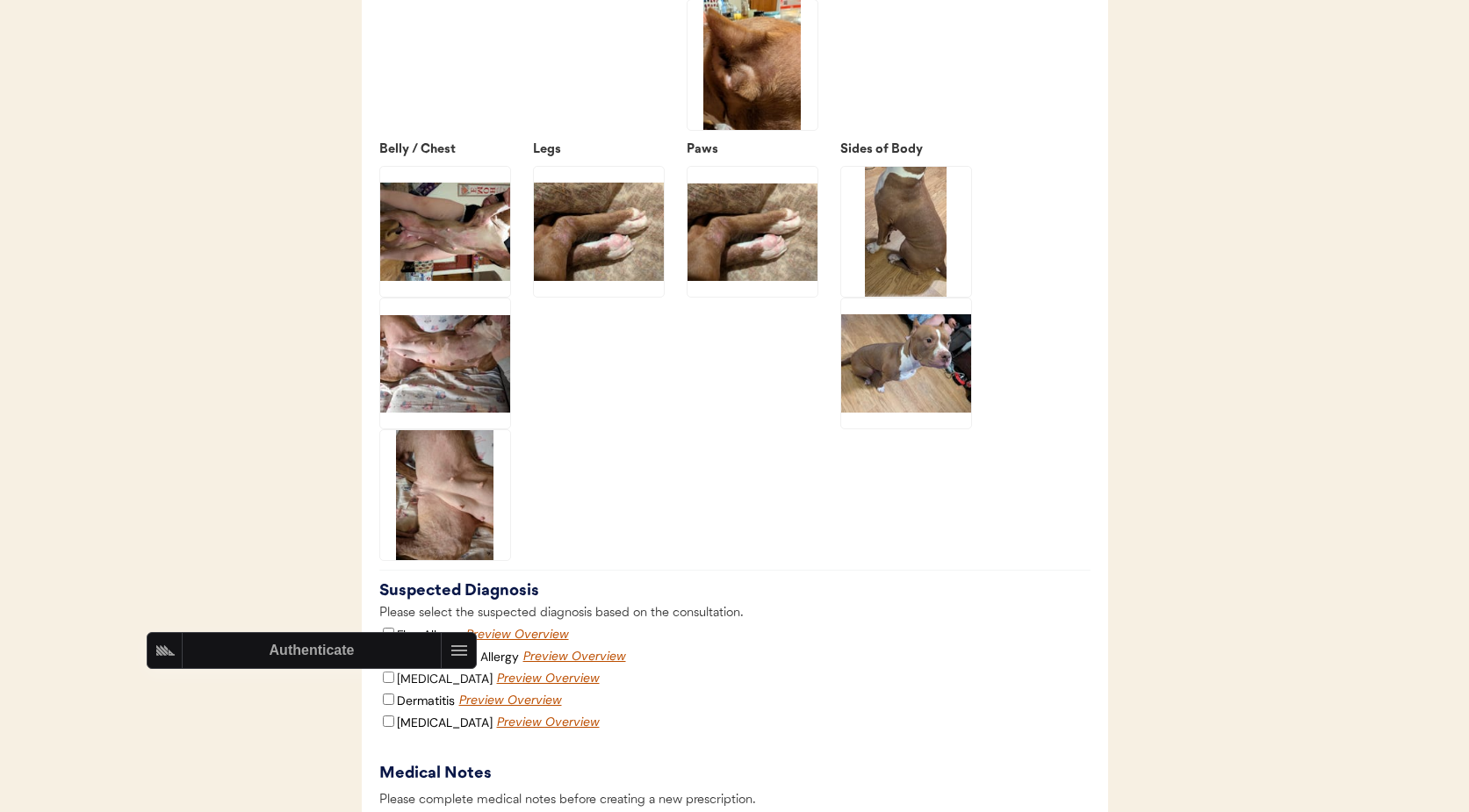 click 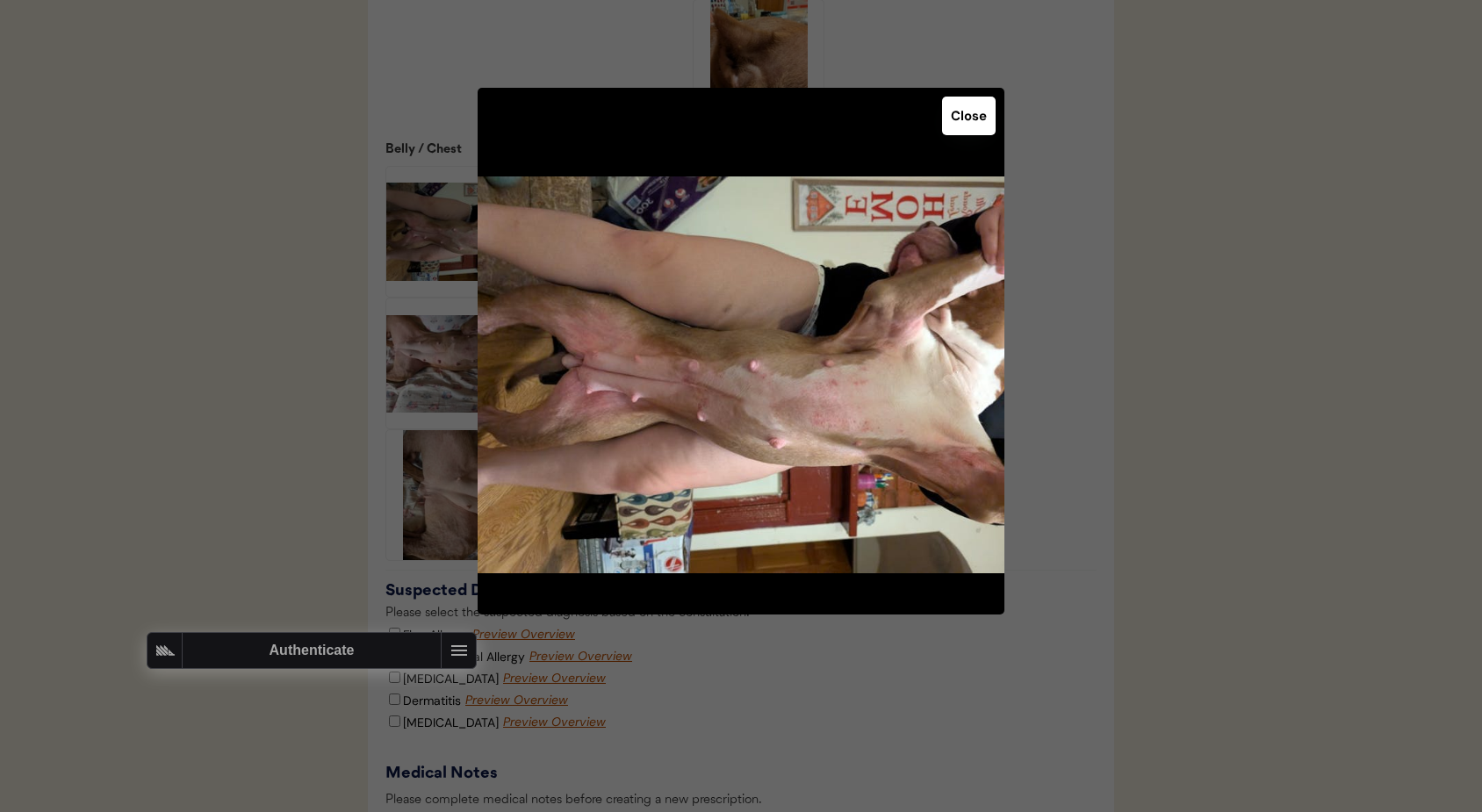 click at bounding box center (741, 406) 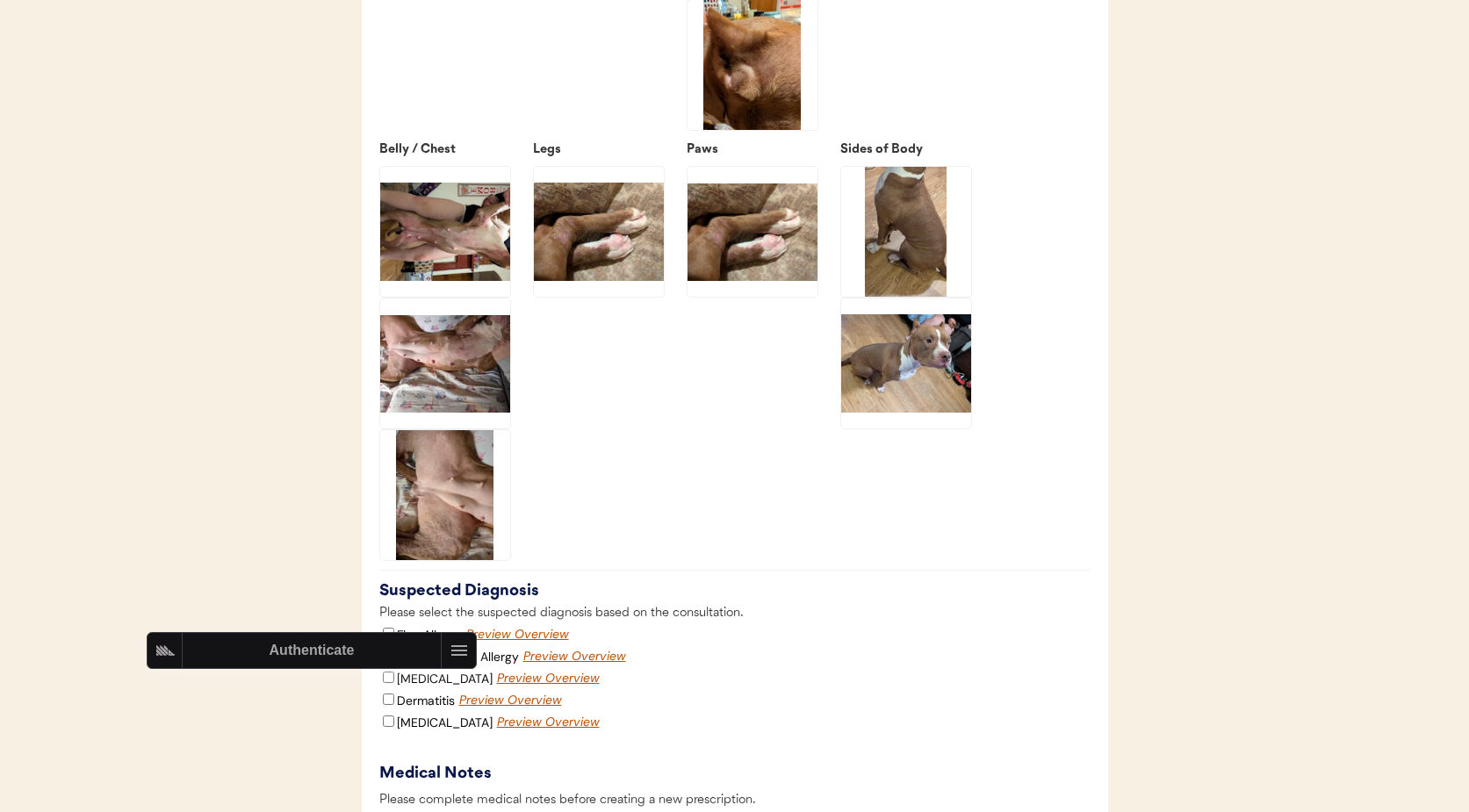 click 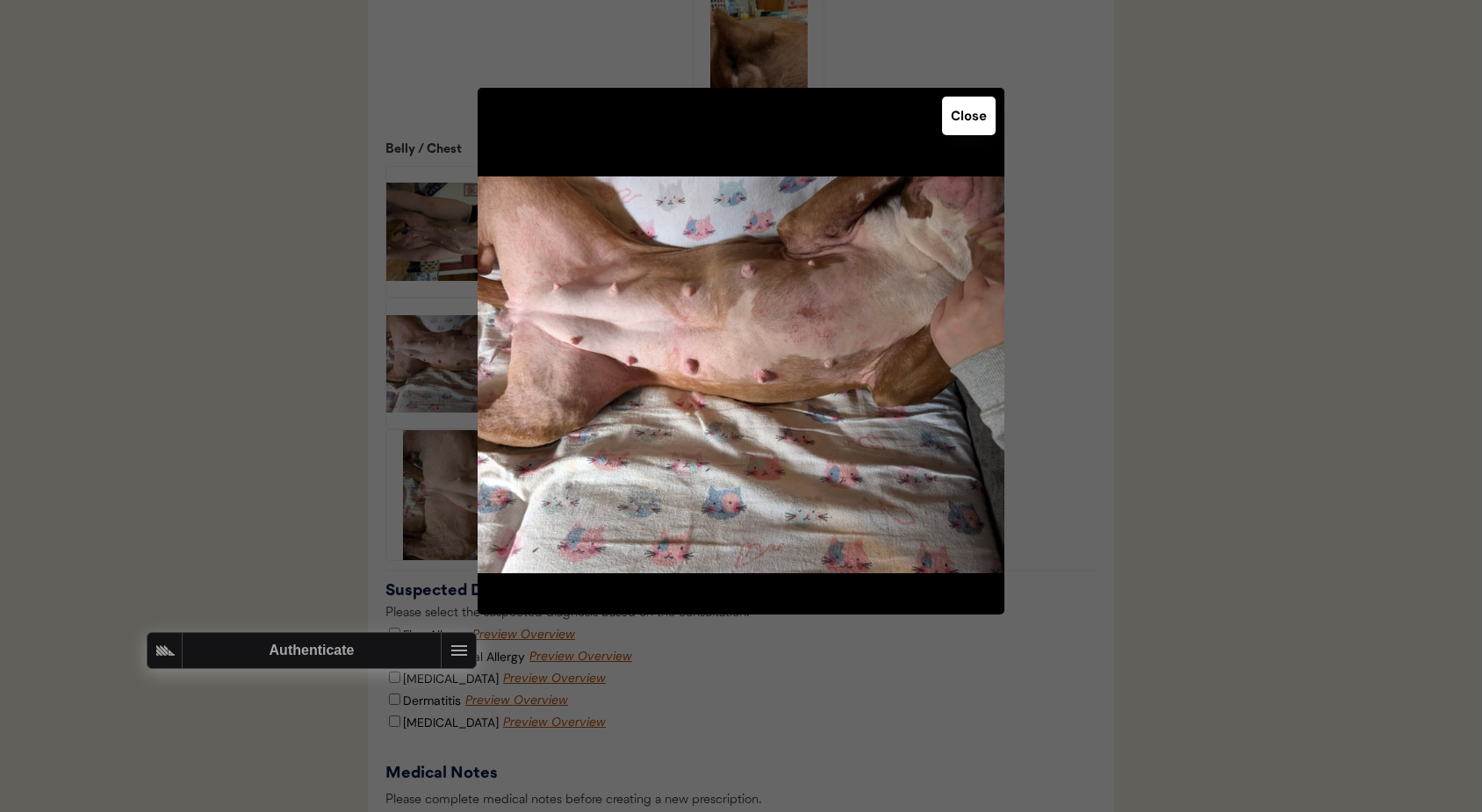 click at bounding box center [741, 406] 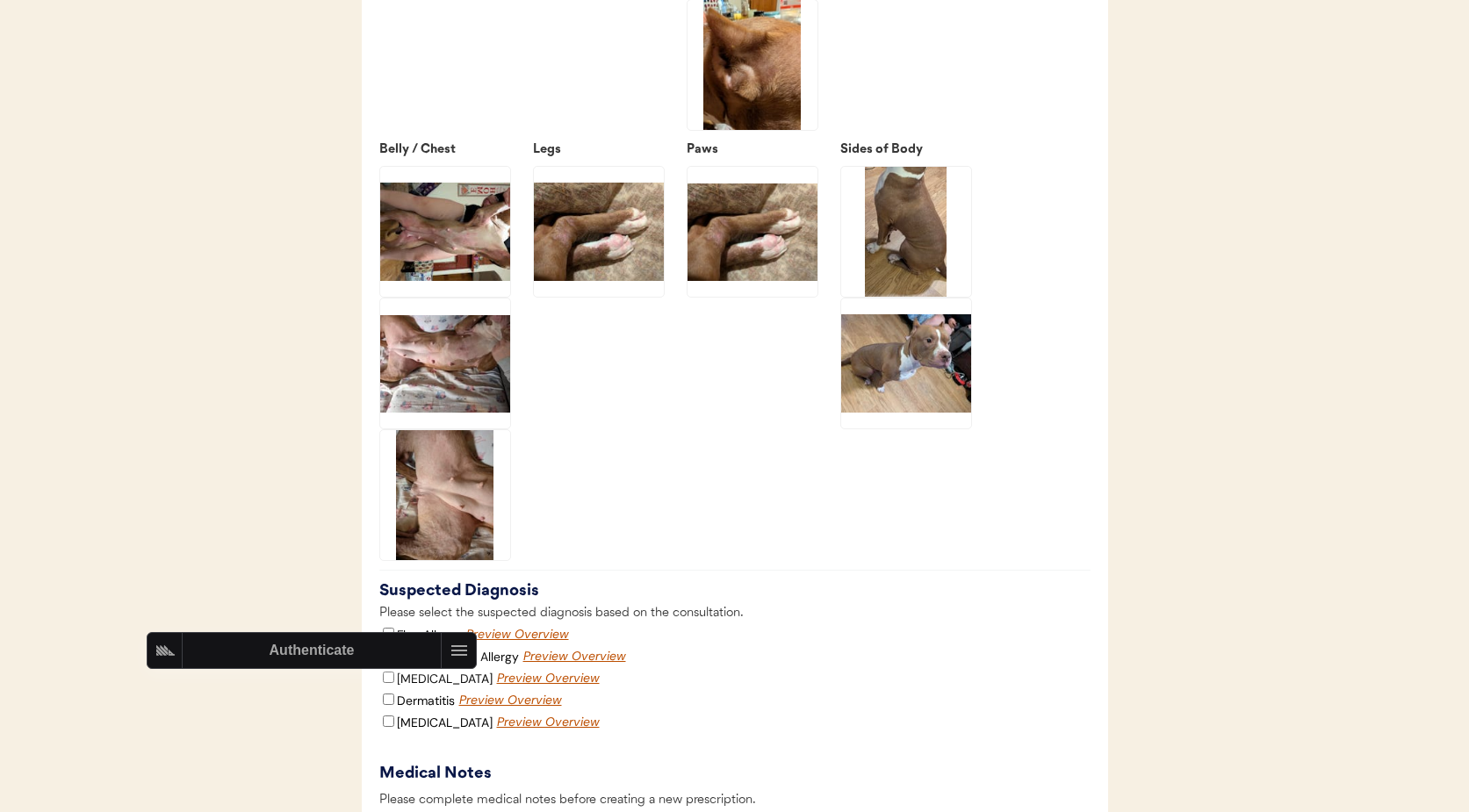 click 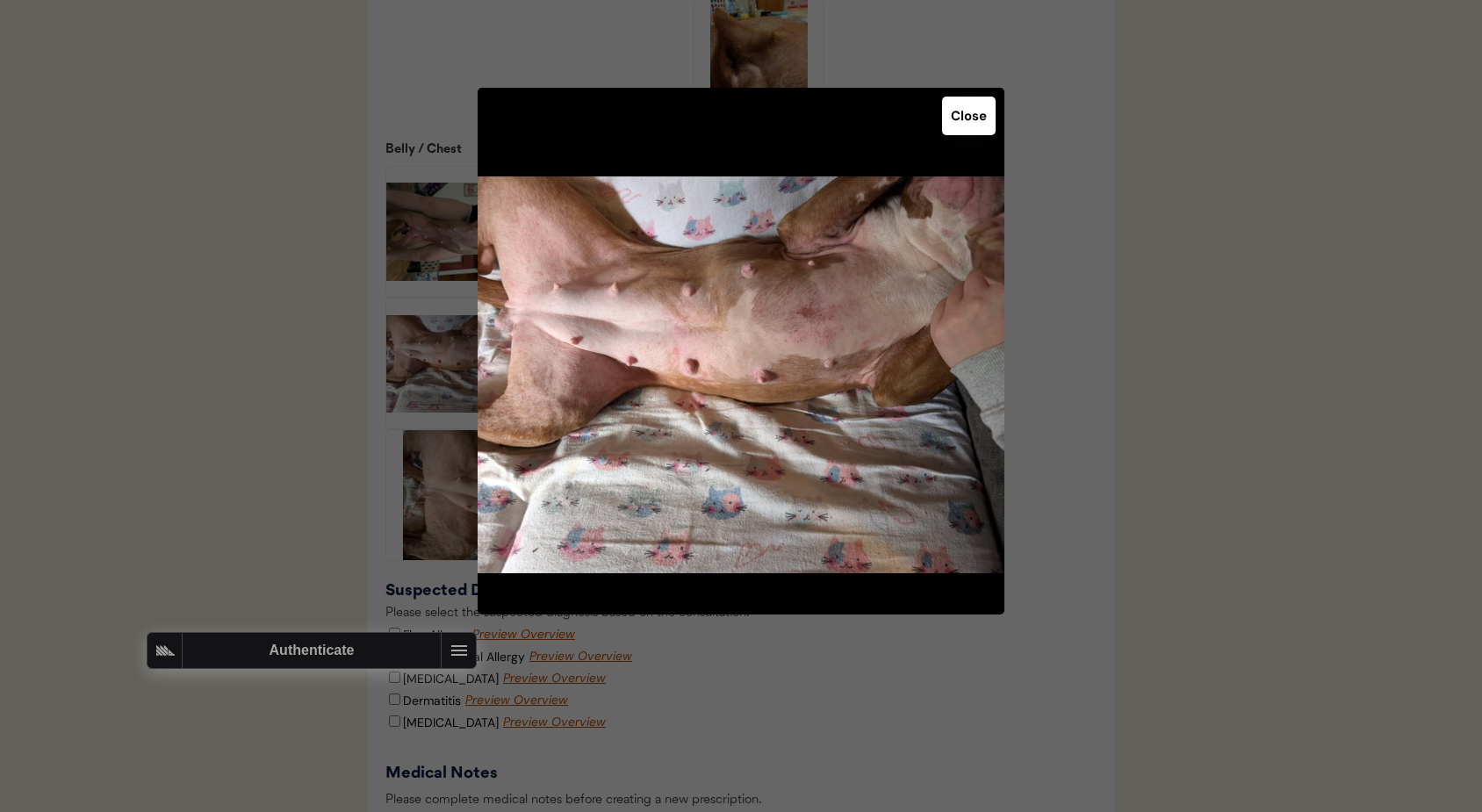 click at bounding box center (741, 406) 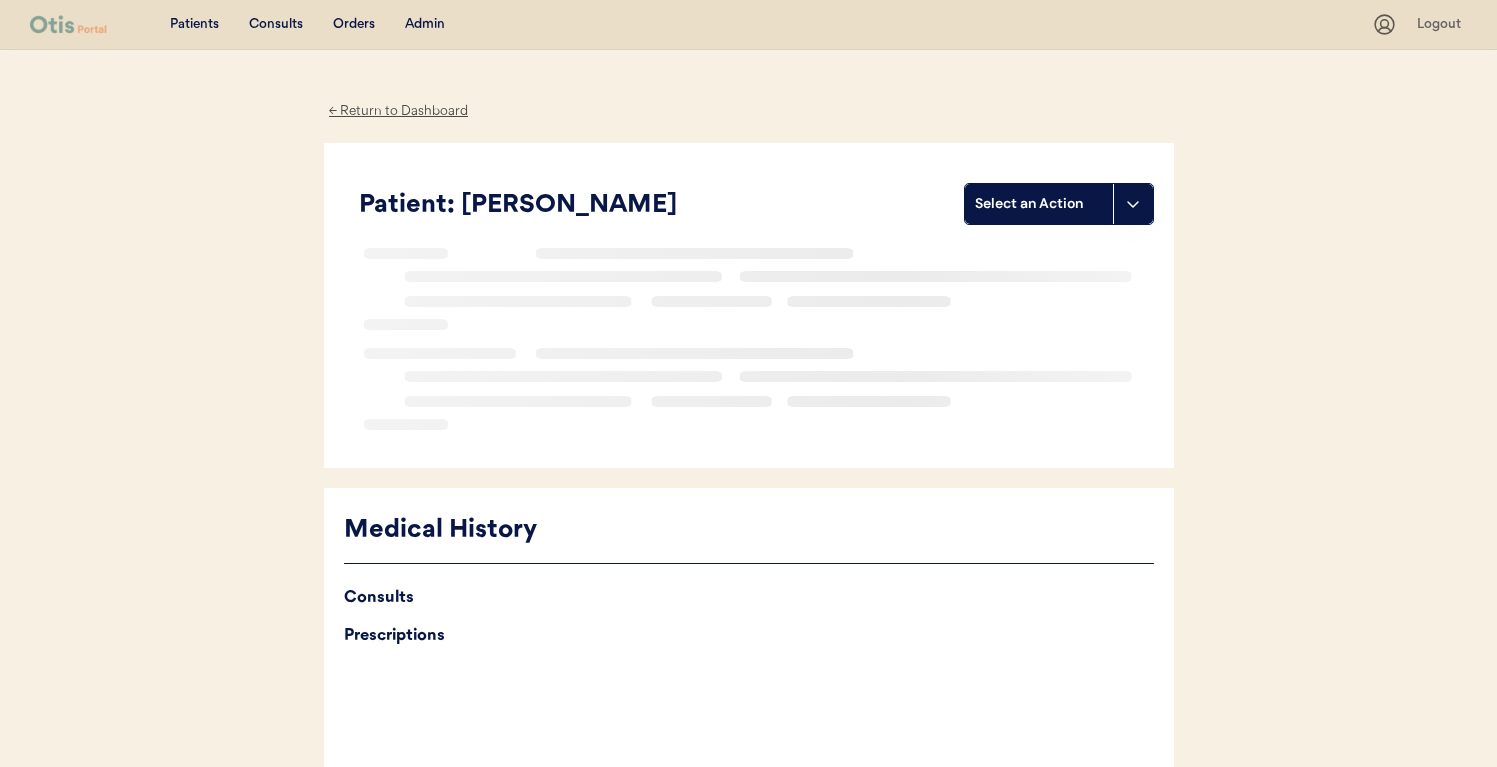 scroll, scrollTop: 0, scrollLeft: 0, axis: both 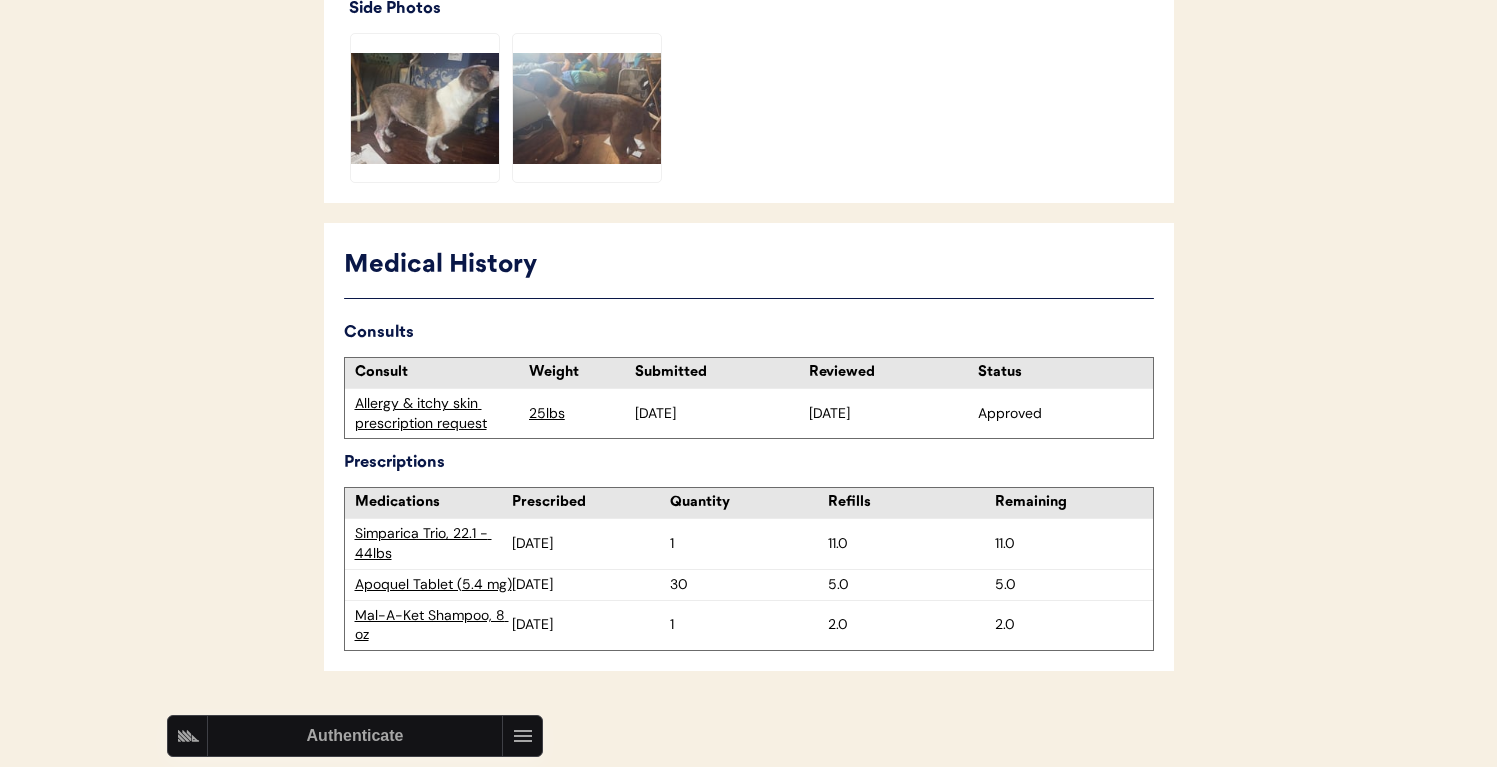 click on "Allergy & itchy skin prescription request" at bounding box center (437, 413) 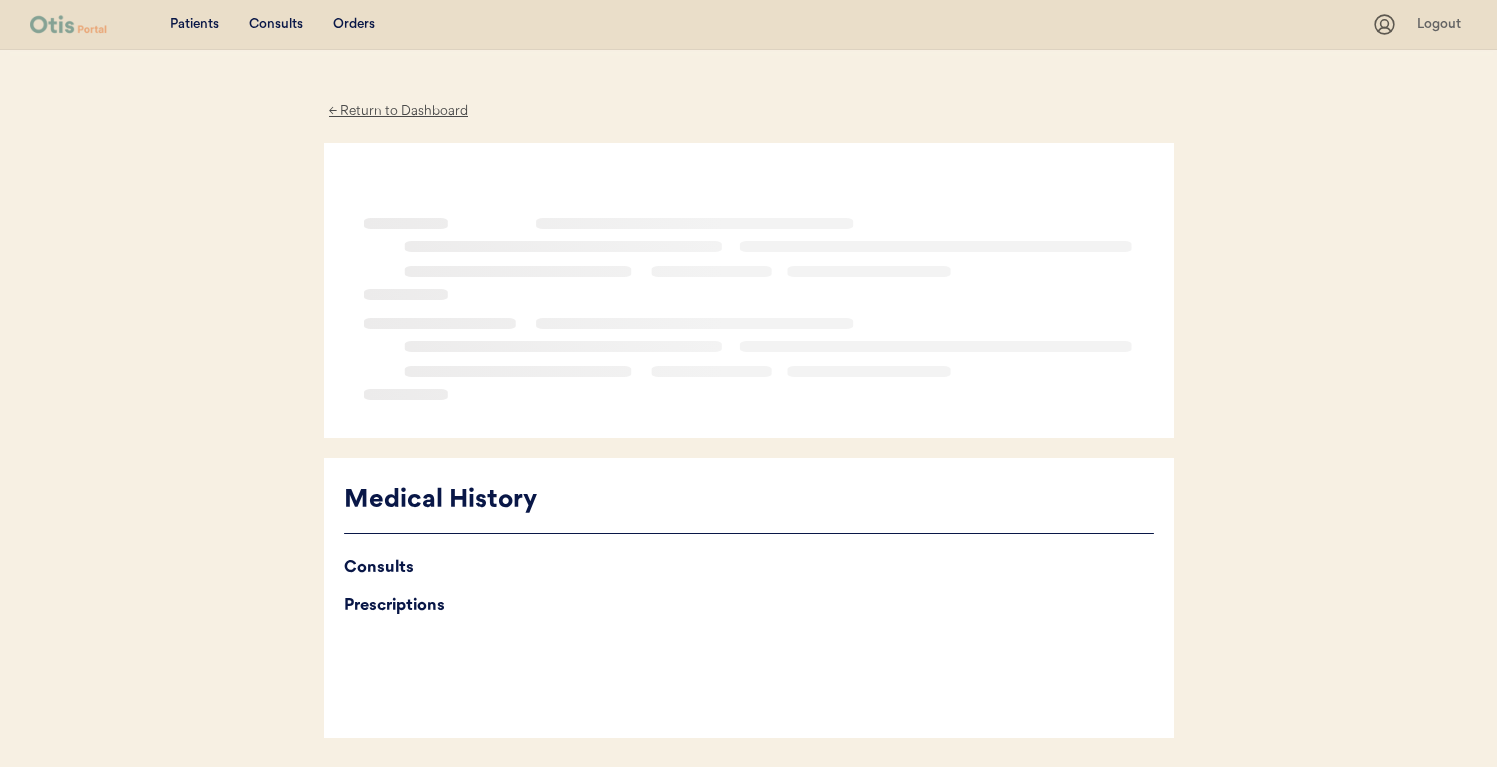 scroll, scrollTop: 0, scrollLeft: 0, axis: both 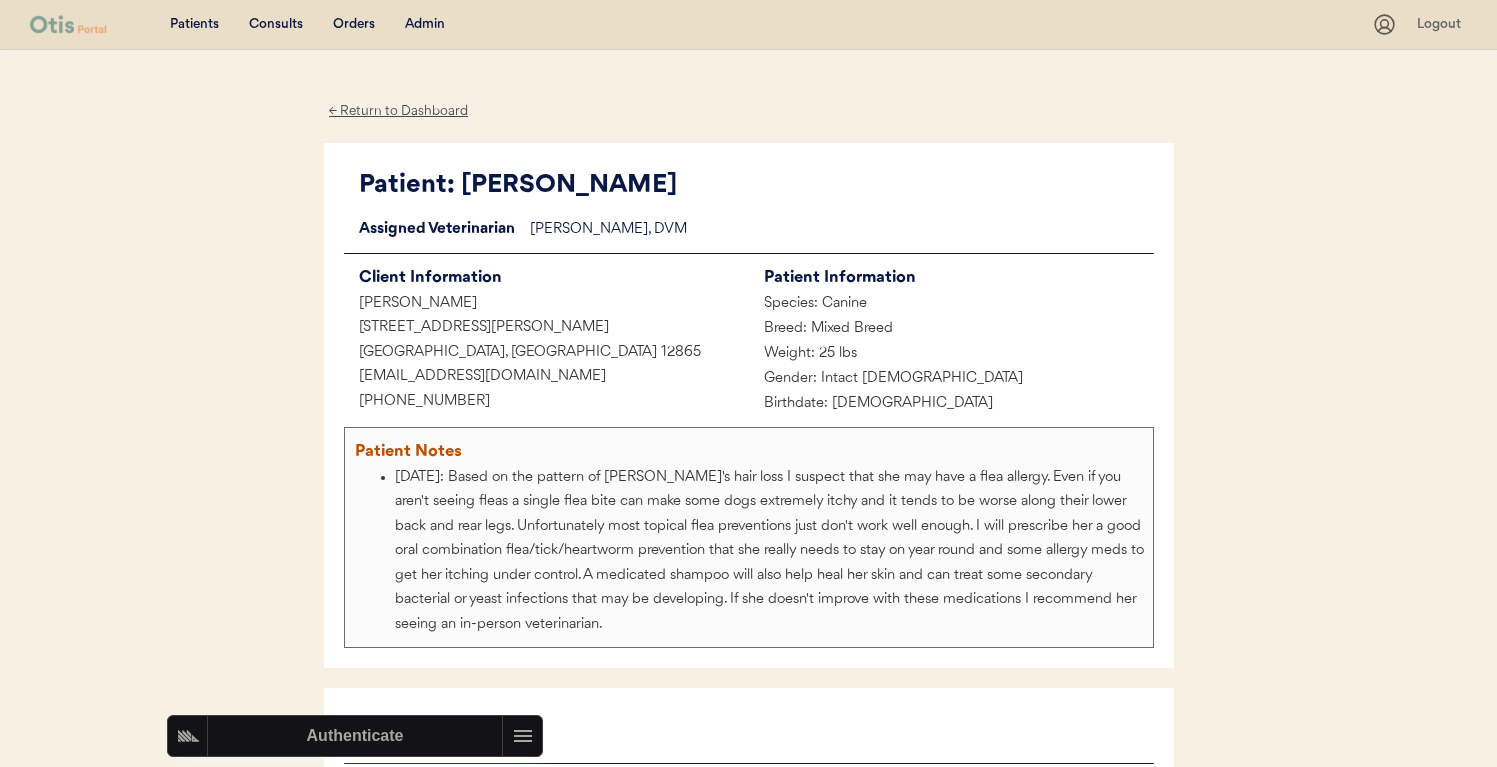 click on "Admin" at bounding box center (425, 25) 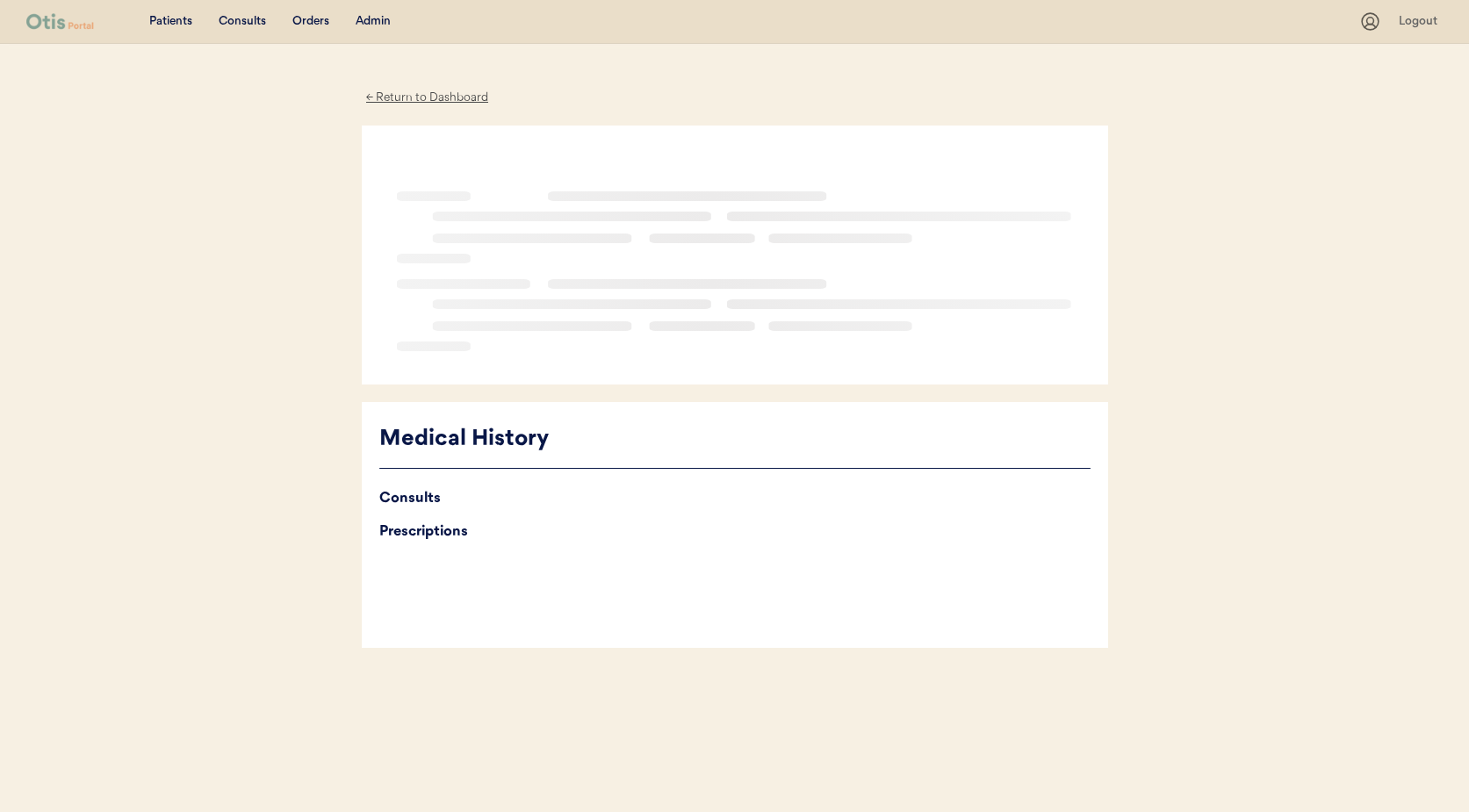 scroll, scrollTop: 0, scrollLeft: 0, axis: both 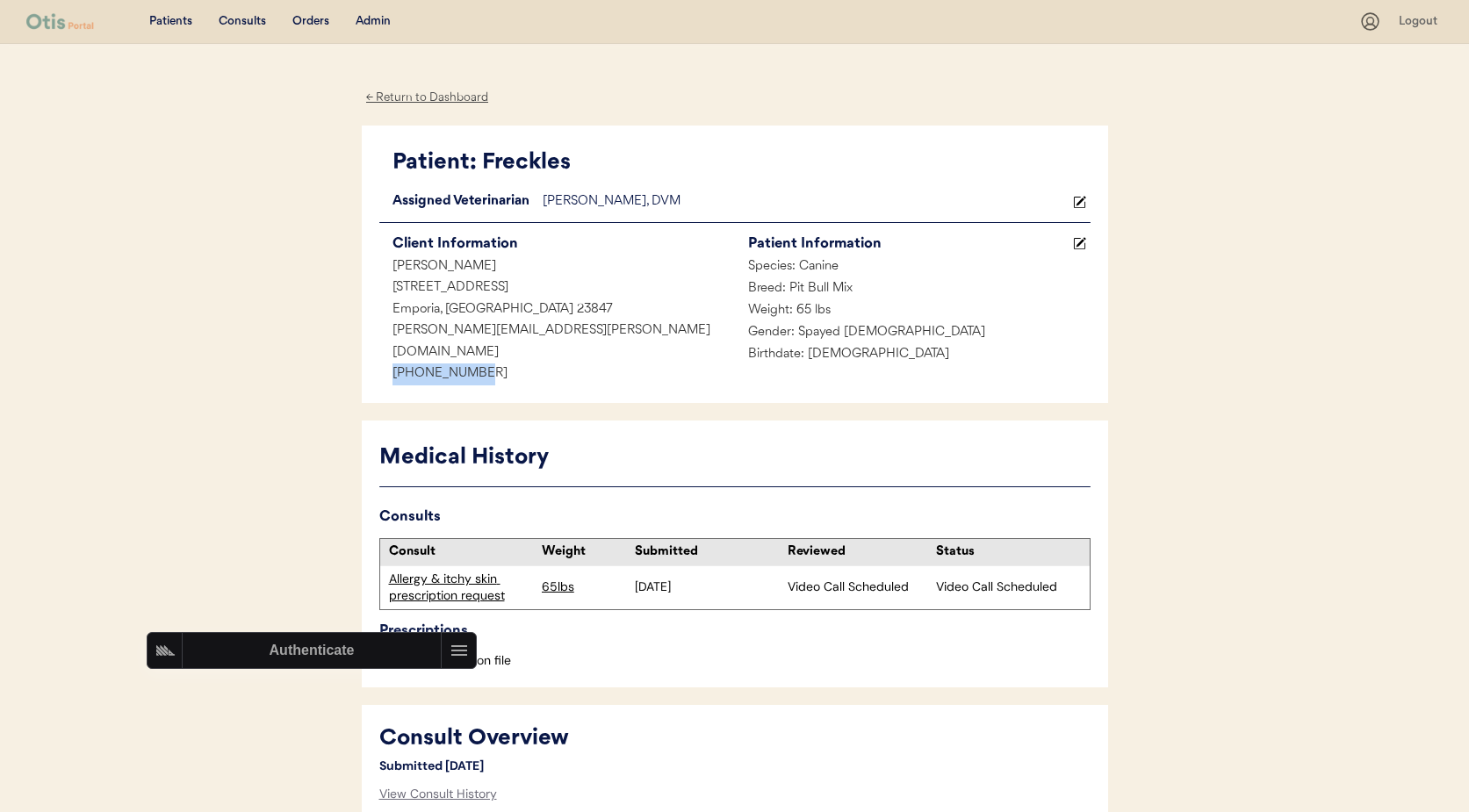 drag, startPoint x: 390, startPoint y: 348, endPoint x: 598, endPoint y: 351, distance: 208.02163 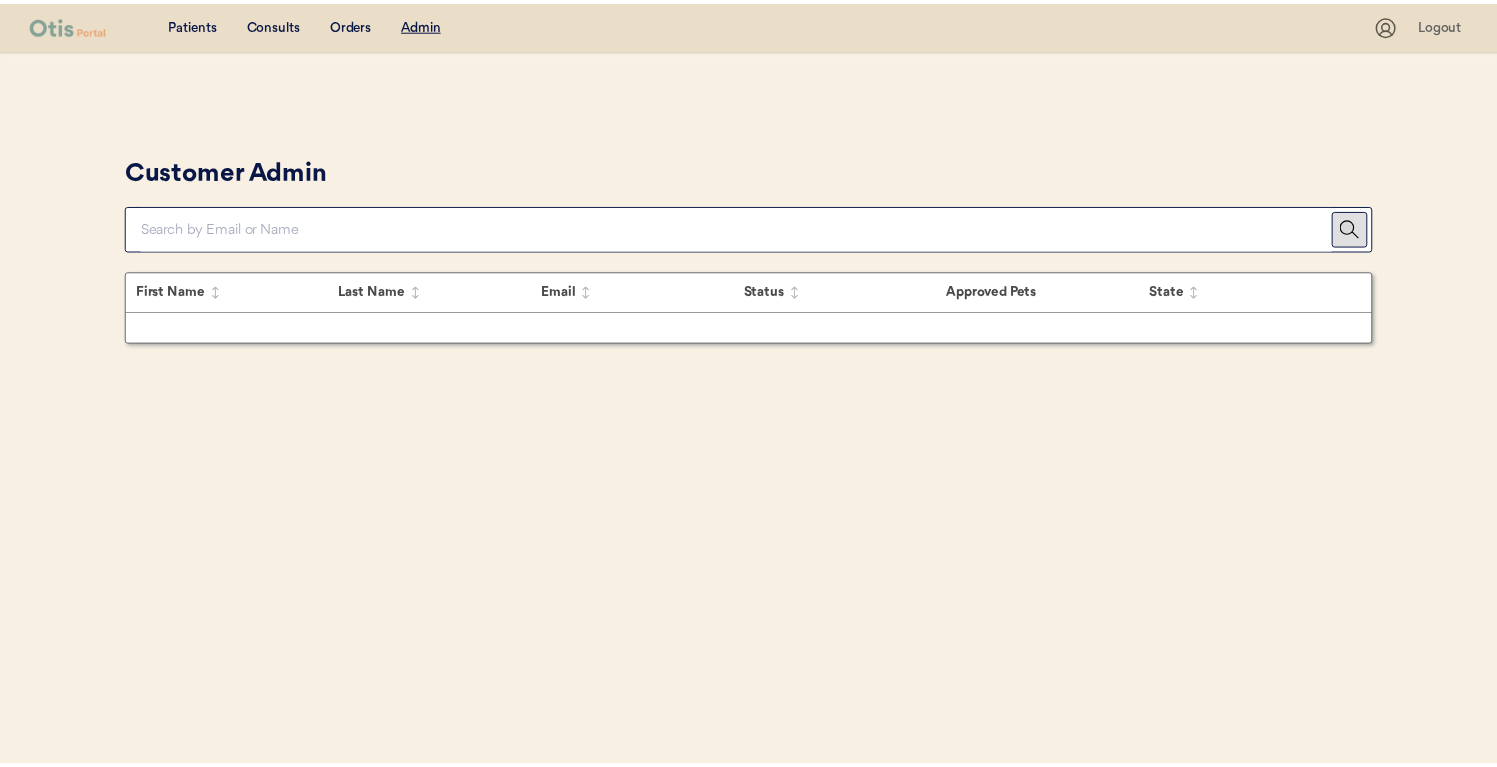 scroll, scrollTop: 0, scrollLeft: 0, axis: both 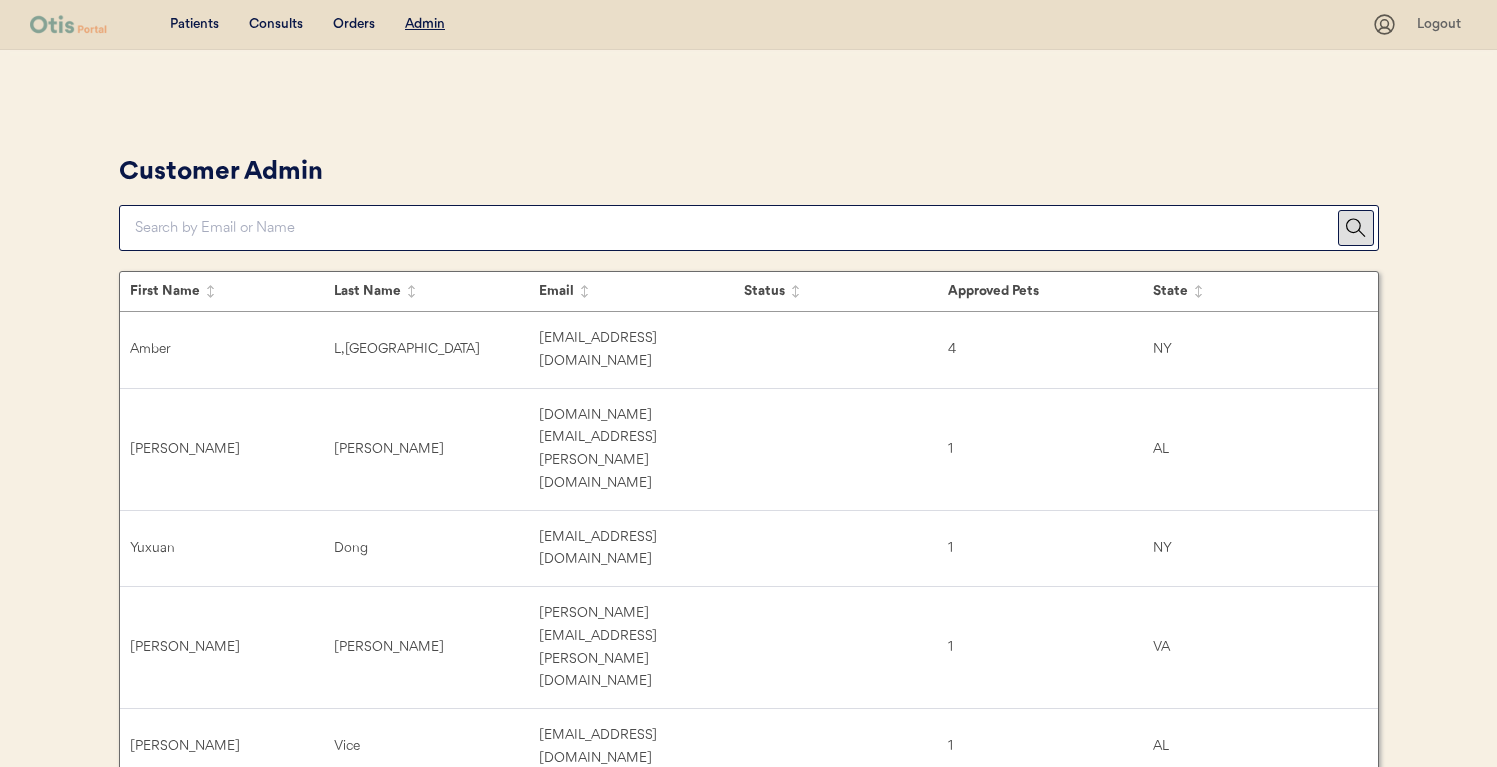 click at bounding box center [736, 228] 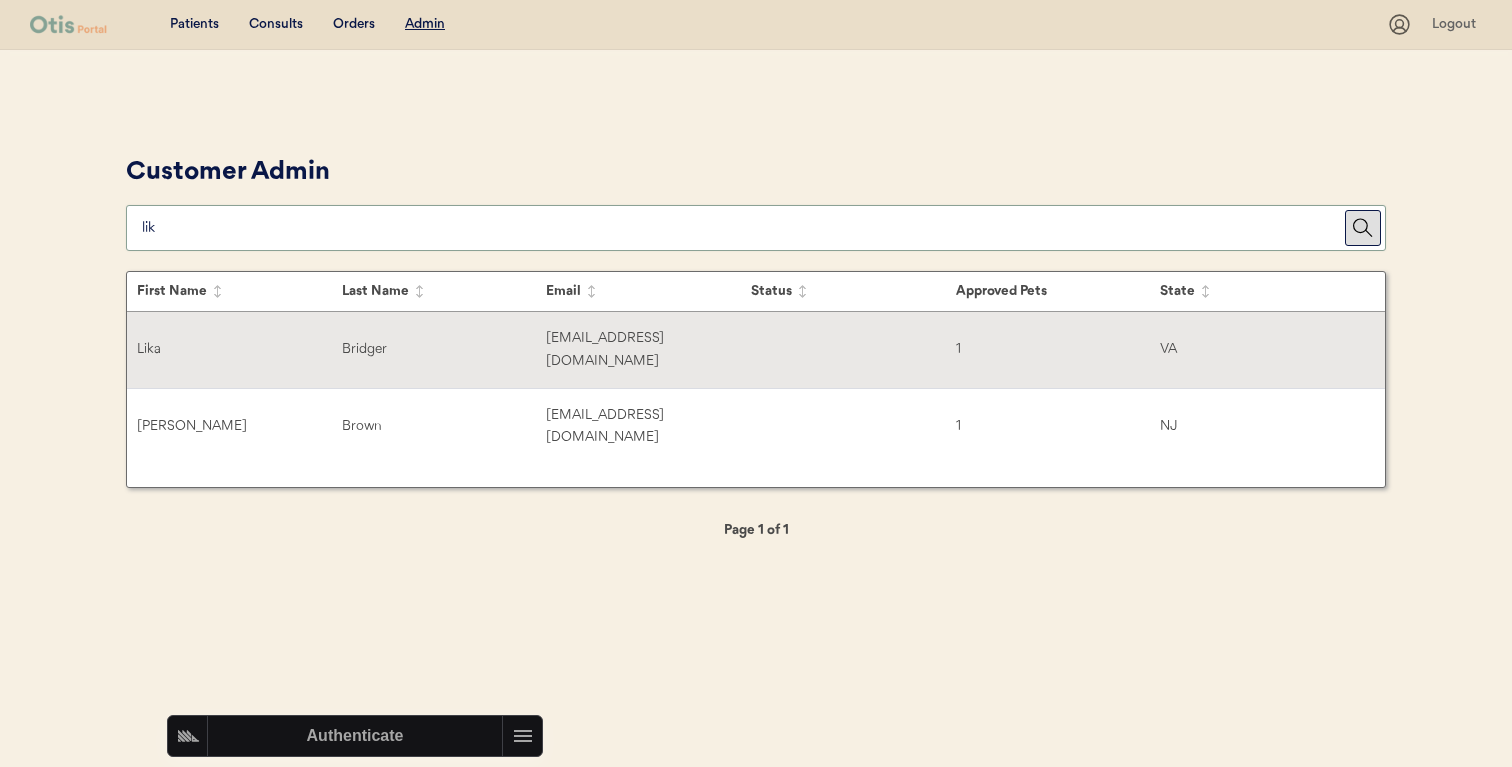 type on "lik" 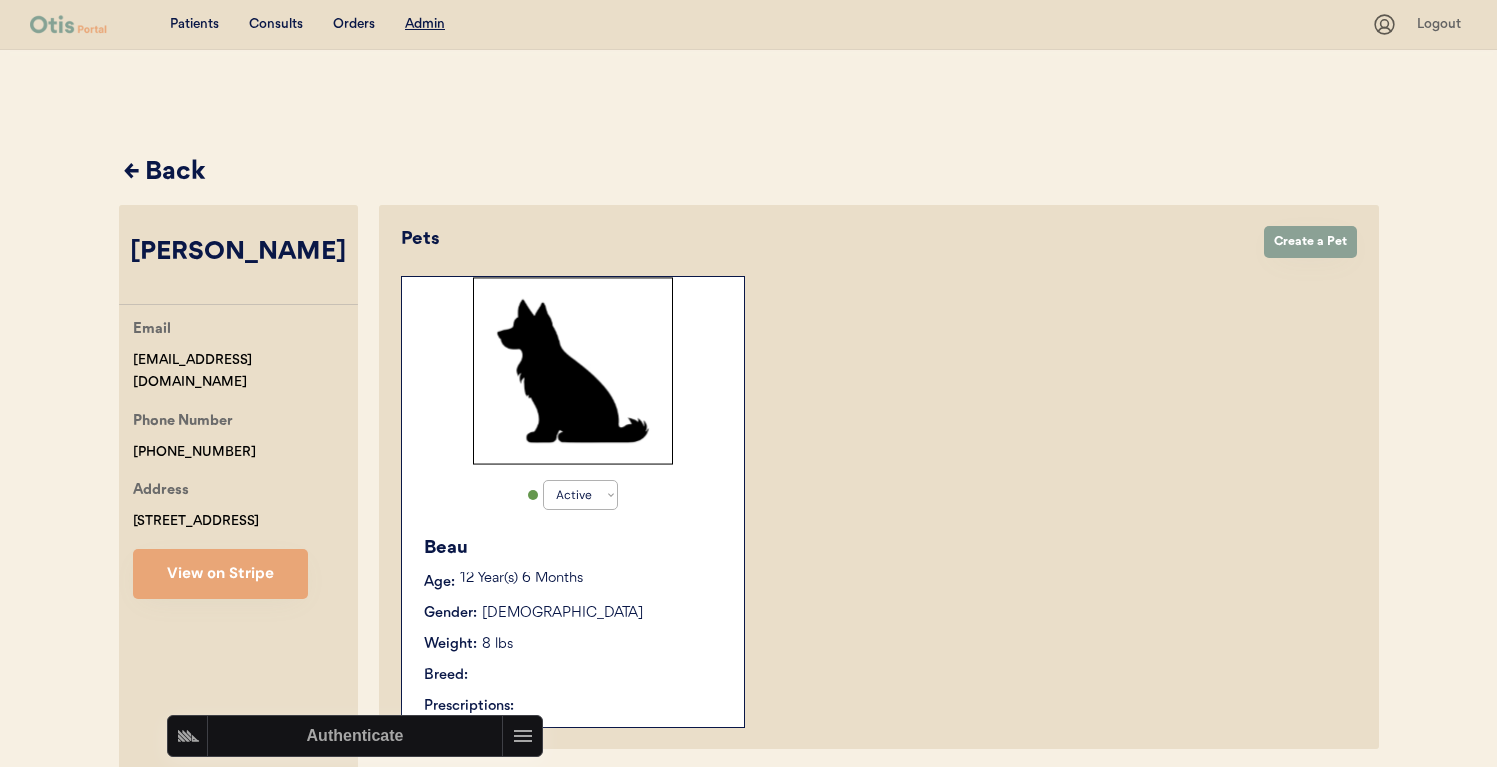 select on "true" 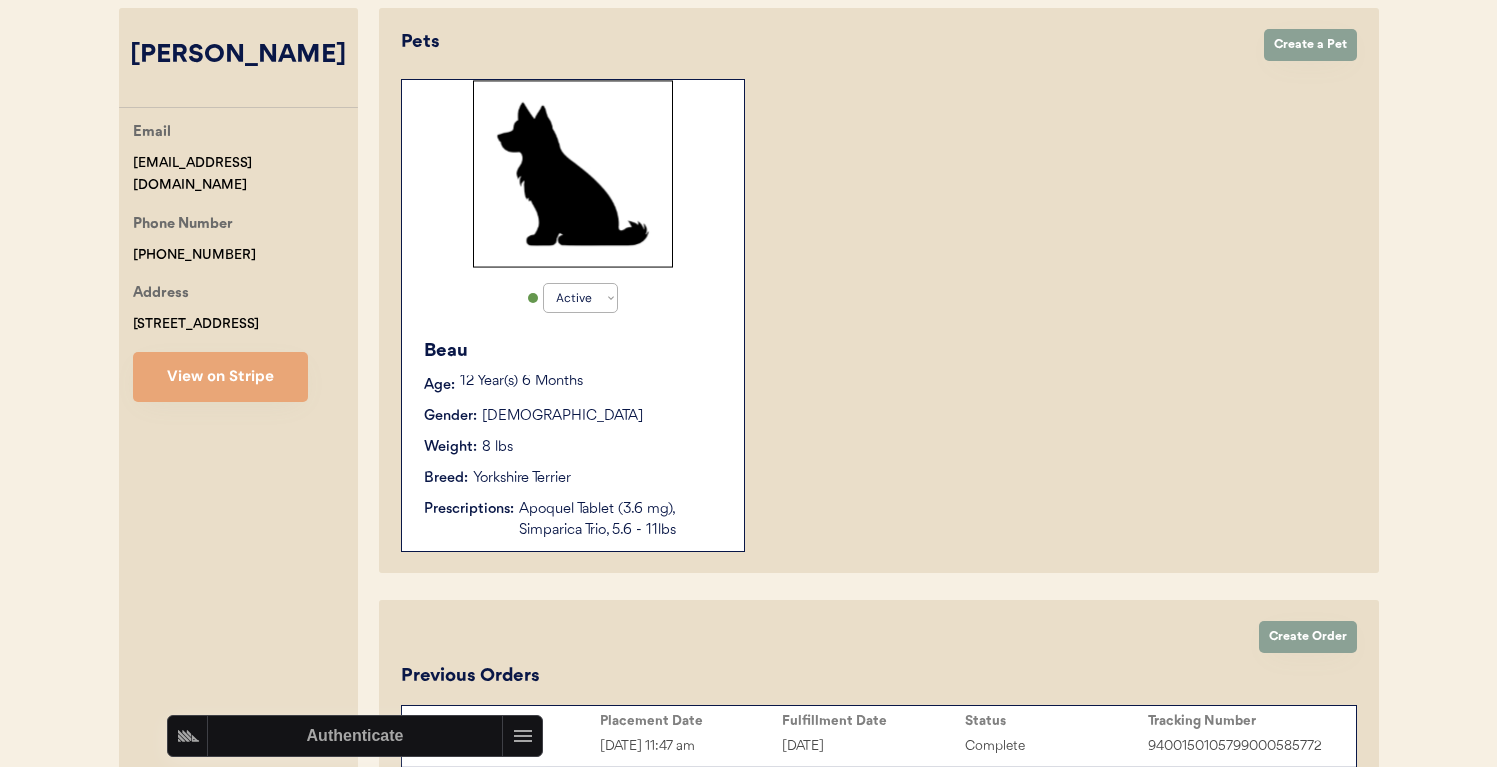 scroll, scrollTop: 371, scrollLeft: 0, axis: vertical 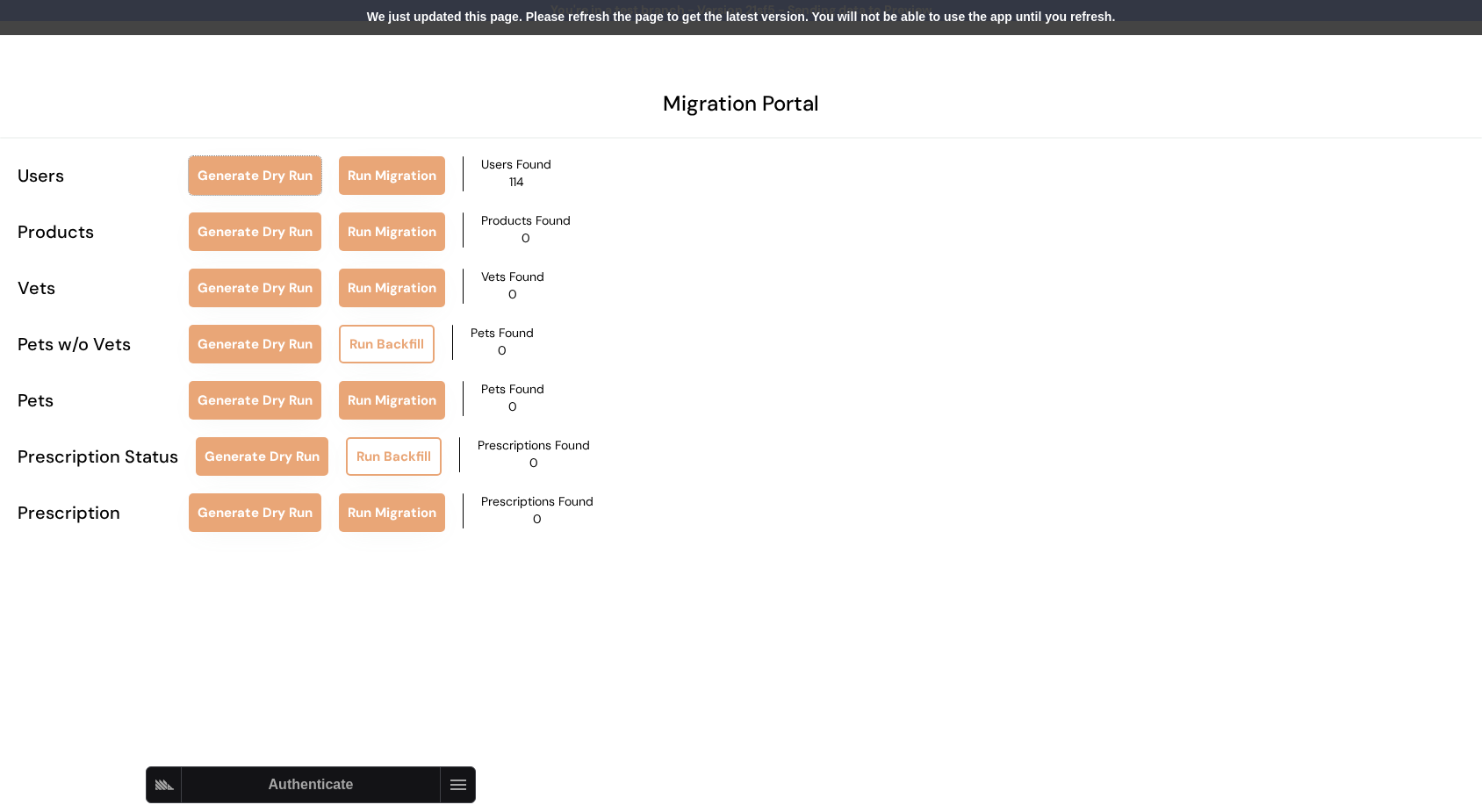 click on "We just updated this page.  Please refresh the page to get the latest version. You will not be able to use the app until you refresh." at bounding box center [741, 18] 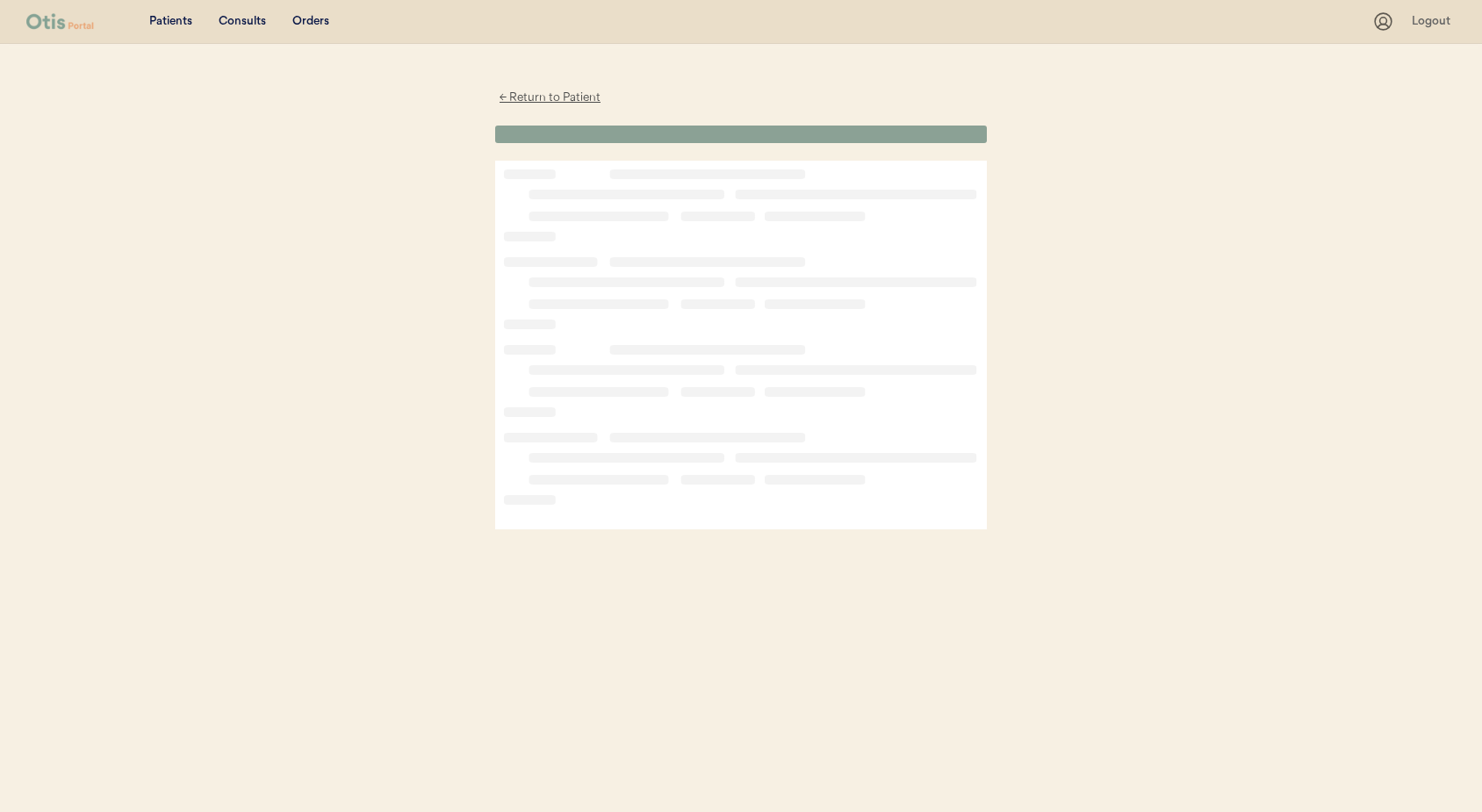 scroll, scrollTop: 0, scrollLeft: 0, axis: both 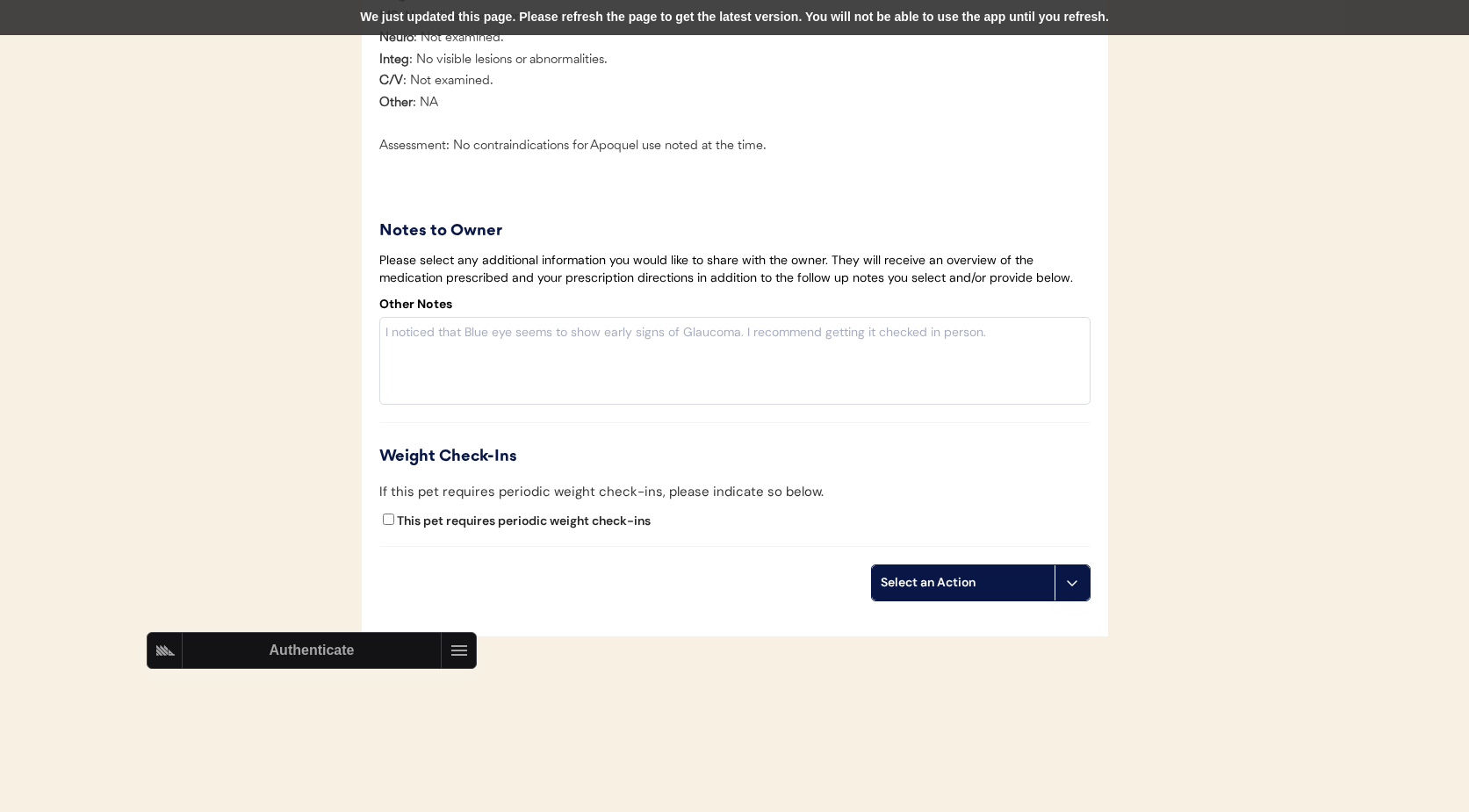 click on "We just updated this page.  Please refresh the page to get the latest version. You will not be able to use the app until you refresh." at bounding box center (734, 18) 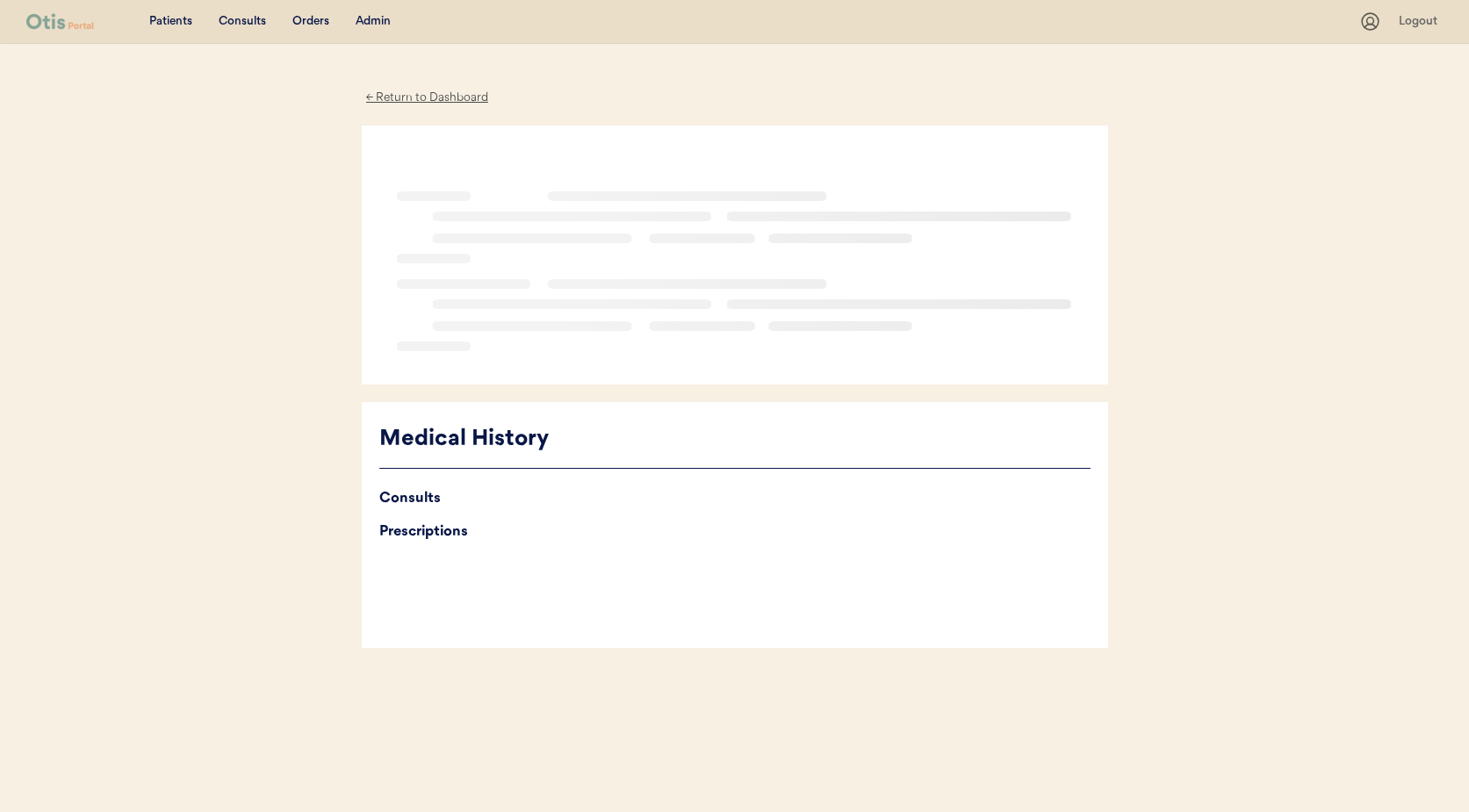 scroll, scrollTop: 11, scrollLeft: 0, axis: vertical 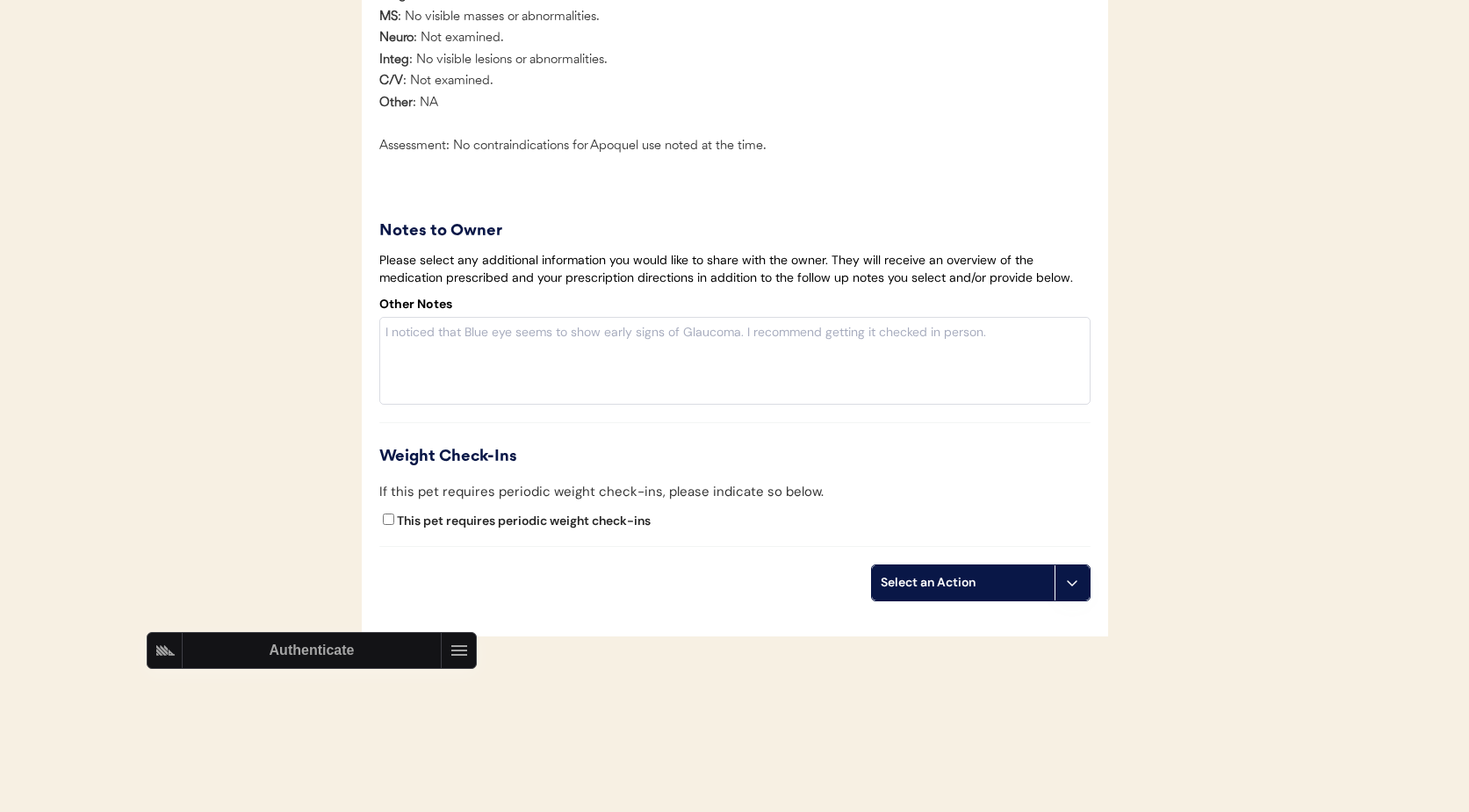click on "Select an Action" at bounding box center (963, 583) 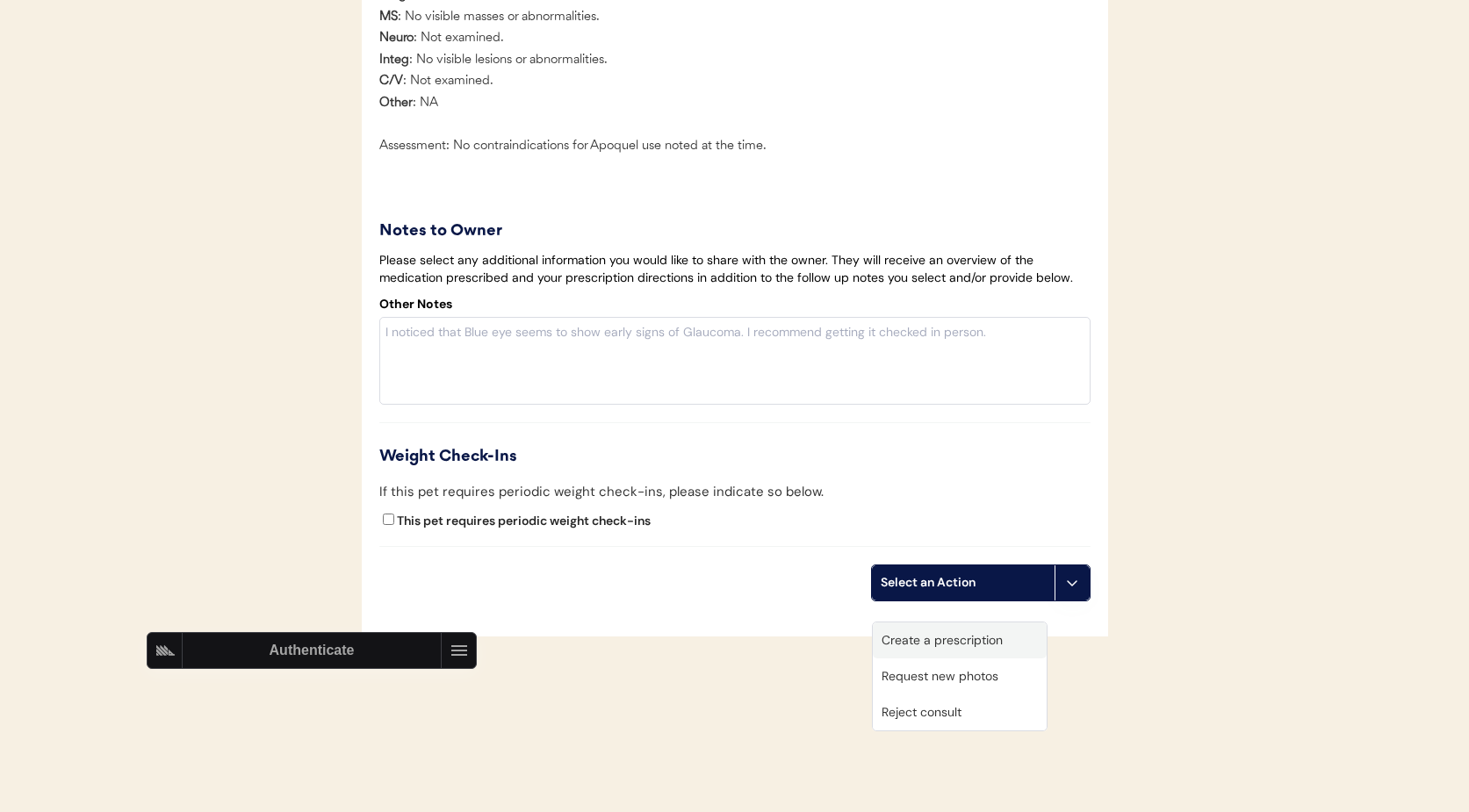 click on "Create a prescription" at bounding box center (960, 640) 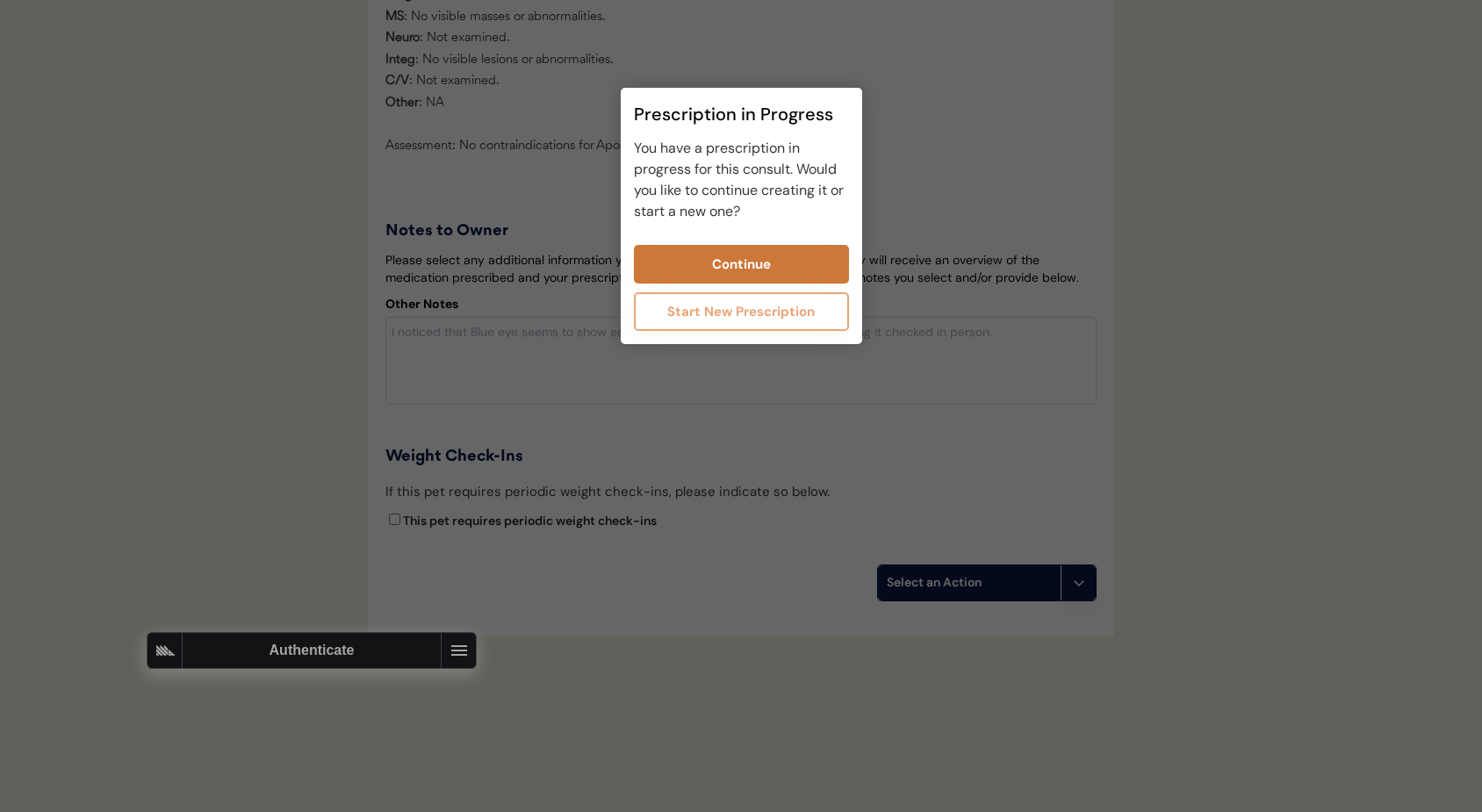 click on "Continue" at bounding box center [741, 264] 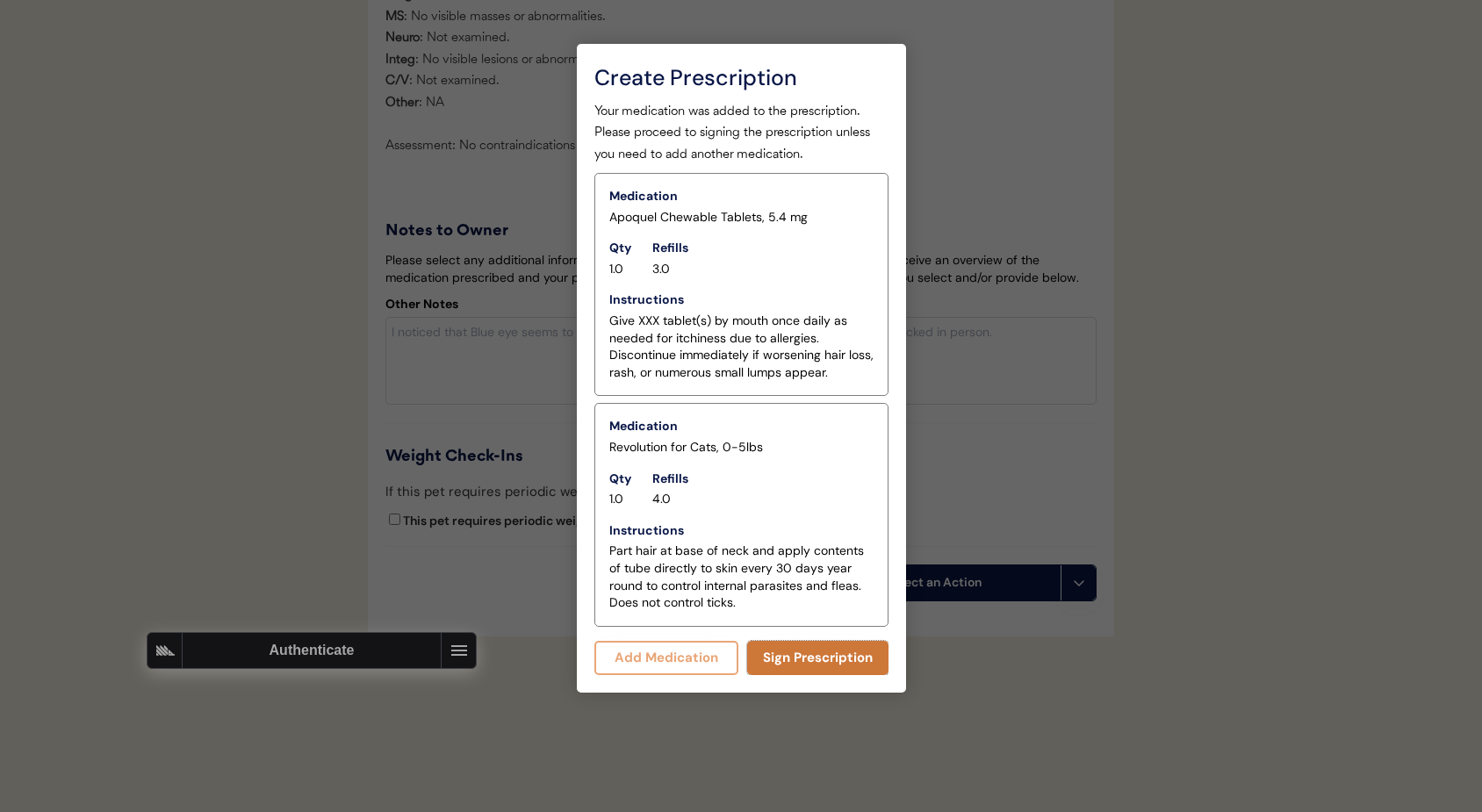 click on "Sign Prescription" at bounding box center (817, 658) 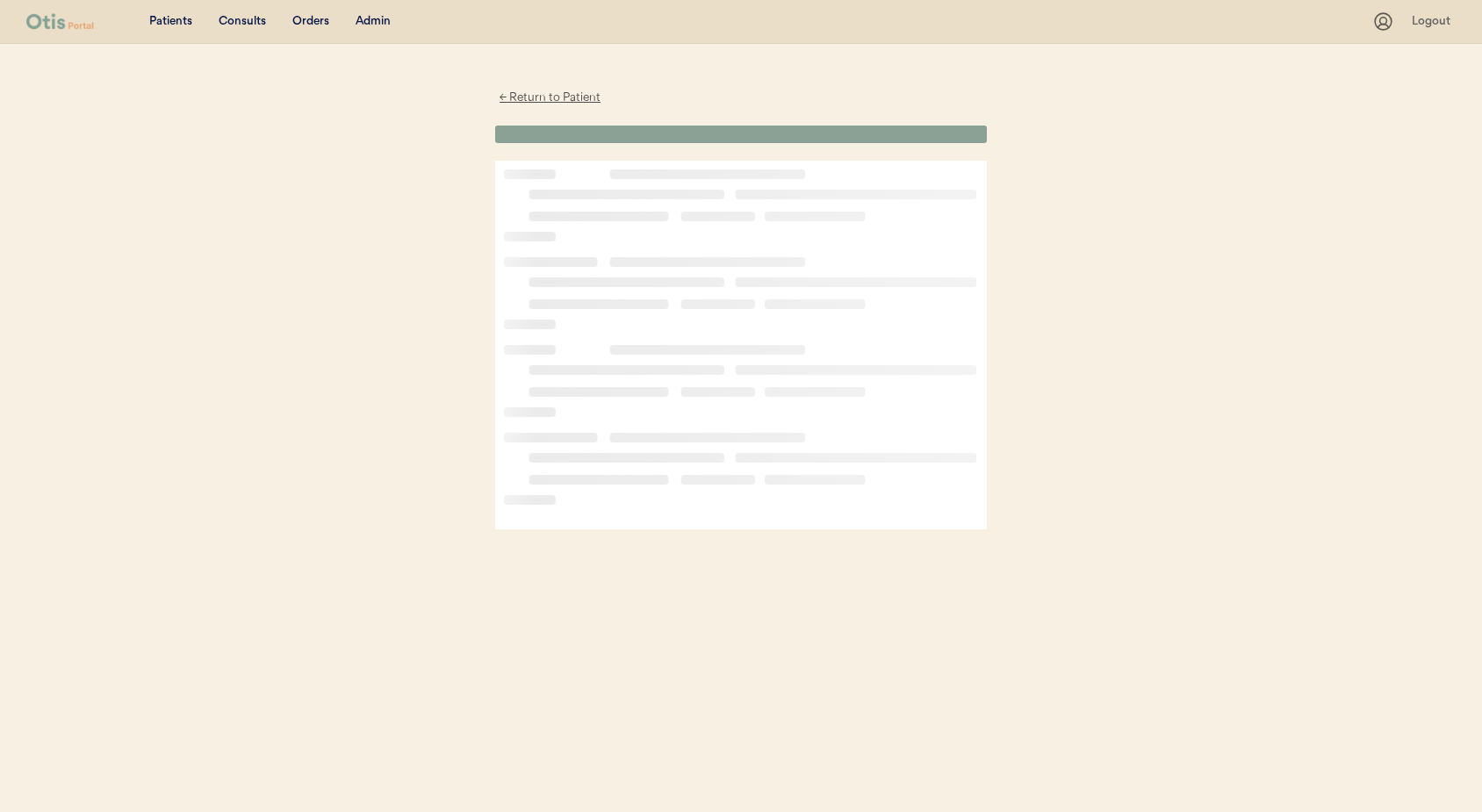 scroll, scrollTop: 0, scrollLeft: 0, axis: both 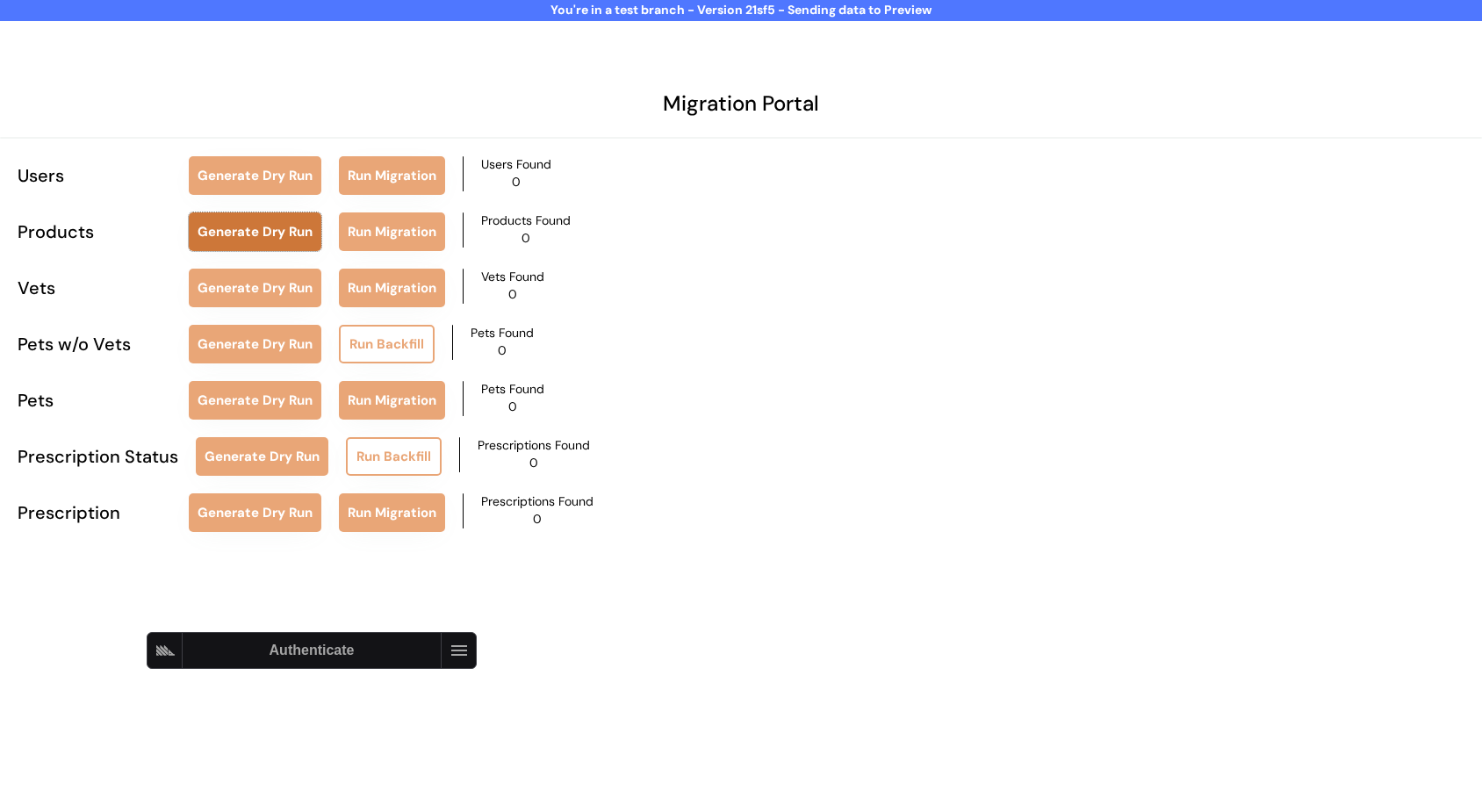 click on "Generate Dry Run" at bounding box center (255, 232) 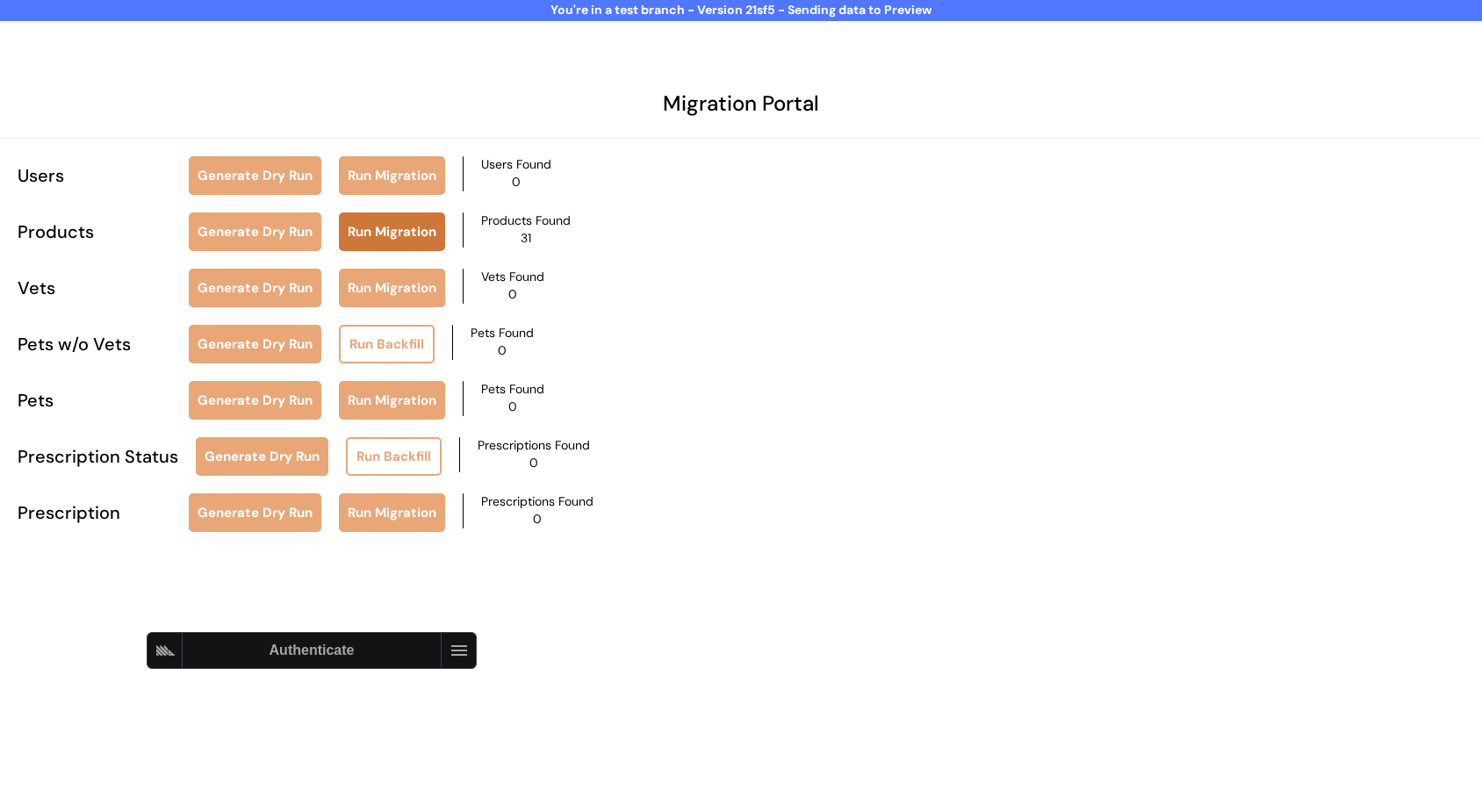 click on "Run Migration" at bounding box center (392, 232) 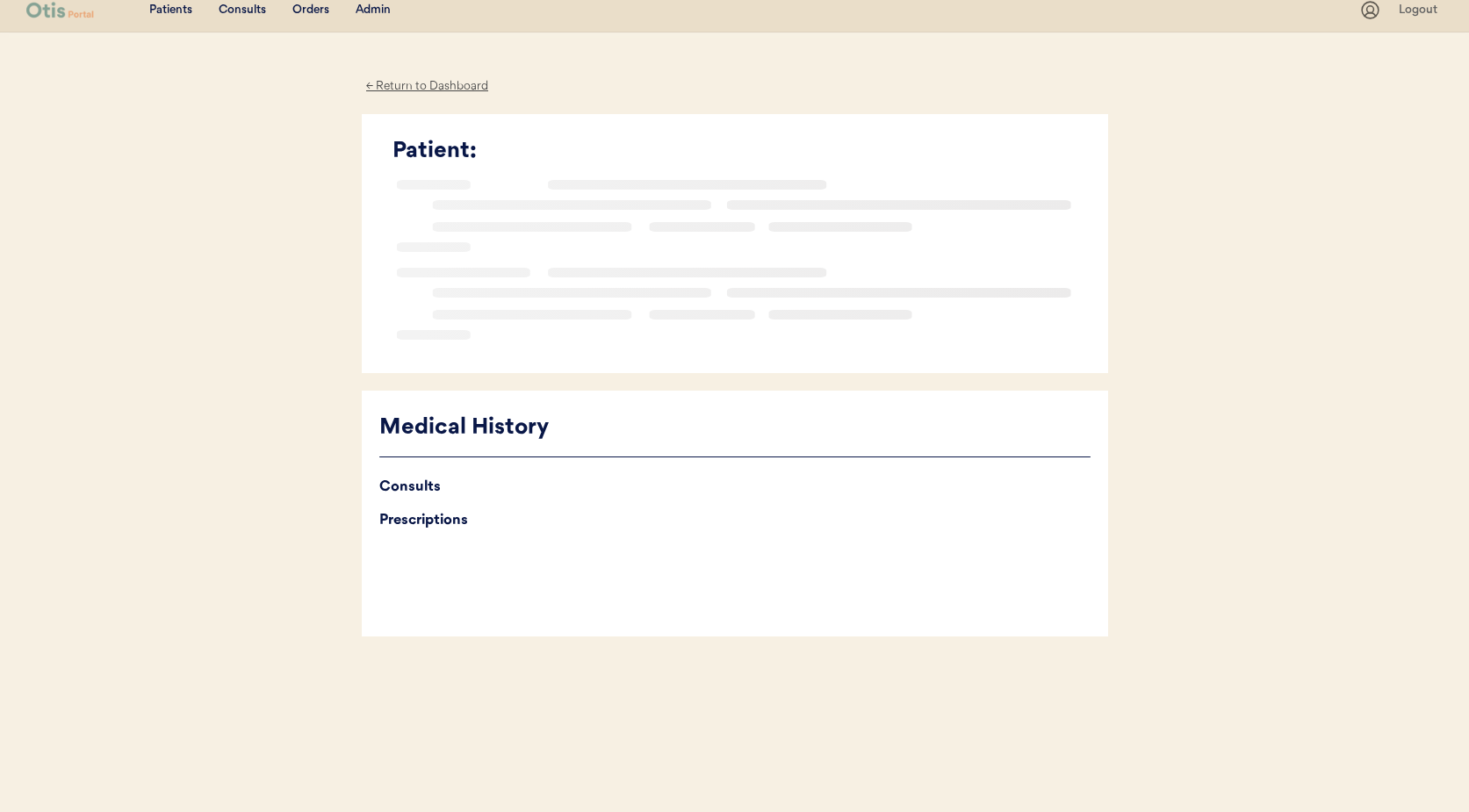 scroll, scrollTop: 0, scrollLeft: 0, axis: both 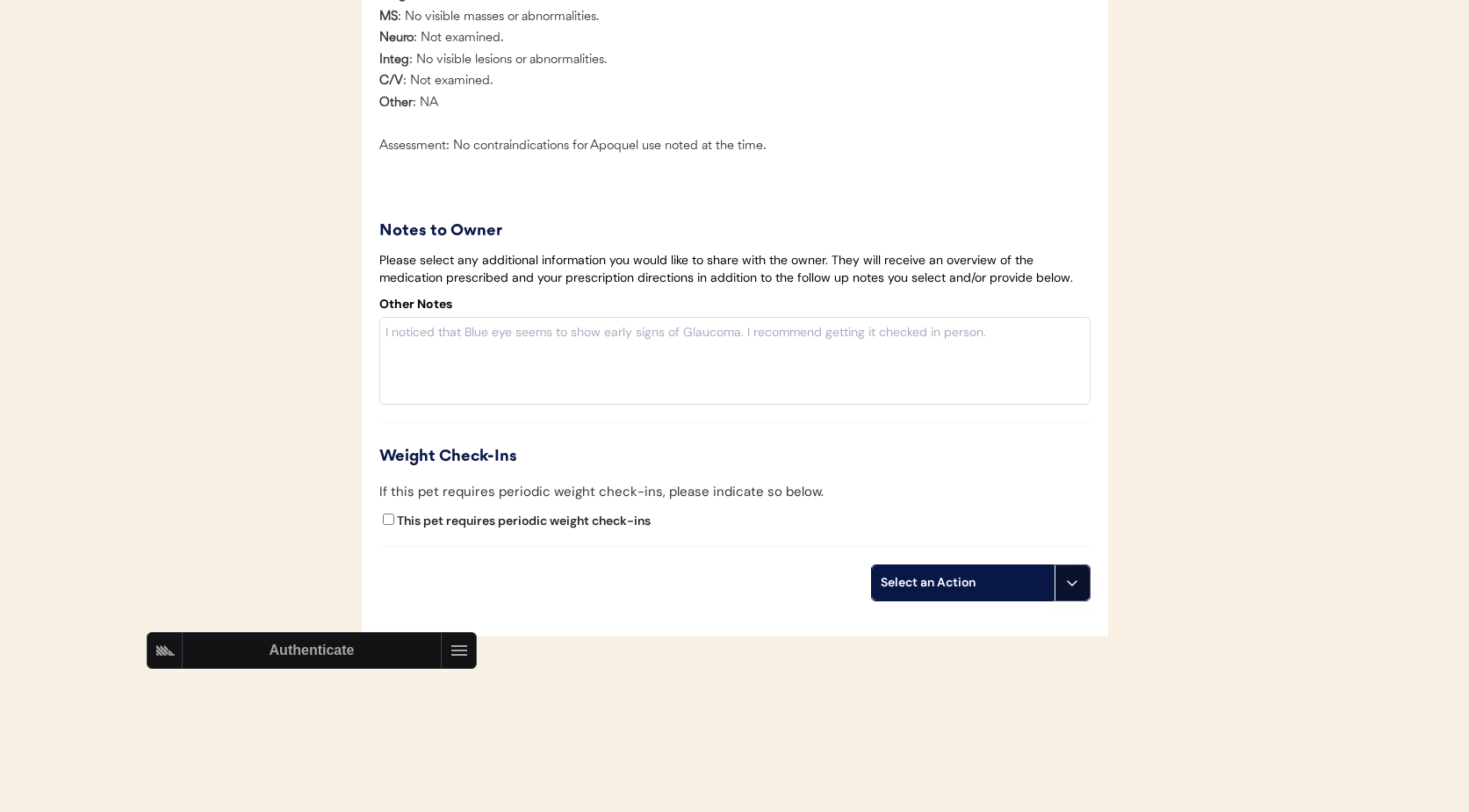 click 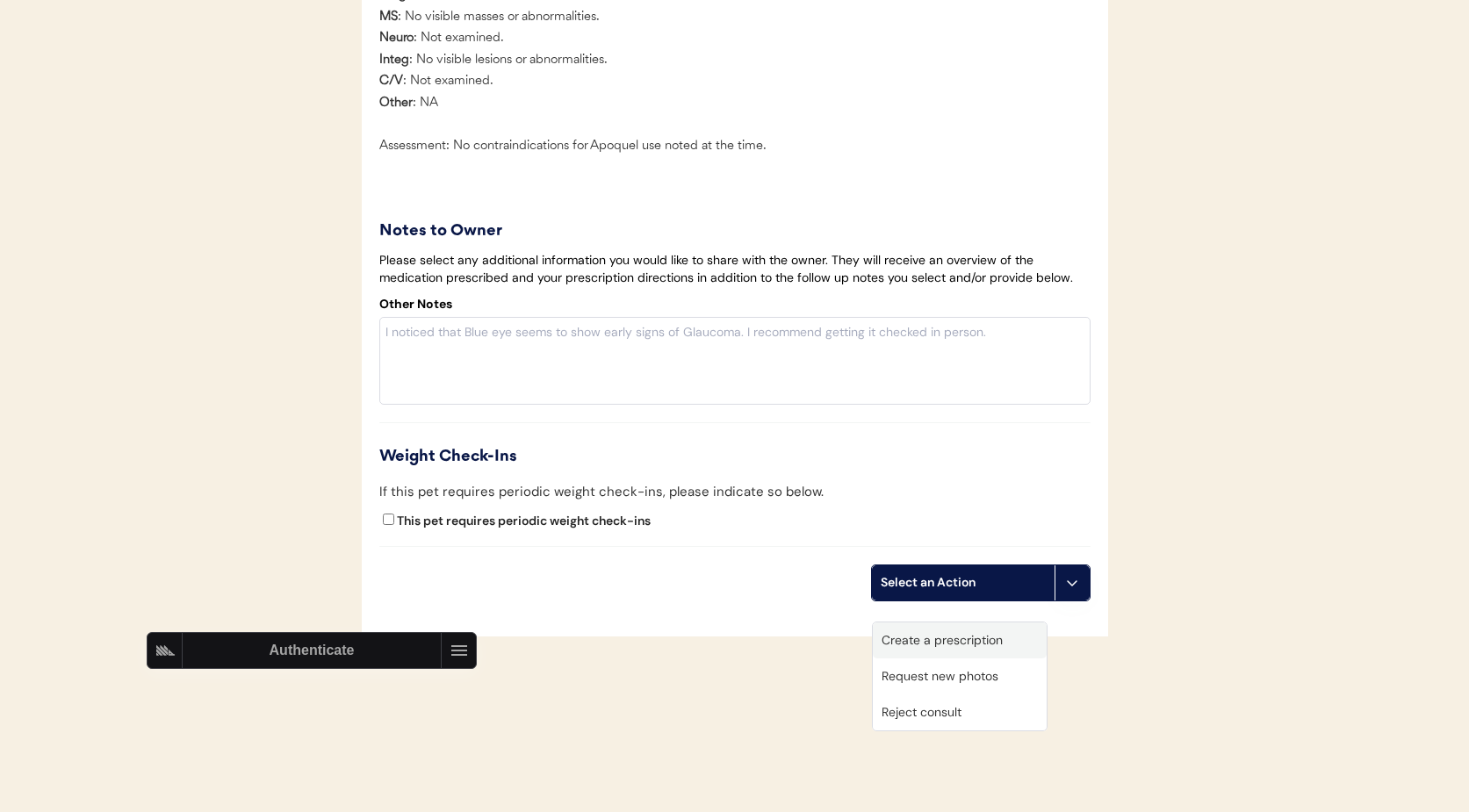 click on "Create a prescription" at bounding box center [960, 640] 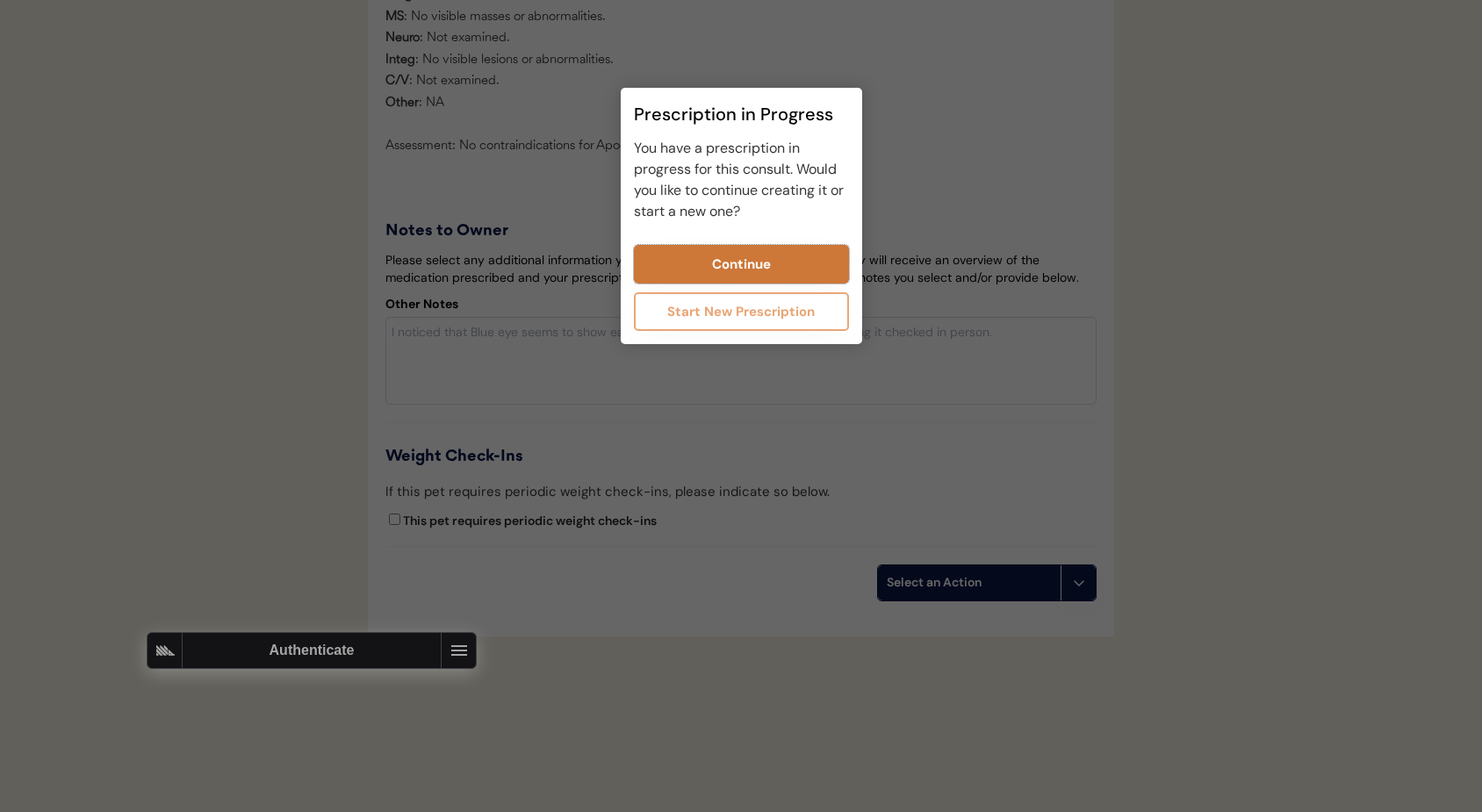 click on "Continue" at bounding box center [741, 264] 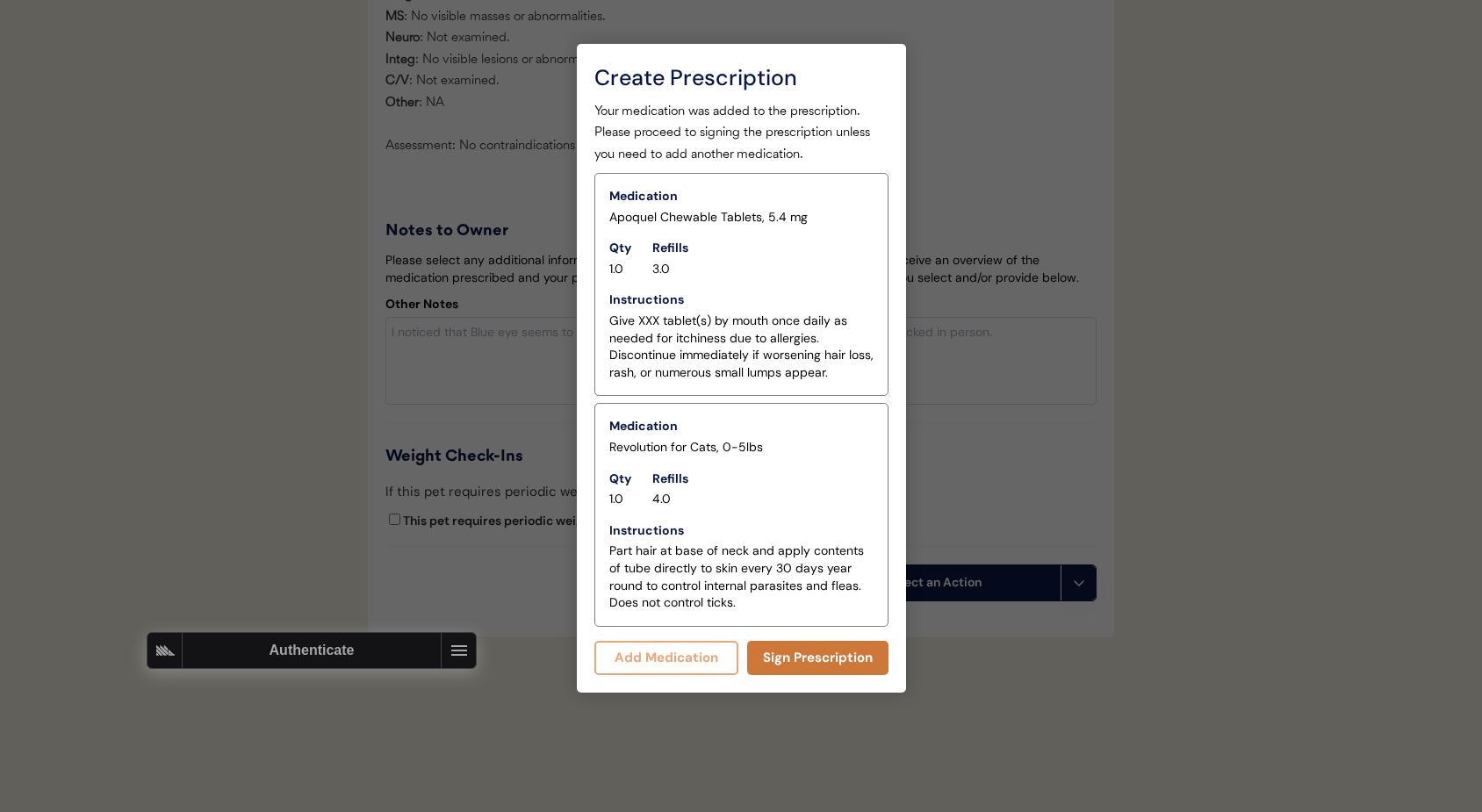 click on "Sign Prescription" at bounding box center (817, 658) 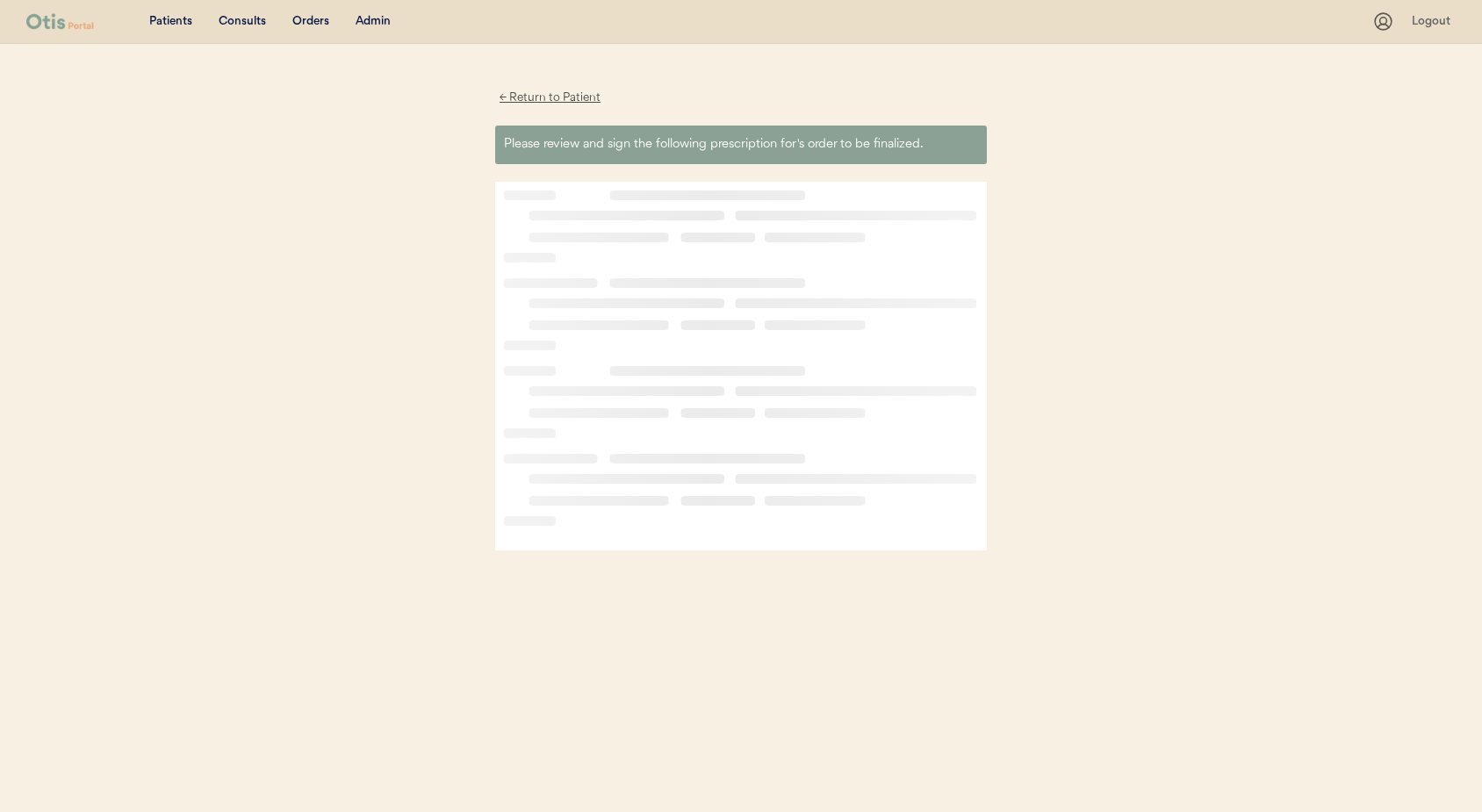scroll, scrollTop: 0, scrollLeft: 0, axis: both 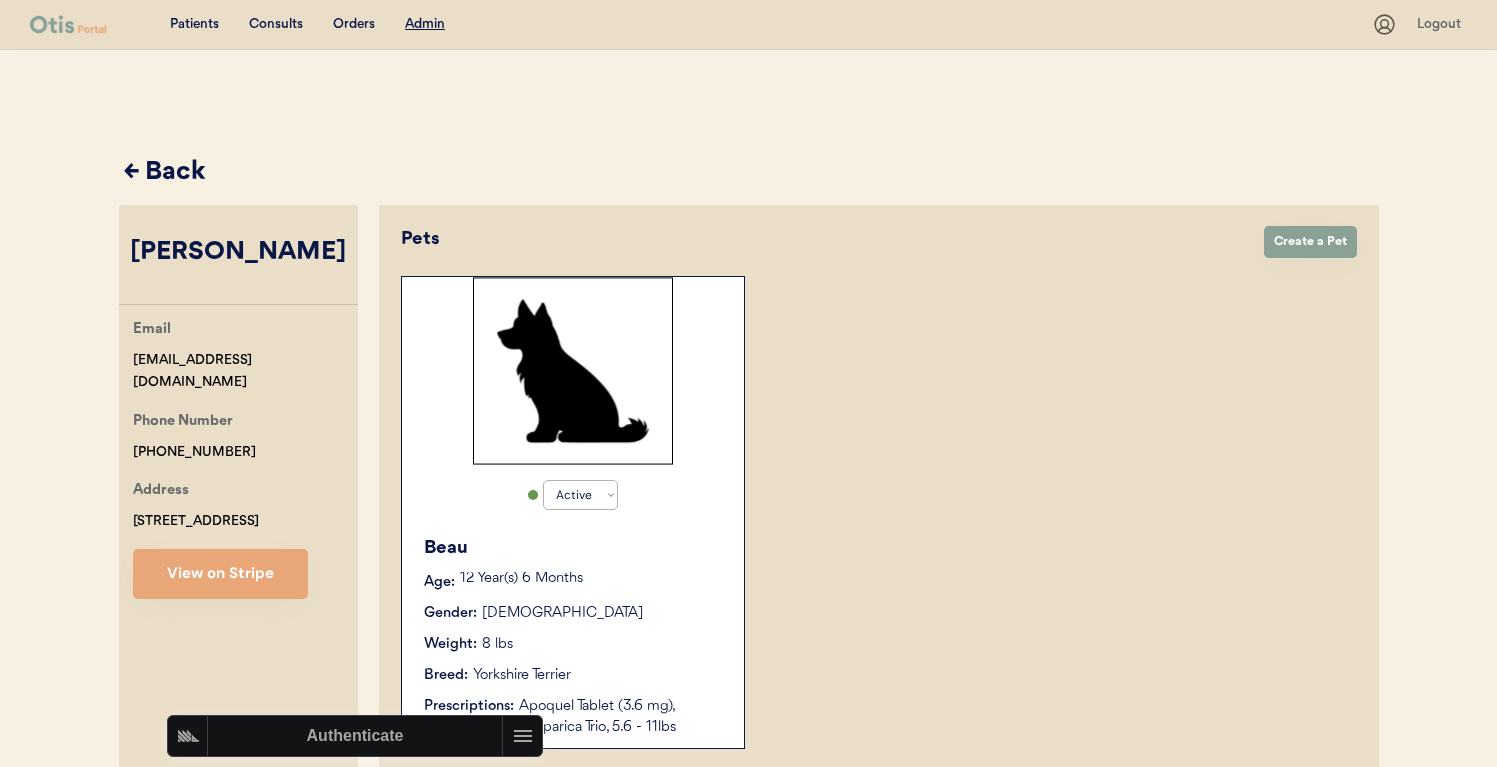 select on "true" 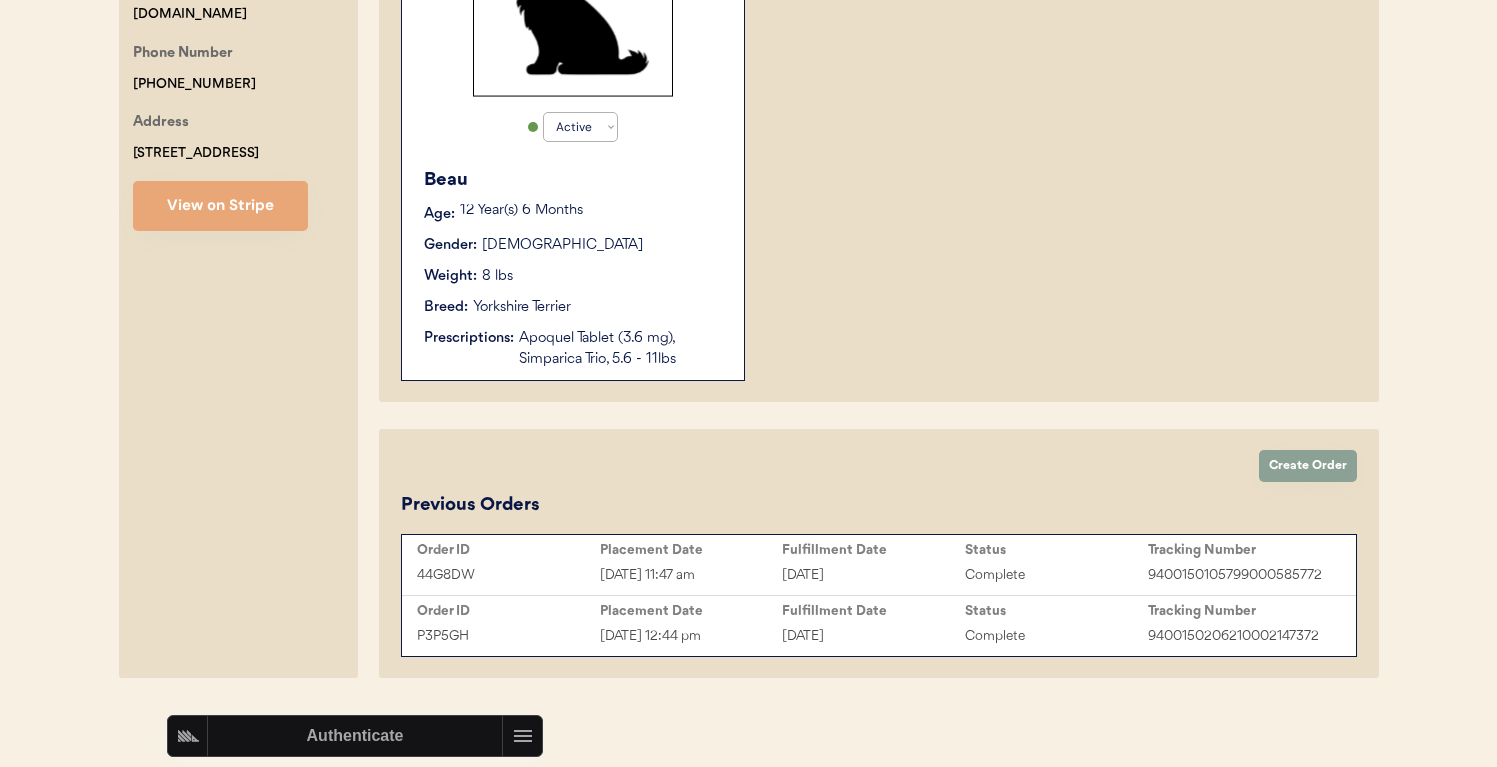 scroll, scrollTop: 0, scrollLeft: 0, axis: both 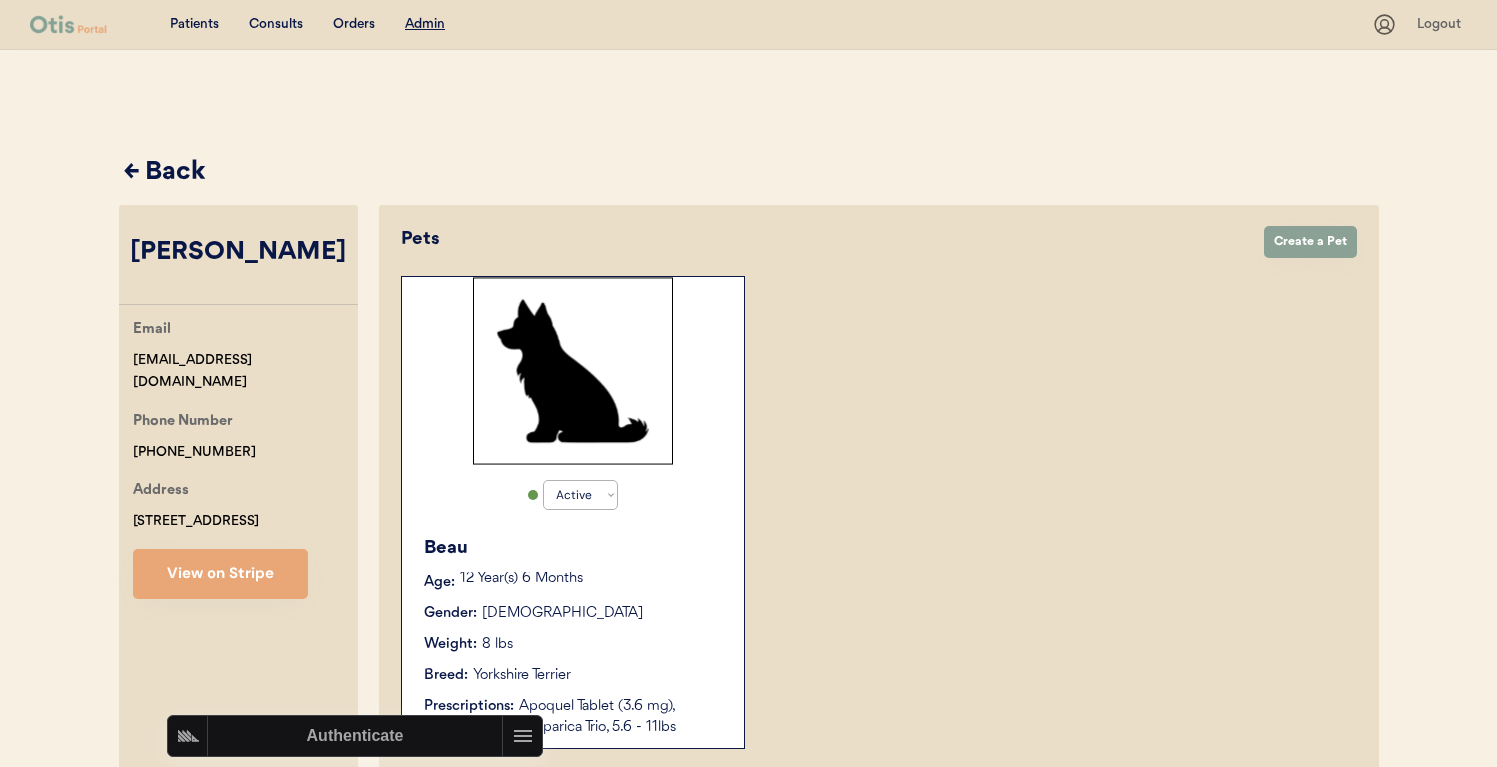 click on "← Back" at bounding box center (751, 173) 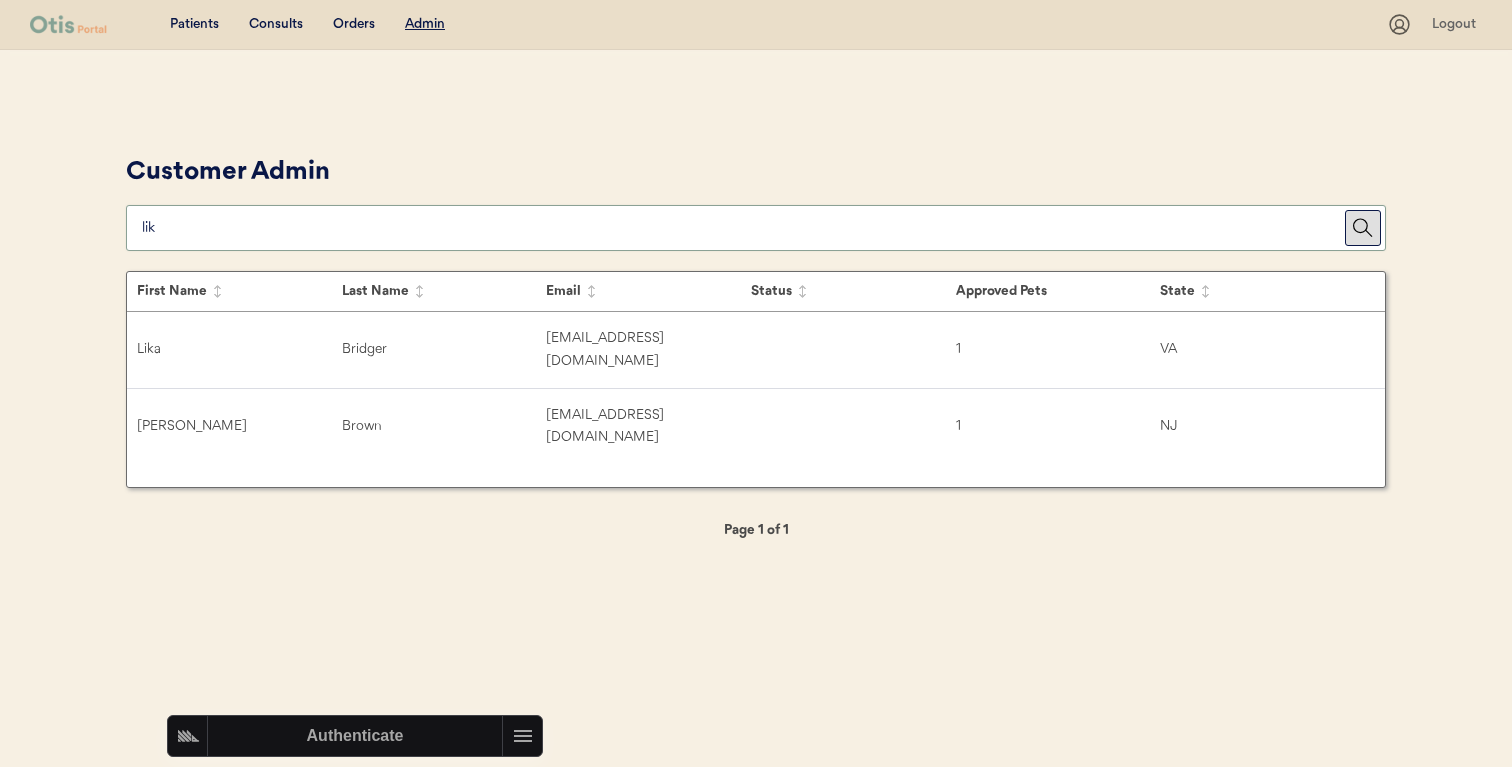 paste on "[EMAIL_ADDRESS][DOMAIN_NAME]" 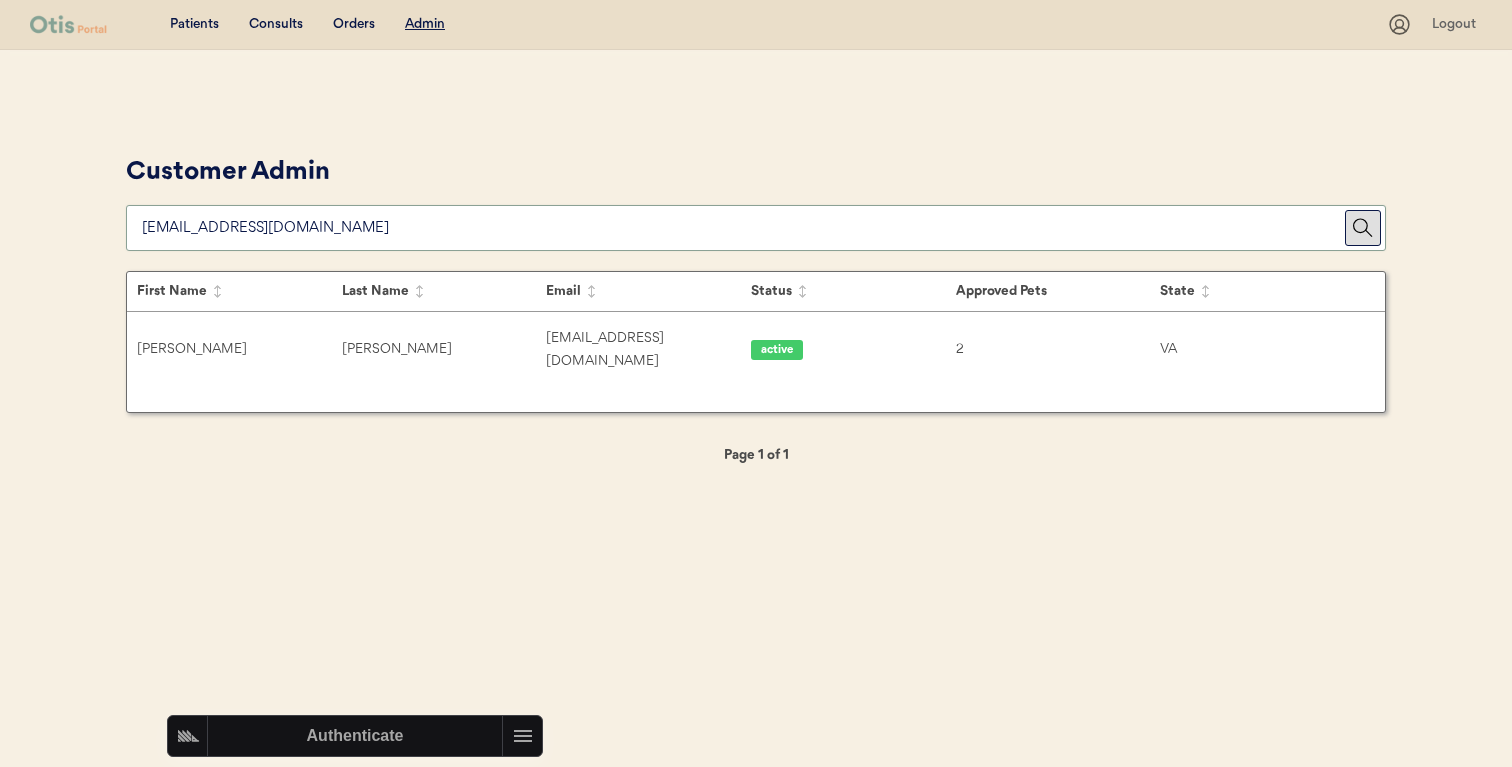 type on "[EMAIL_ADDRESS][DOMAIN_NAME]" 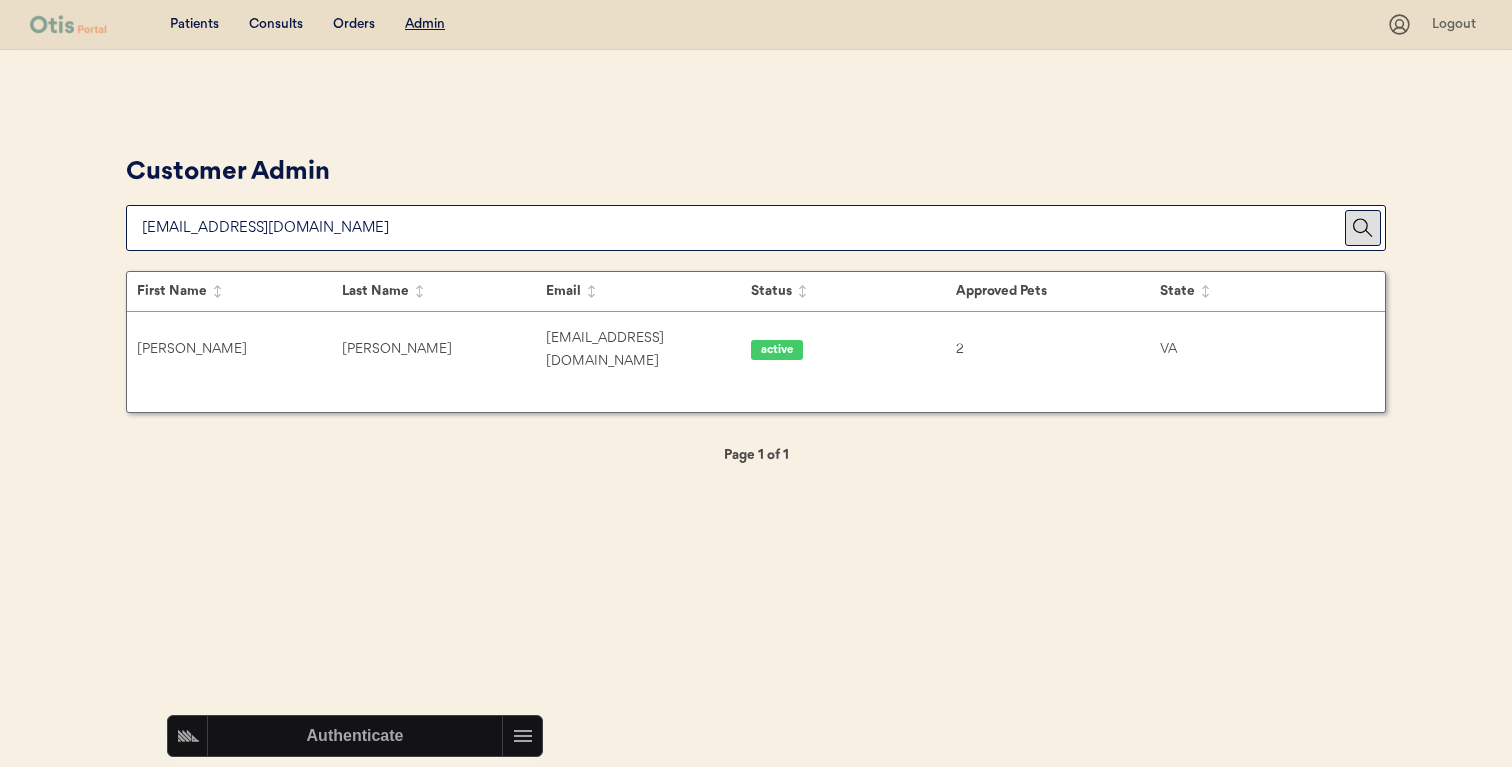 click on "Toni Evans tonievans2512@gmail.com active 2 VA Antonio  Brown maalik0915@hotmail.com 1 NJ Yuxuan Dong dianadong2000@gmail.com 1 NY Velma Mason velma.mason@gmail.com 1 VA Trevor Vice trevorvice25@gmail.com 1 AL Tiffany Tillman tiffany.tillman2017@gmail.com 3 AL Ashley , Spencer,  ashleynspencer91@gmail.com 1 VA Justin P, Ratti jusratt3@gmail.com 1 PA Ashley Morrison mbrooke2528@gmail.com 4 AL Tanya Hostetter thostetter86@yahoo.com 2 PA Ryan Setzer apocy2k420@gmail.com 1 VA Rochelle Ezzell rezzell42187@gmail.com 1 VA Toni Evans tonievans2512@gmail.com active 2 VA Christopher B, Mcbay mcbaymargrett@gmail.com 1 AL Destiny L, Pate destinyburgess9174@gmail.com 1 AL Rebecca Jenkins rejenkins24@outlook.com 1 NY Annmarie Starace annmarie.starace@yahoo.com 1 NY Pamela Harris psmall08@yahoo.com 1 AL Jamie Geroux jgeroux1288@aol.com 1 NY Jeanie Prichard prichardjeanie@gmail.com 1 AL Kynsey Upton kynseyupton@hotmail.com active 1 AL Jason L, Wood jwood091909@gmail.com 1 NY AMANDA S, ASHWORTH amanda.ashworth79@gmail.com 1 1" at bounding box center [756, 362] 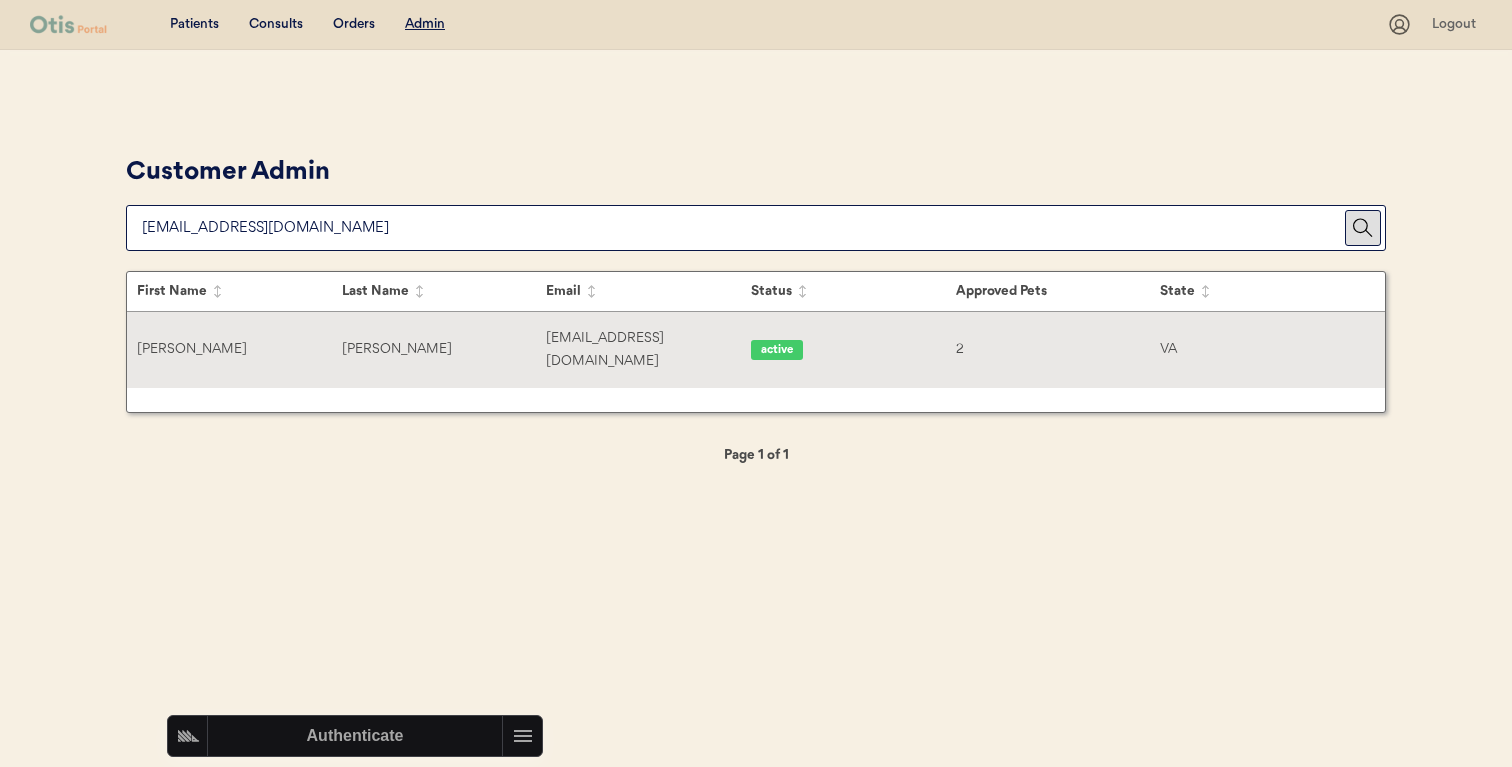 click on "Evans" at bounding box center (444, 349) 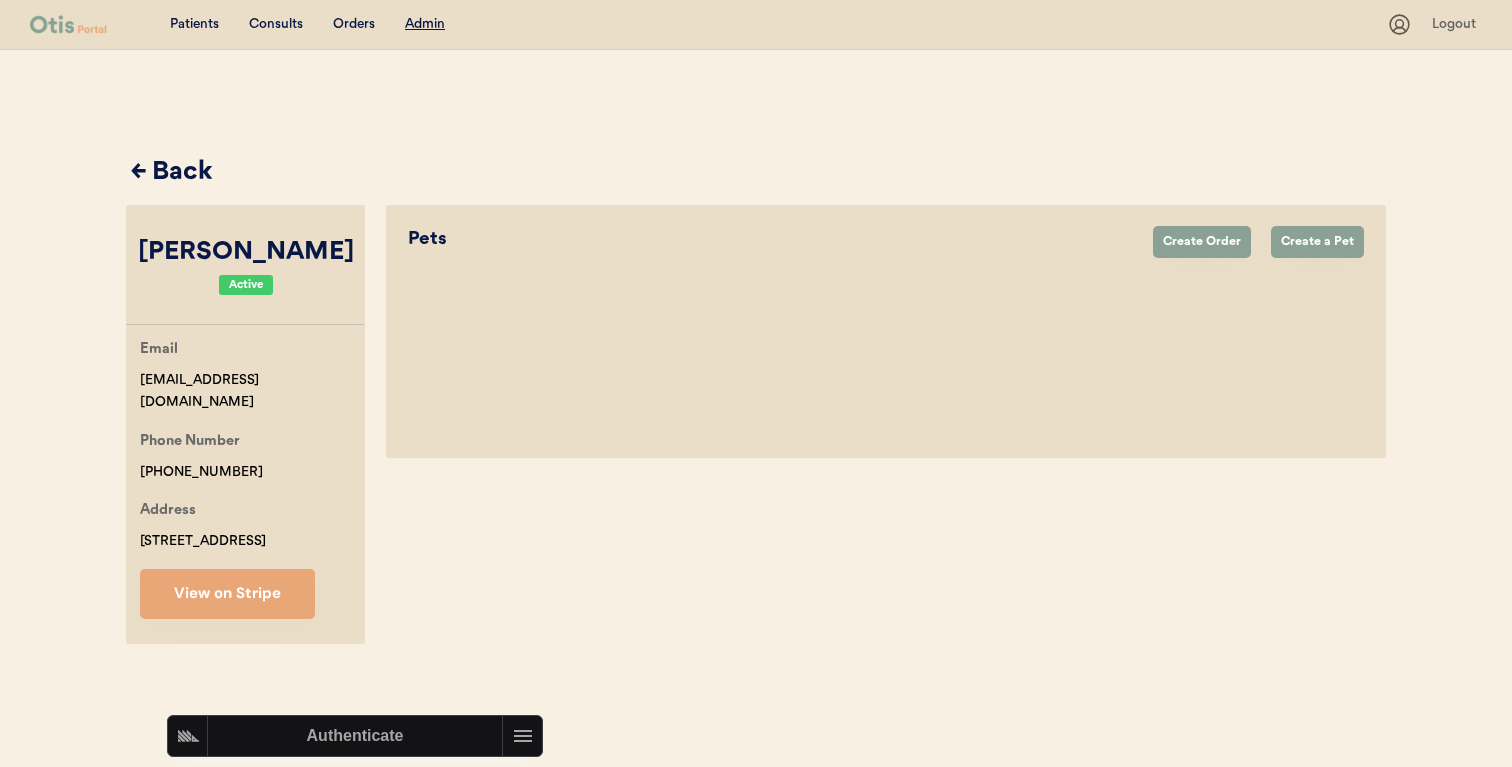 select on "true" 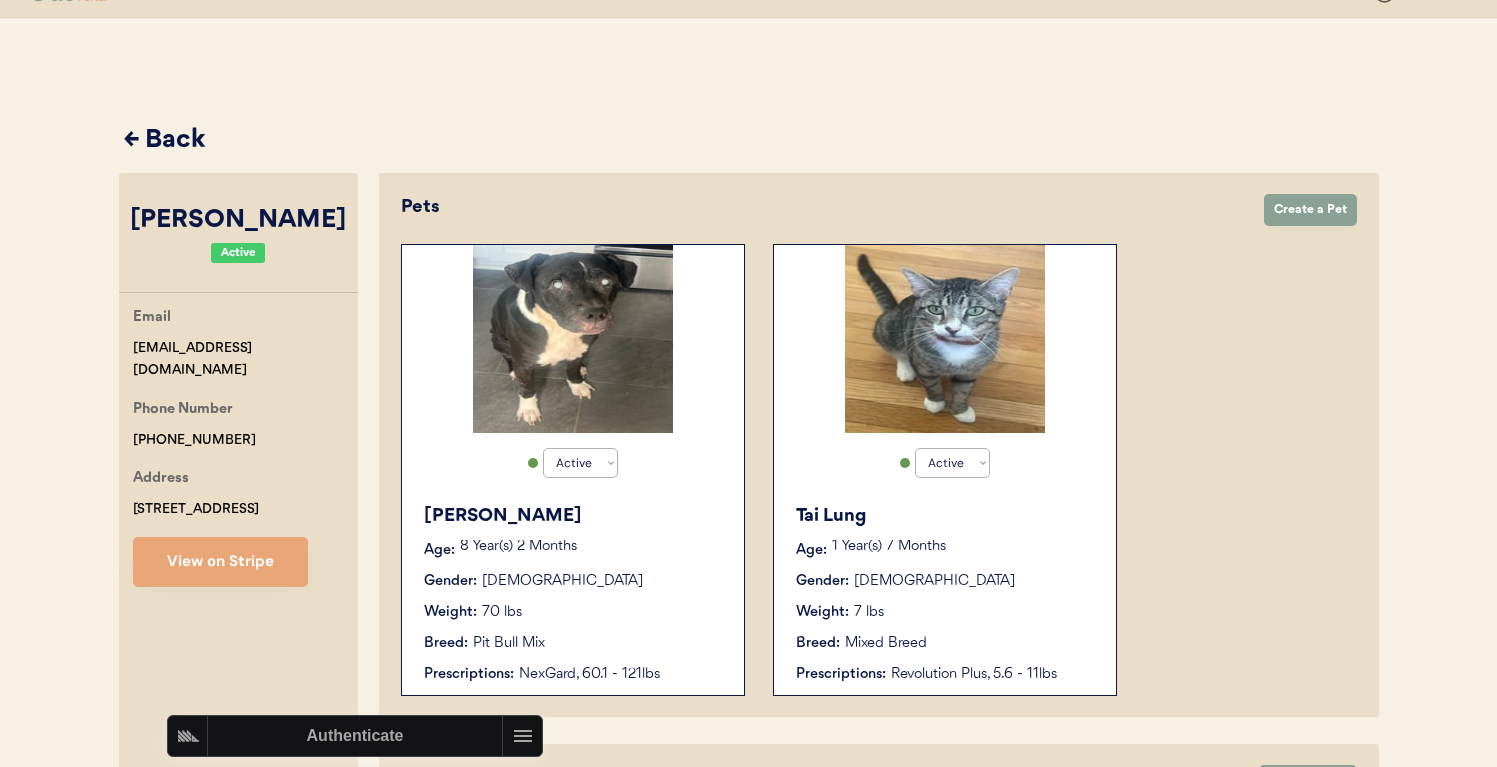 scroll, scrollTop: 104, scrollLeft: 0, axis: vertical 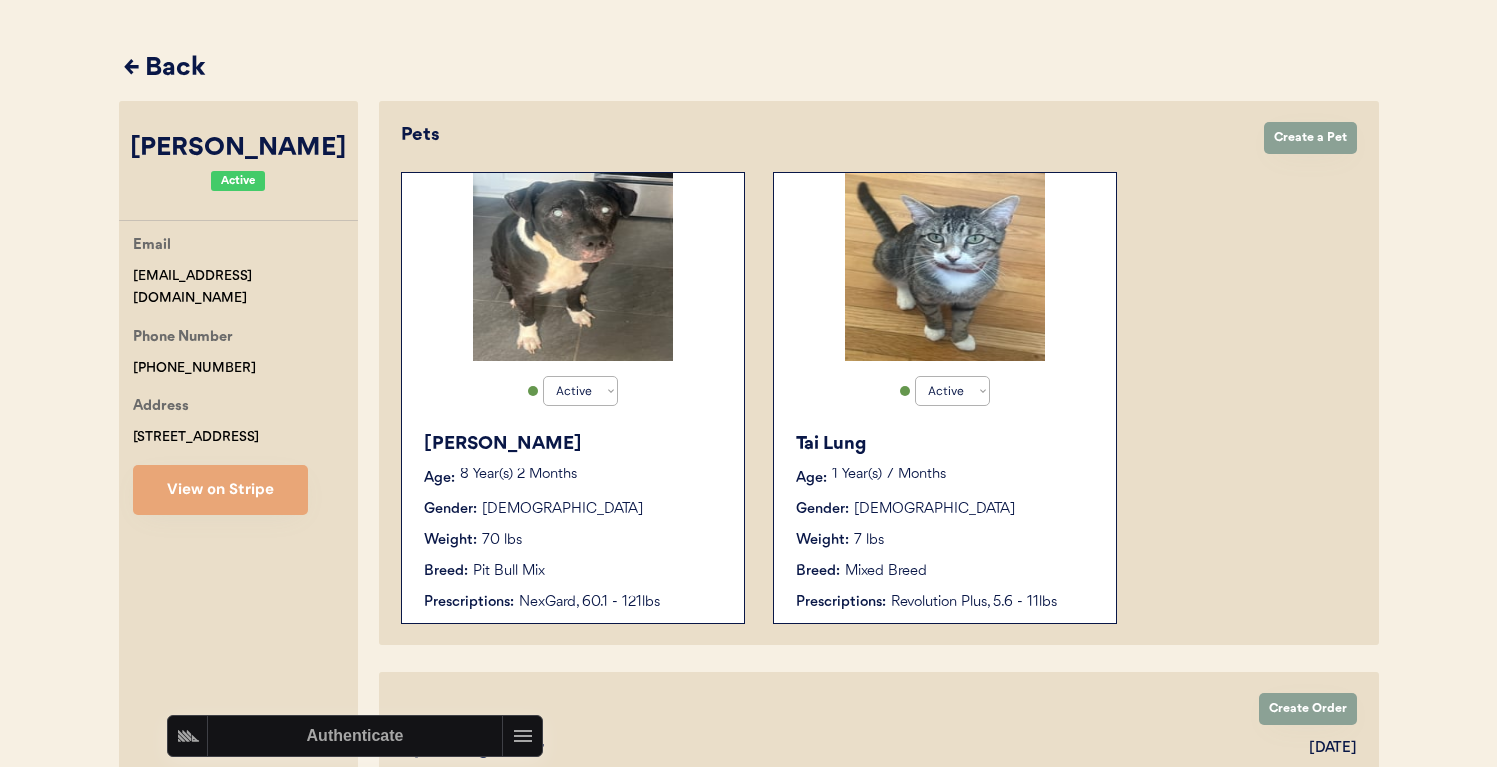 click on "7 lbs" at bounding box center (869, 540) 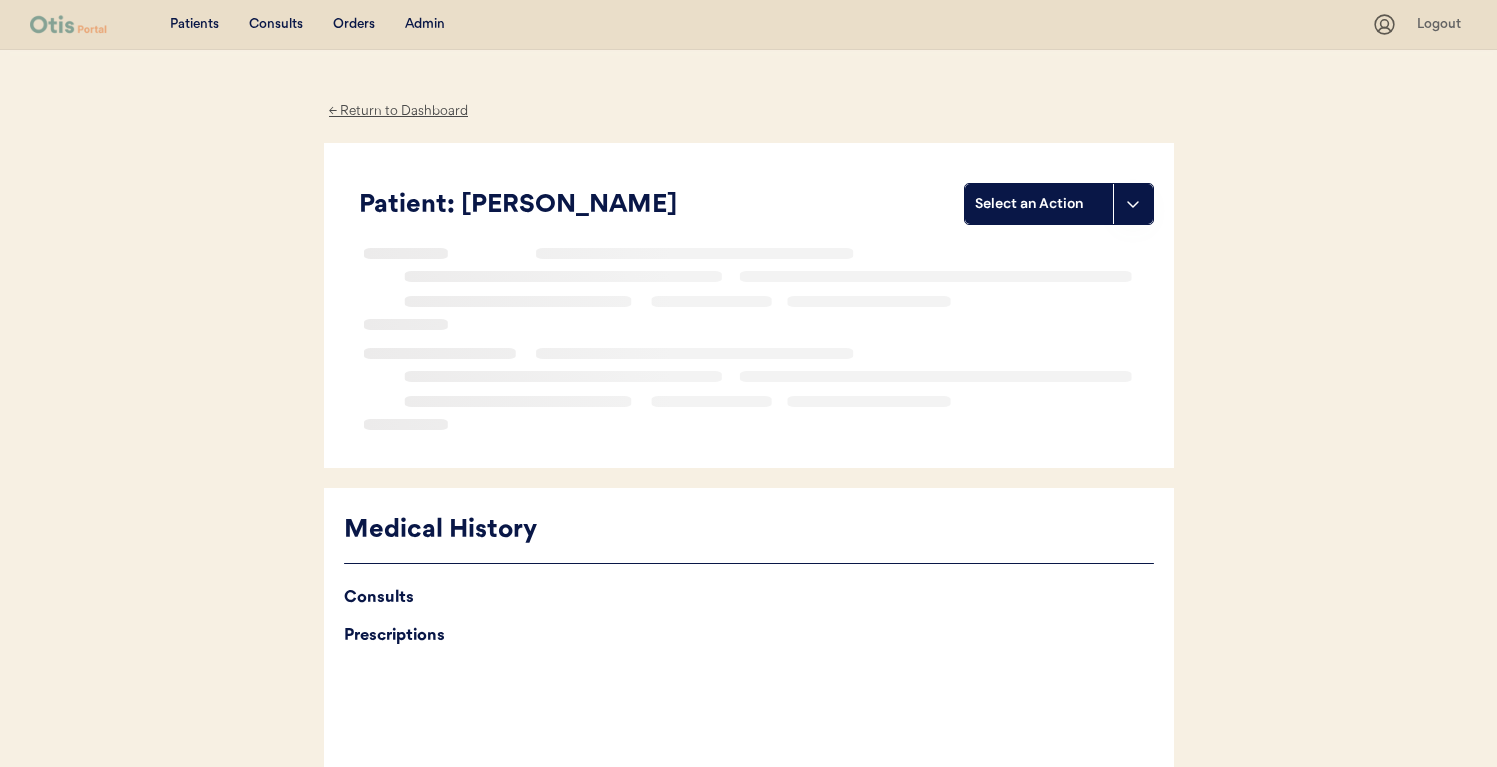 scroll, scrollTop: 0, scrollLeft: 0, axis: both 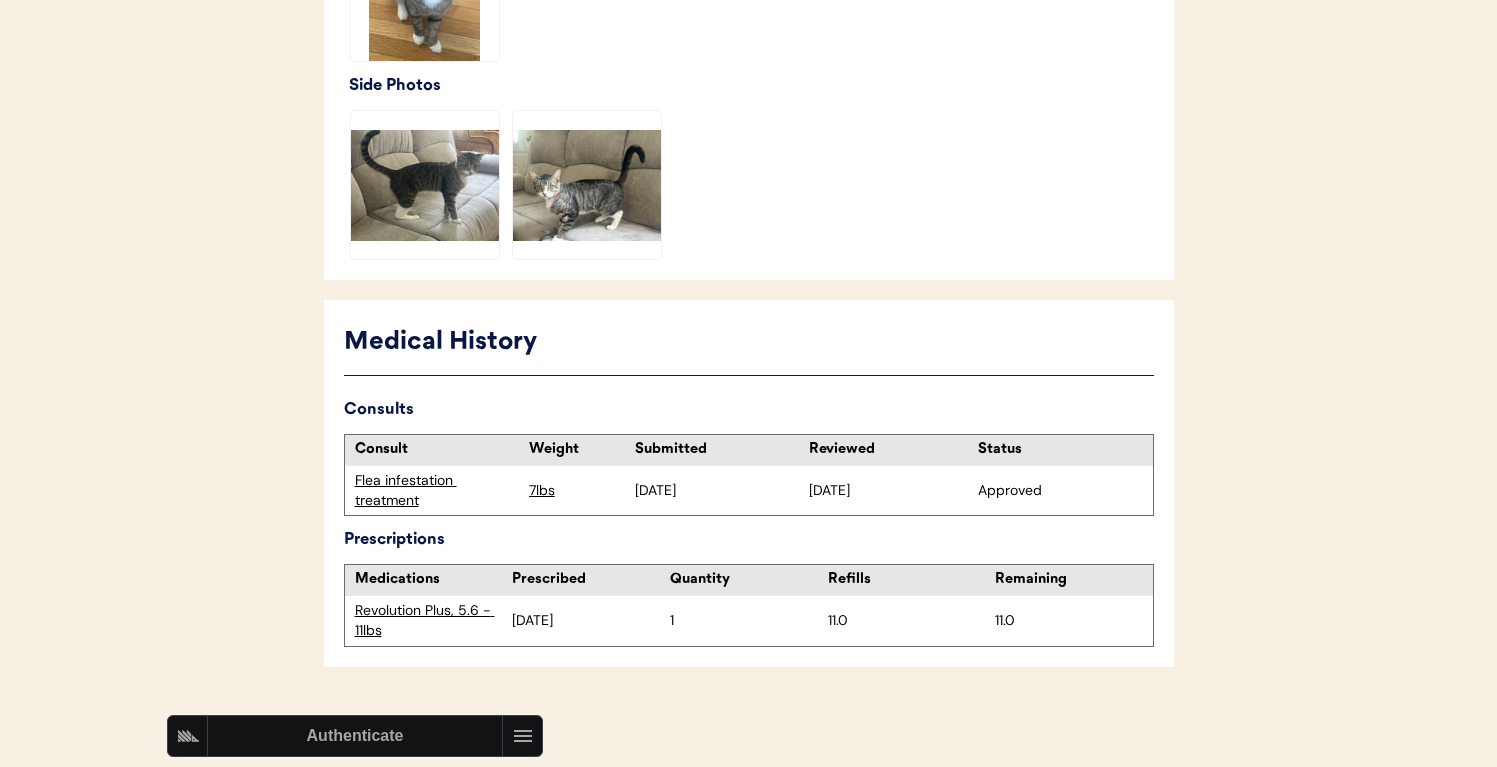 click on "Flea infestation treatment" at bounding box center [437, 490] 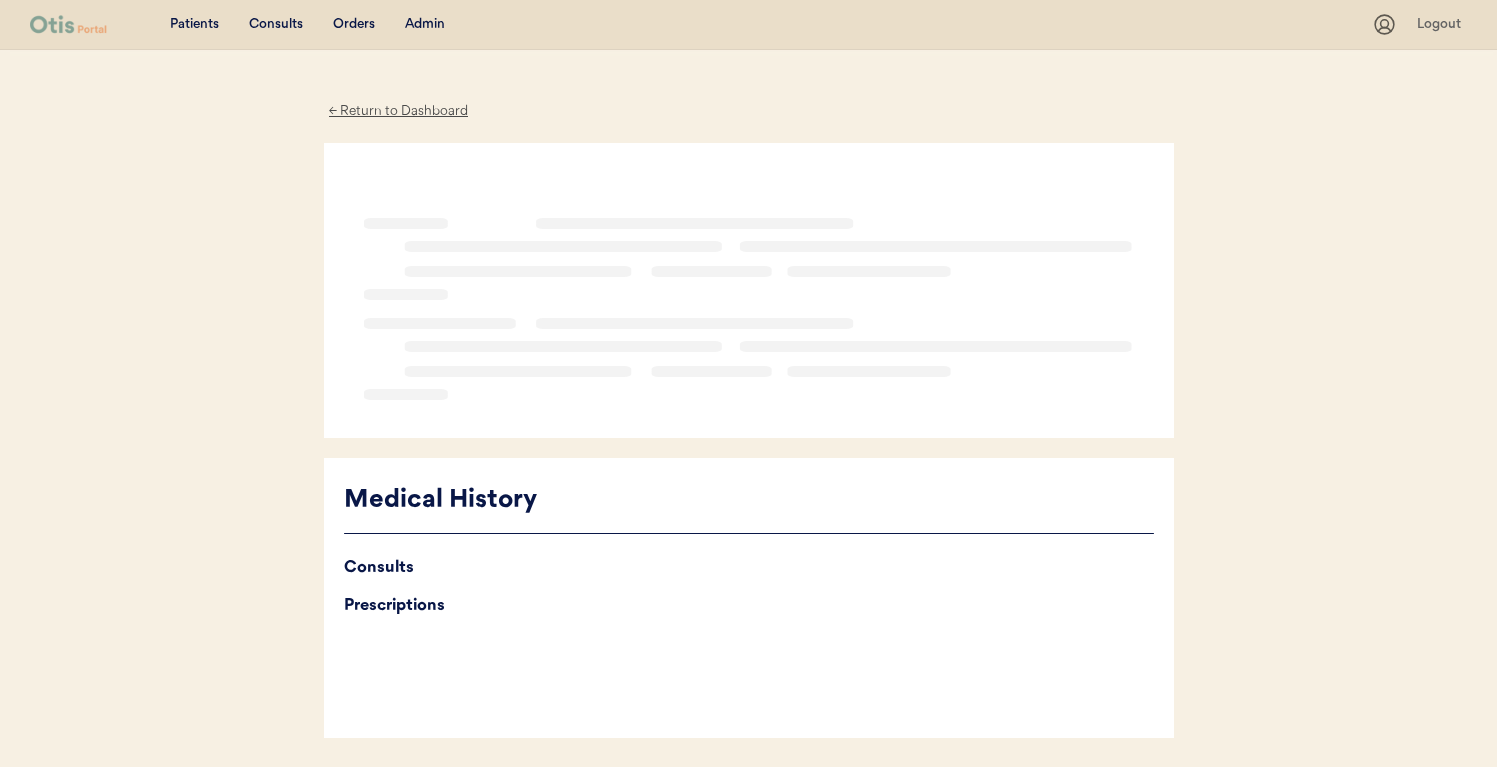 scroll, scrollTop: 0, scrollLeft: 0, axis: both 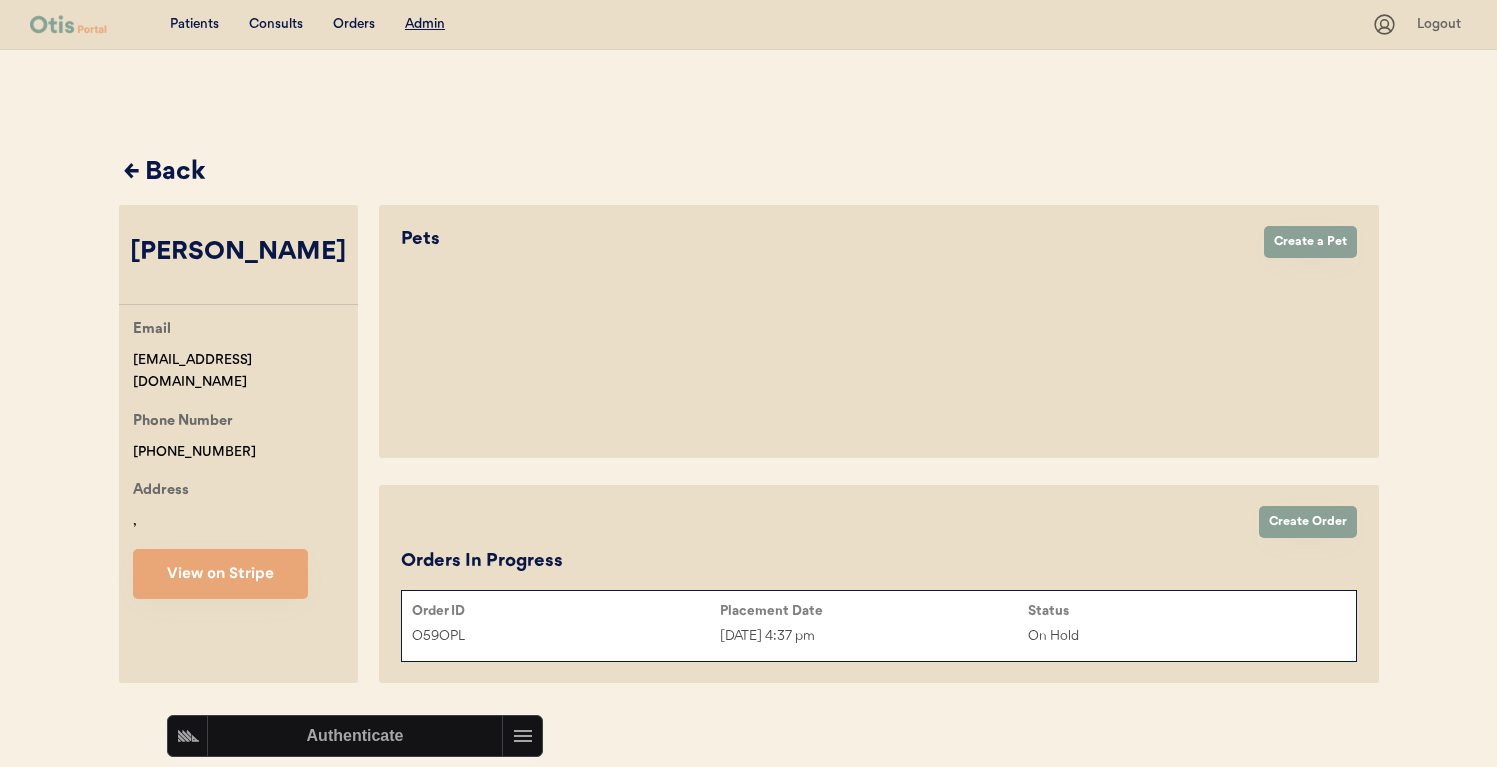 select on "true" 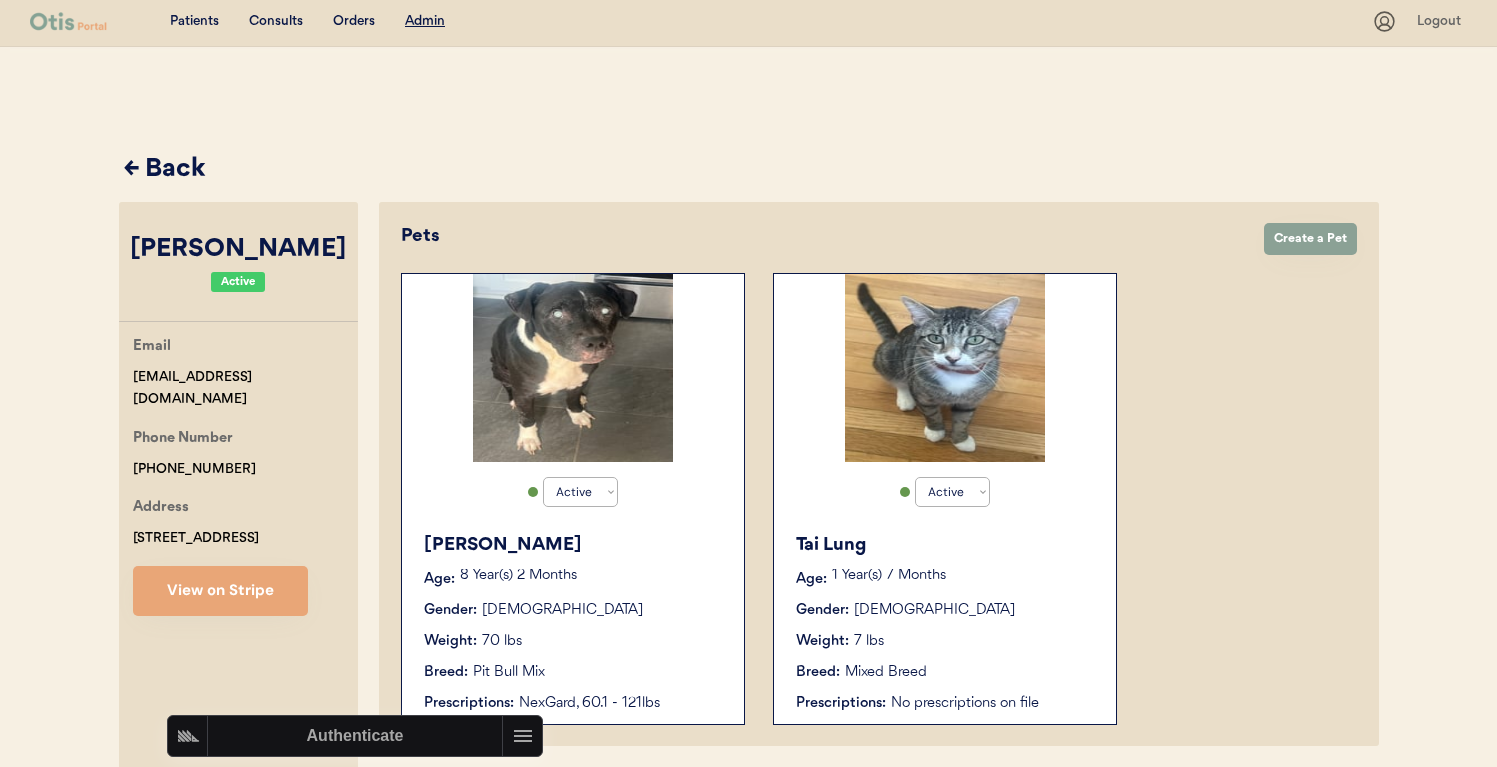 scroll, scrollTop: 453, scrollLeft: 0, axis: vertical 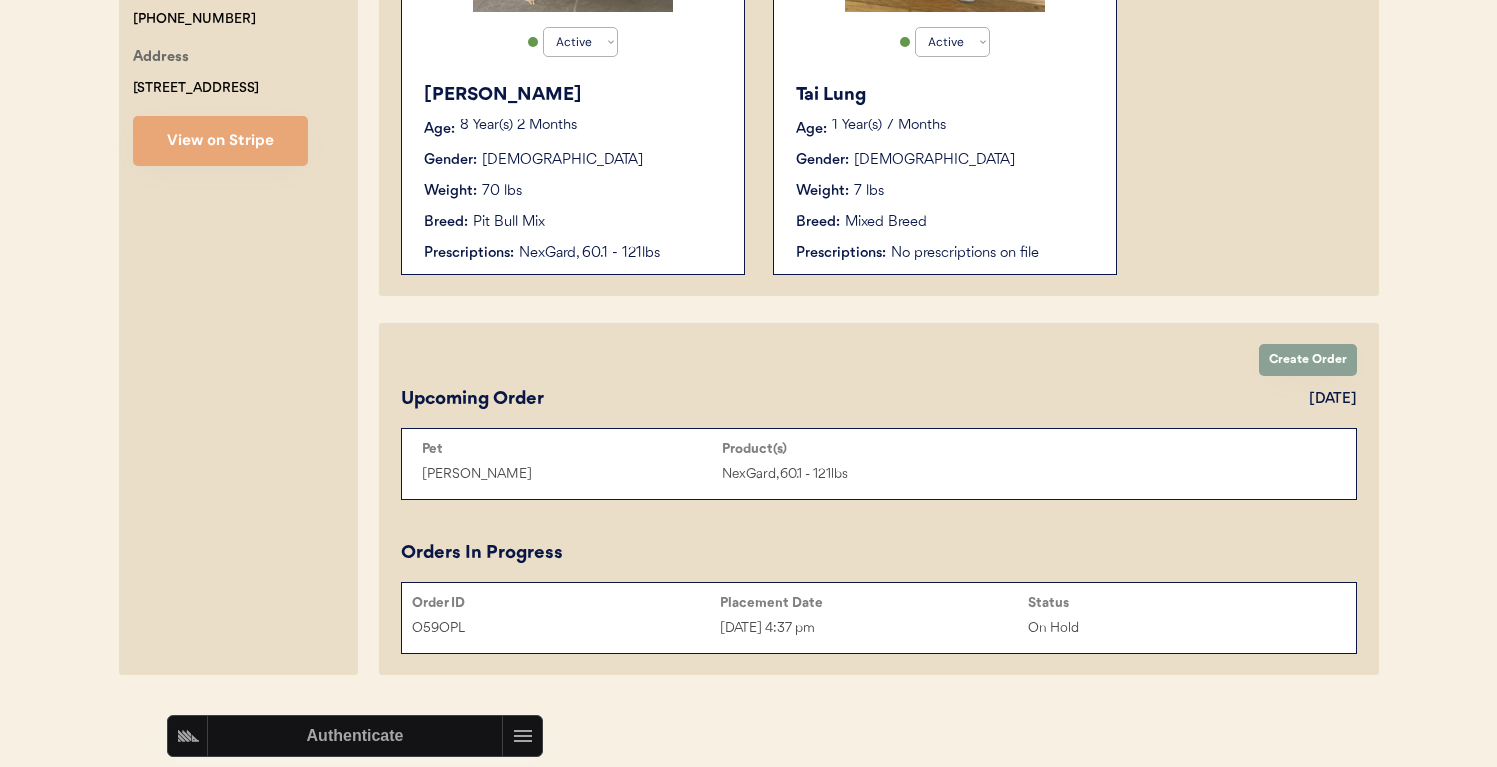 click on "Breed: Mixed Breed" at bounding box center (946, 222) 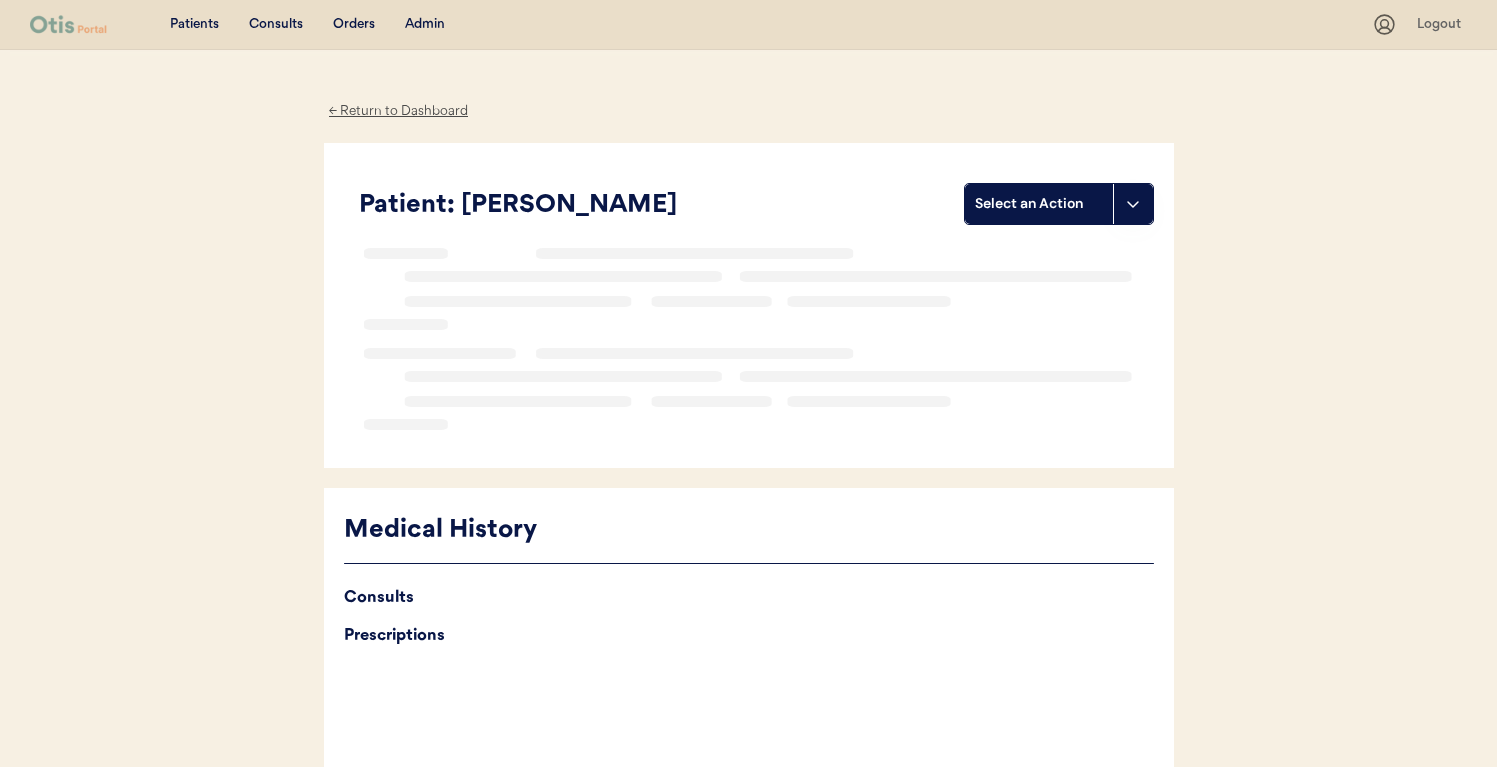 scroll, scrollTop: 0, scrollLeft: 0, axis: both 